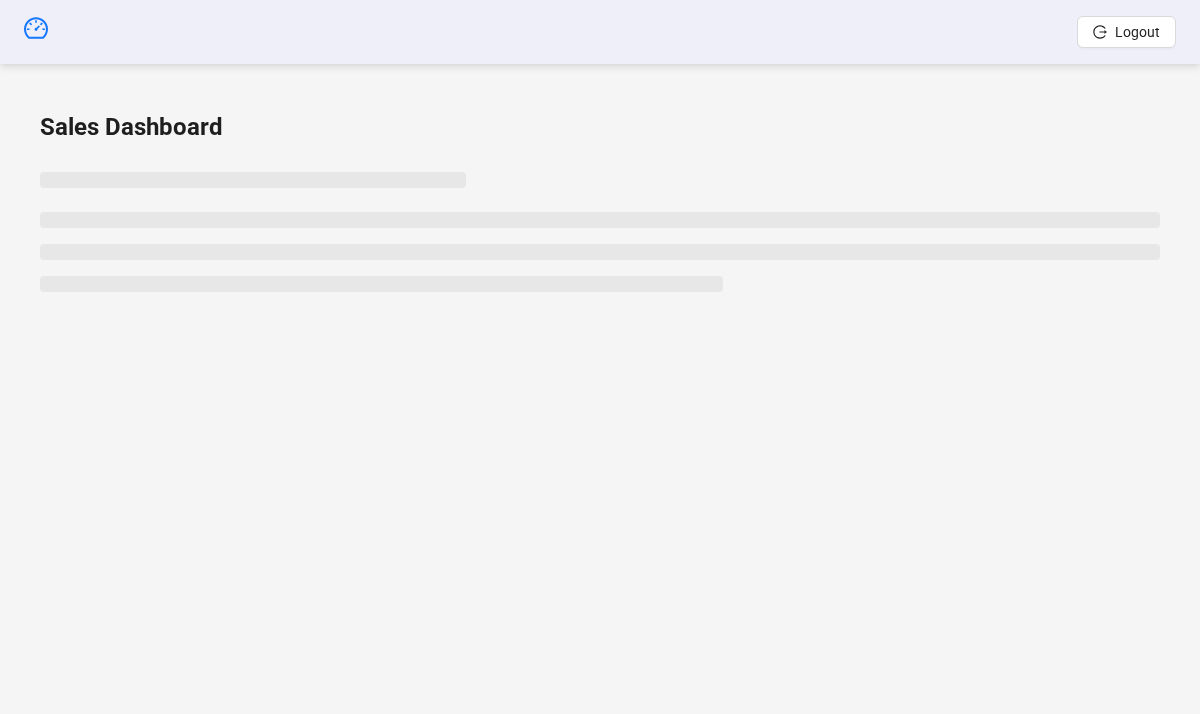 scroll, scrollTop: 0, scrollLeft: 0, axis: both 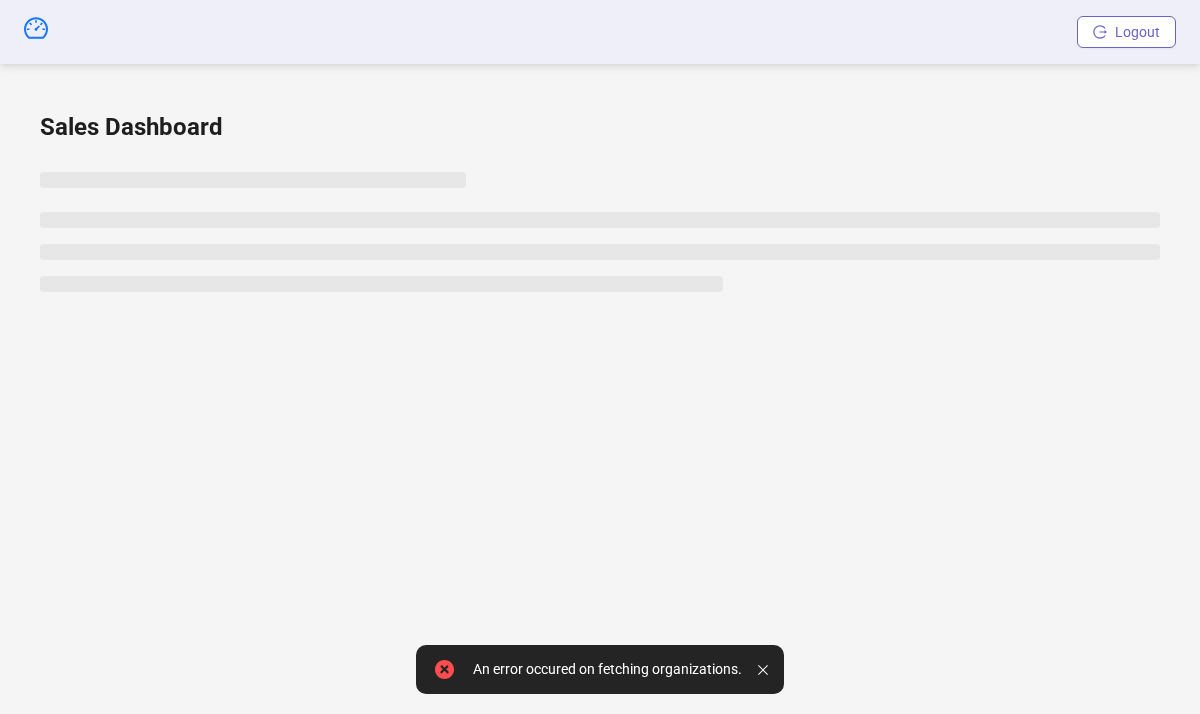 click on "Logout" at bounding box center [1137, 32] 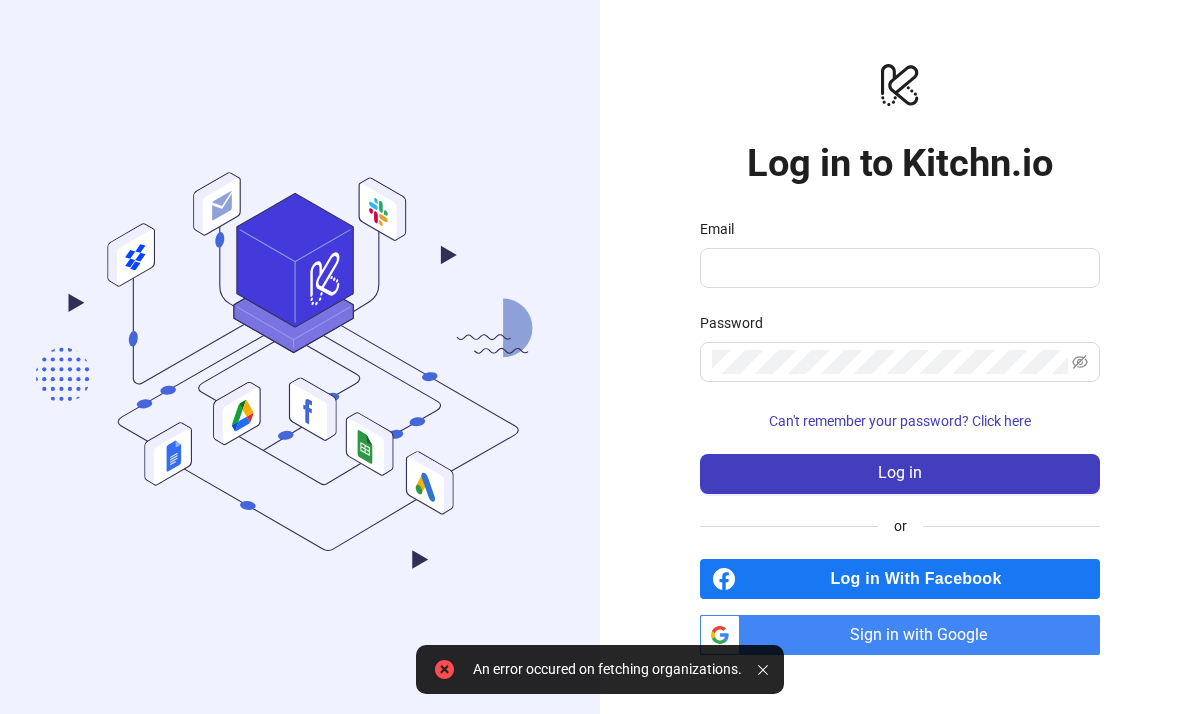 click on "Sign in with Google" at bounding box center (924, 635) 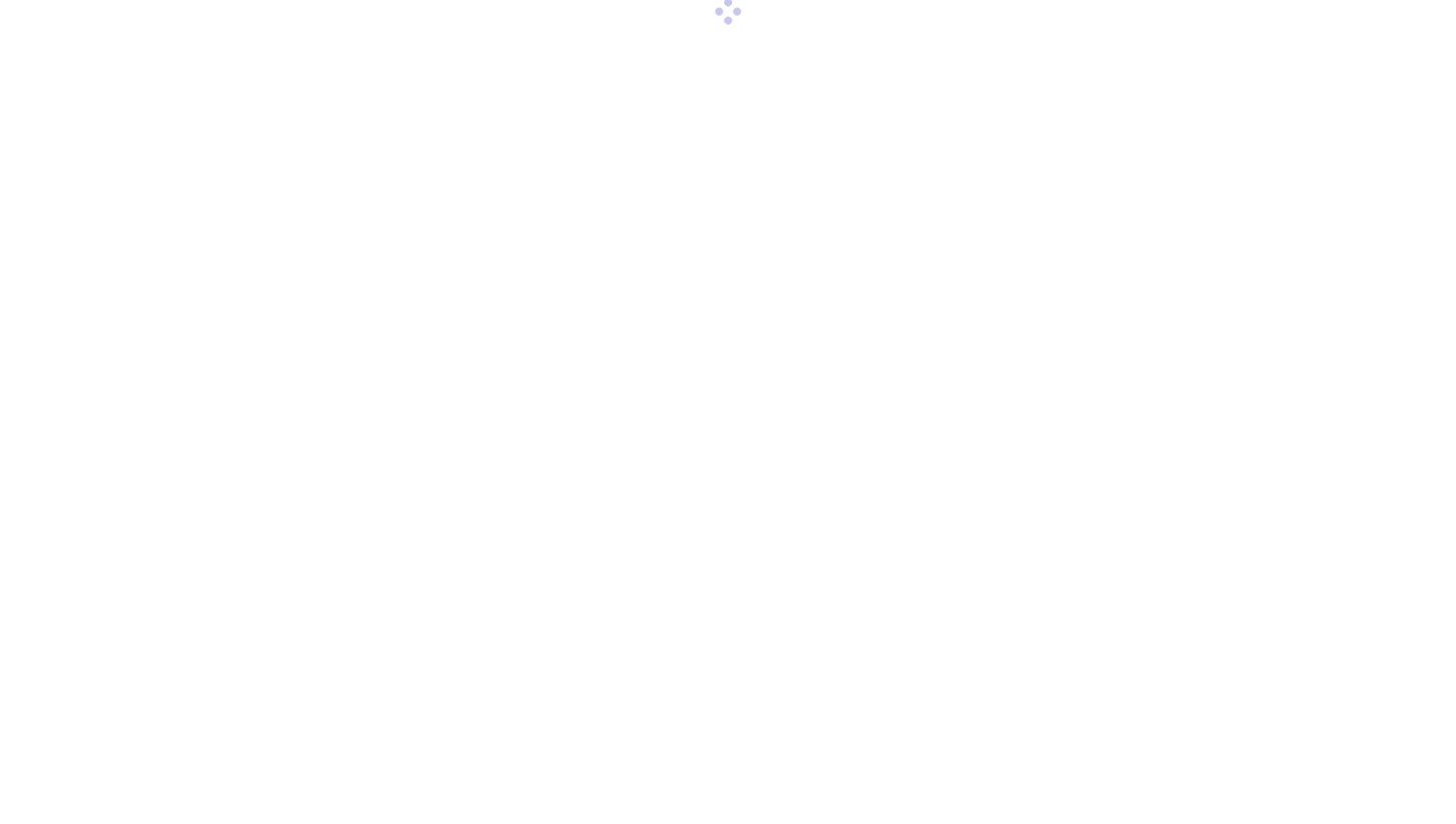 scroll, scrollTop: 0, scrollLeft: 0, axis: both 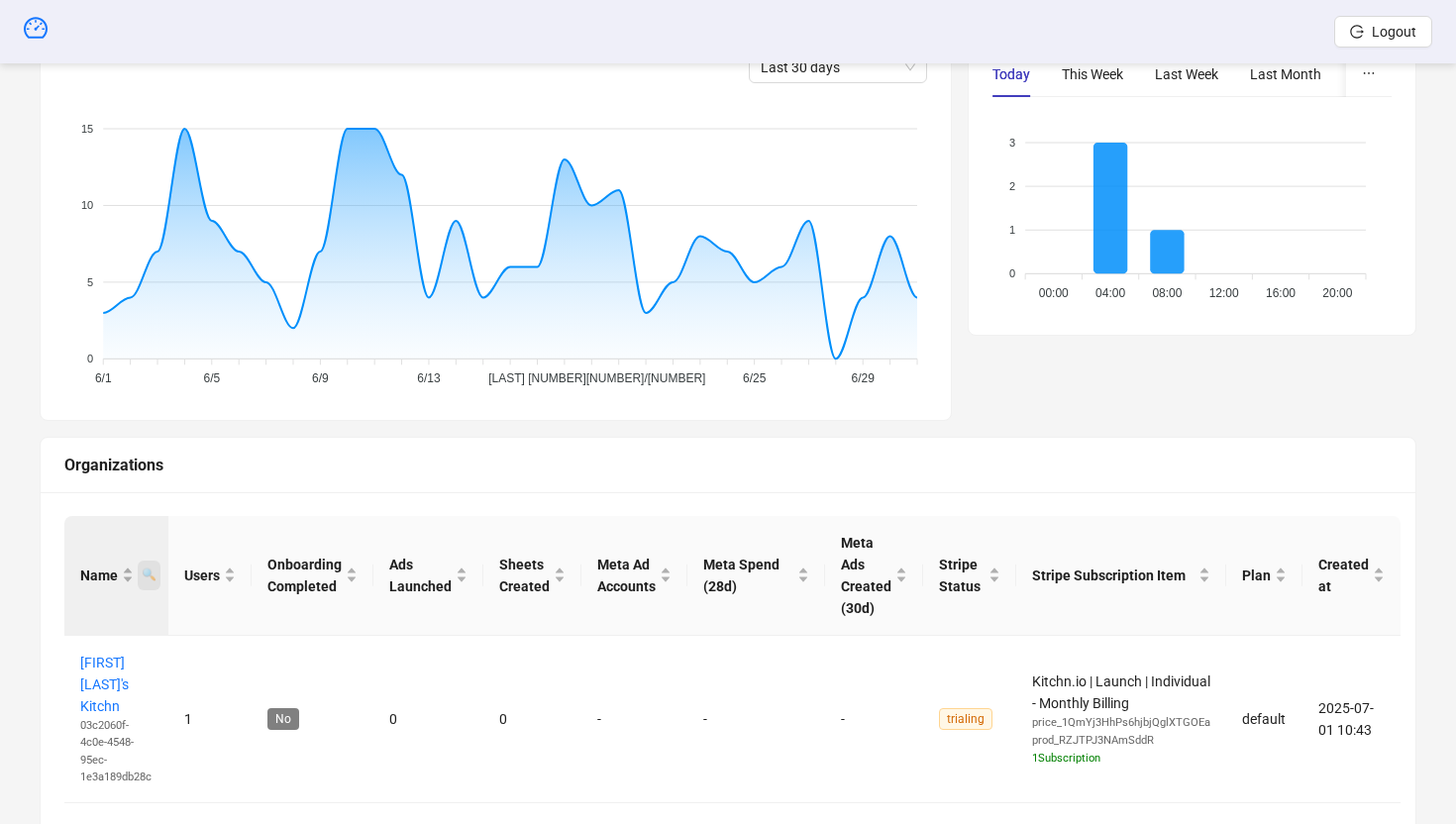 click on "🔍" at bounding box center (149, 574) 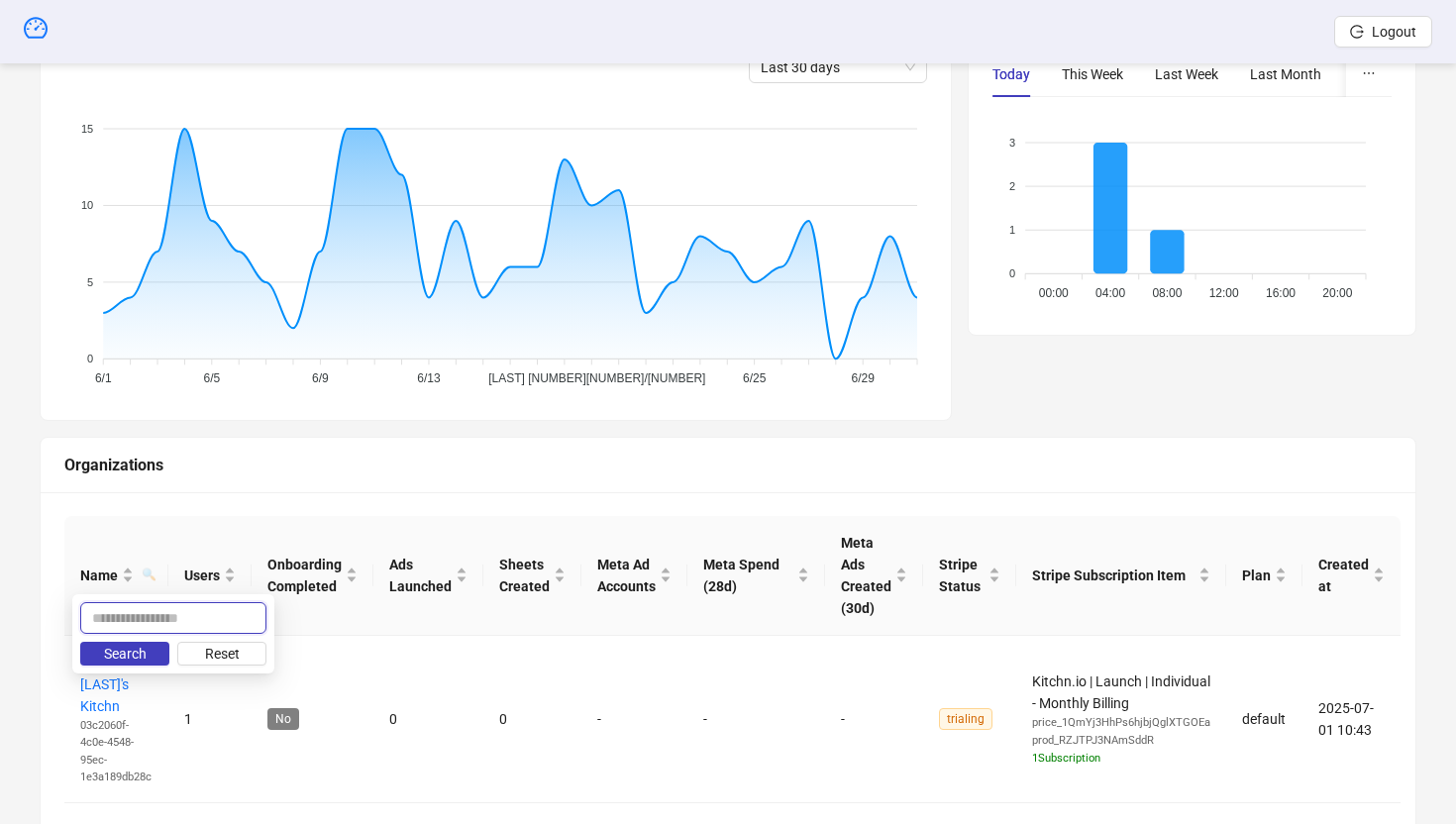 click at bounding box center (173, 618) 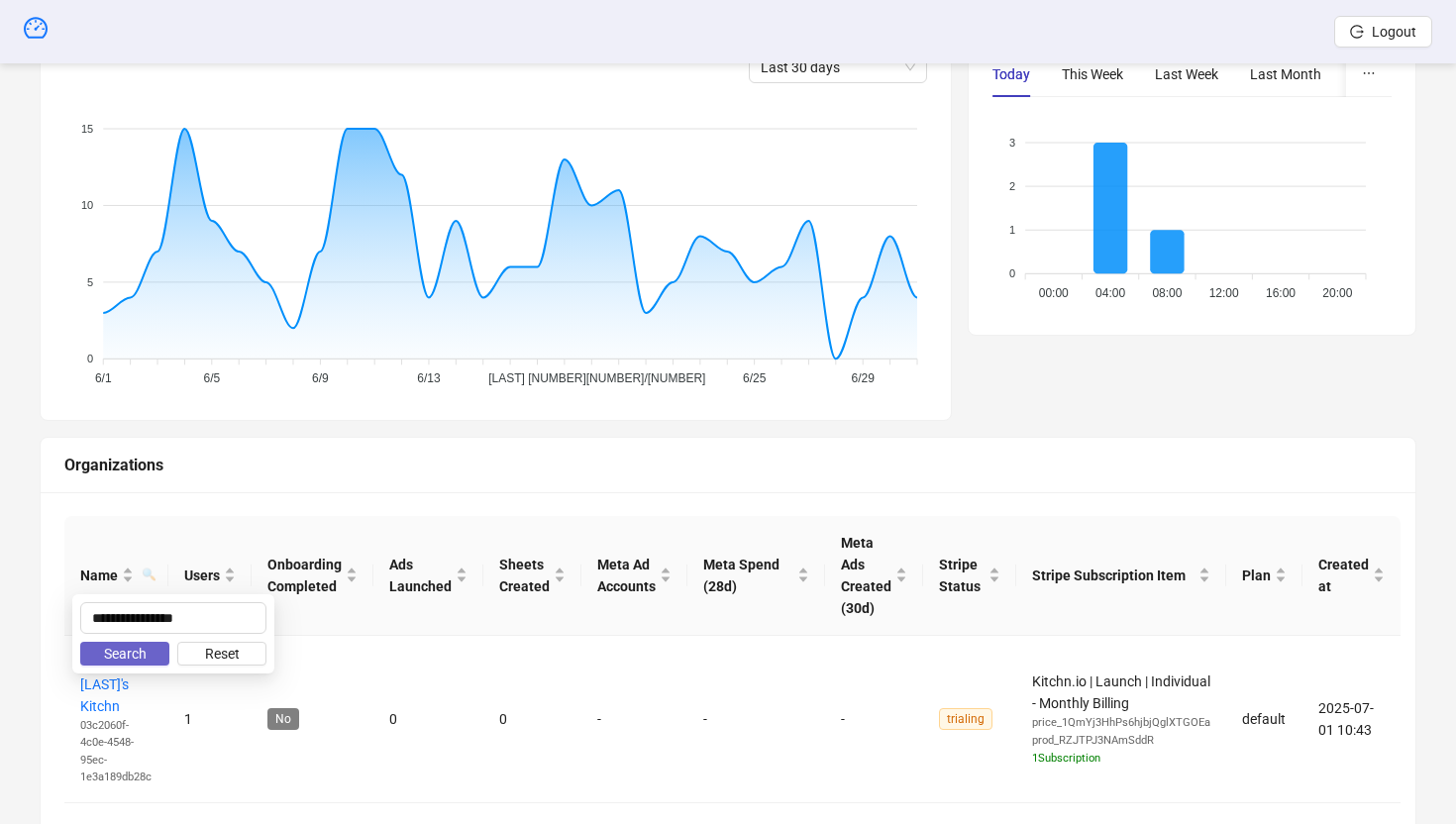 click on "Search" at bounding box center (125, 654) 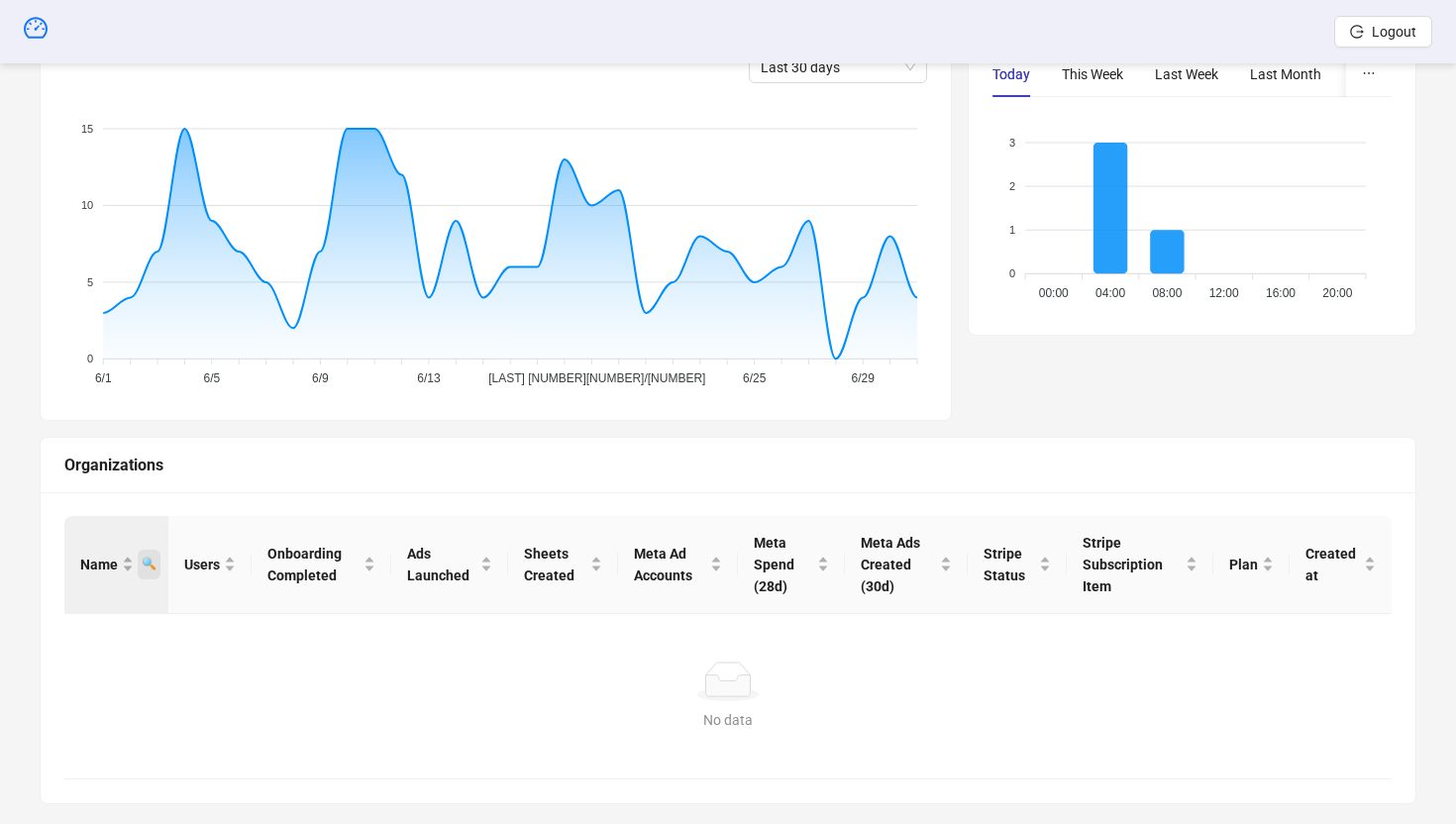 click on "🔍" at bounding box center (149, 564) 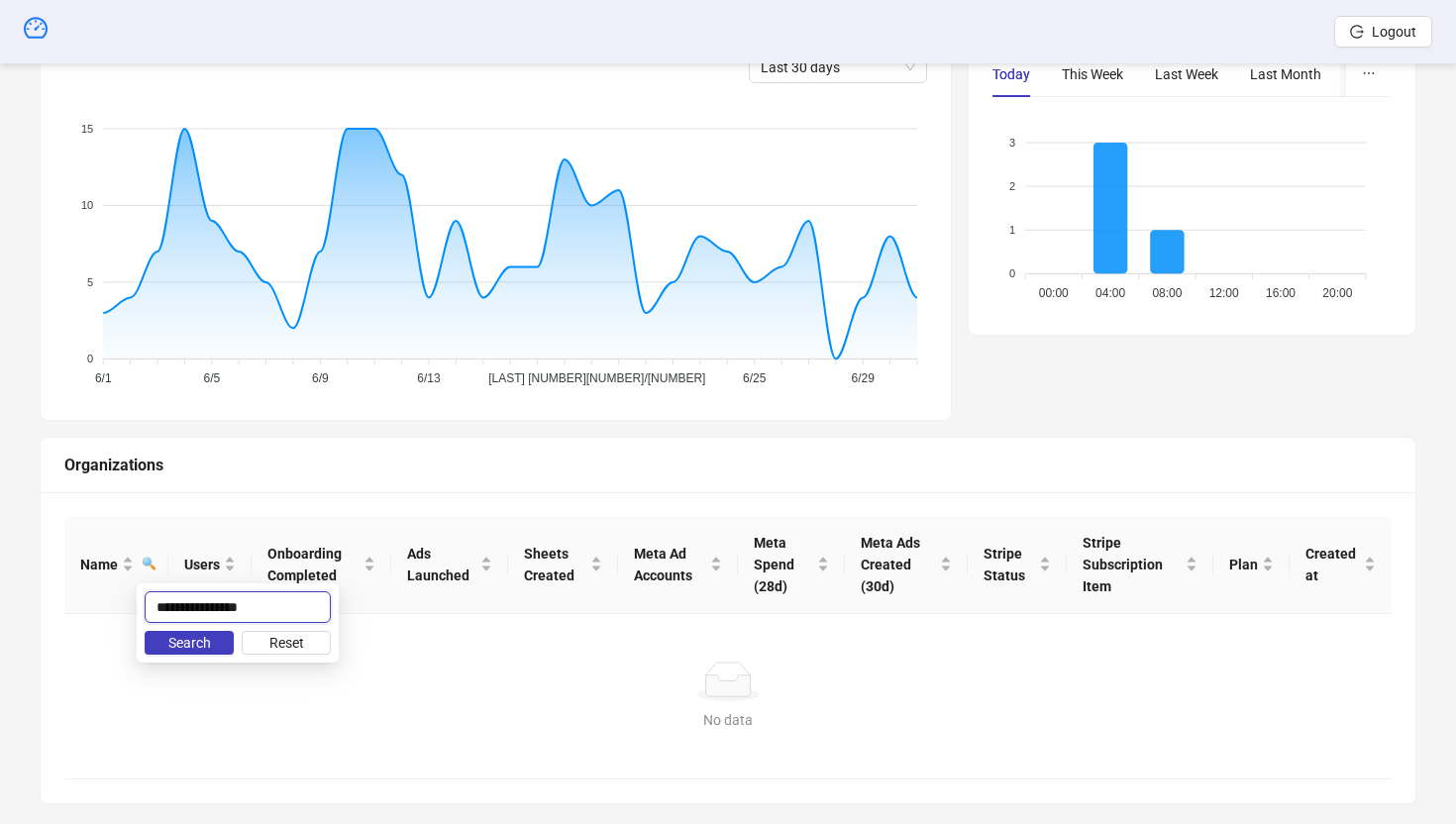 drag, startPoint x: 263, startPoint y: 610, endPoint x: 214, endPoint y: 610, distance: 49 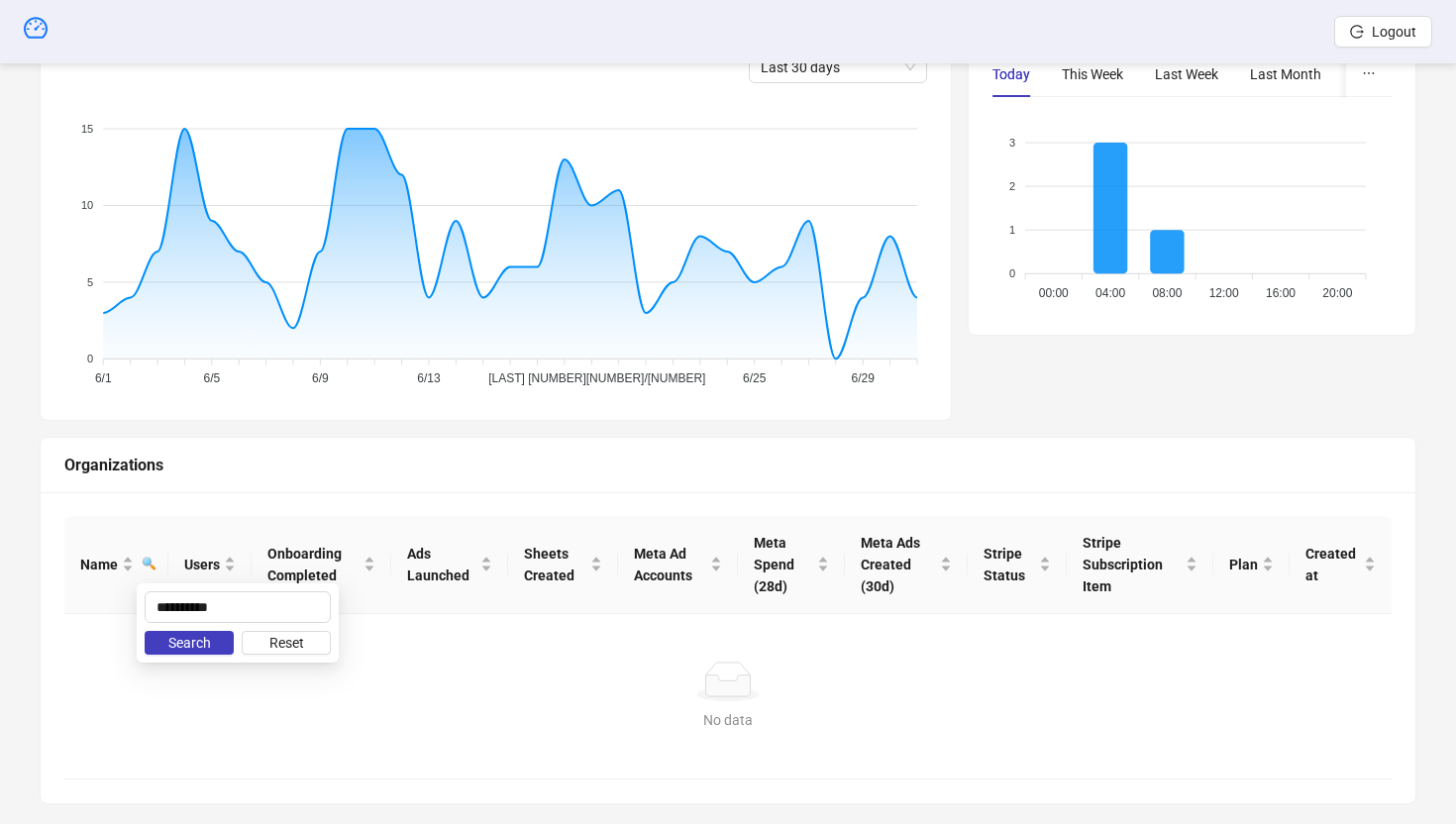 click on "Search" at bounding box center (189, 643) 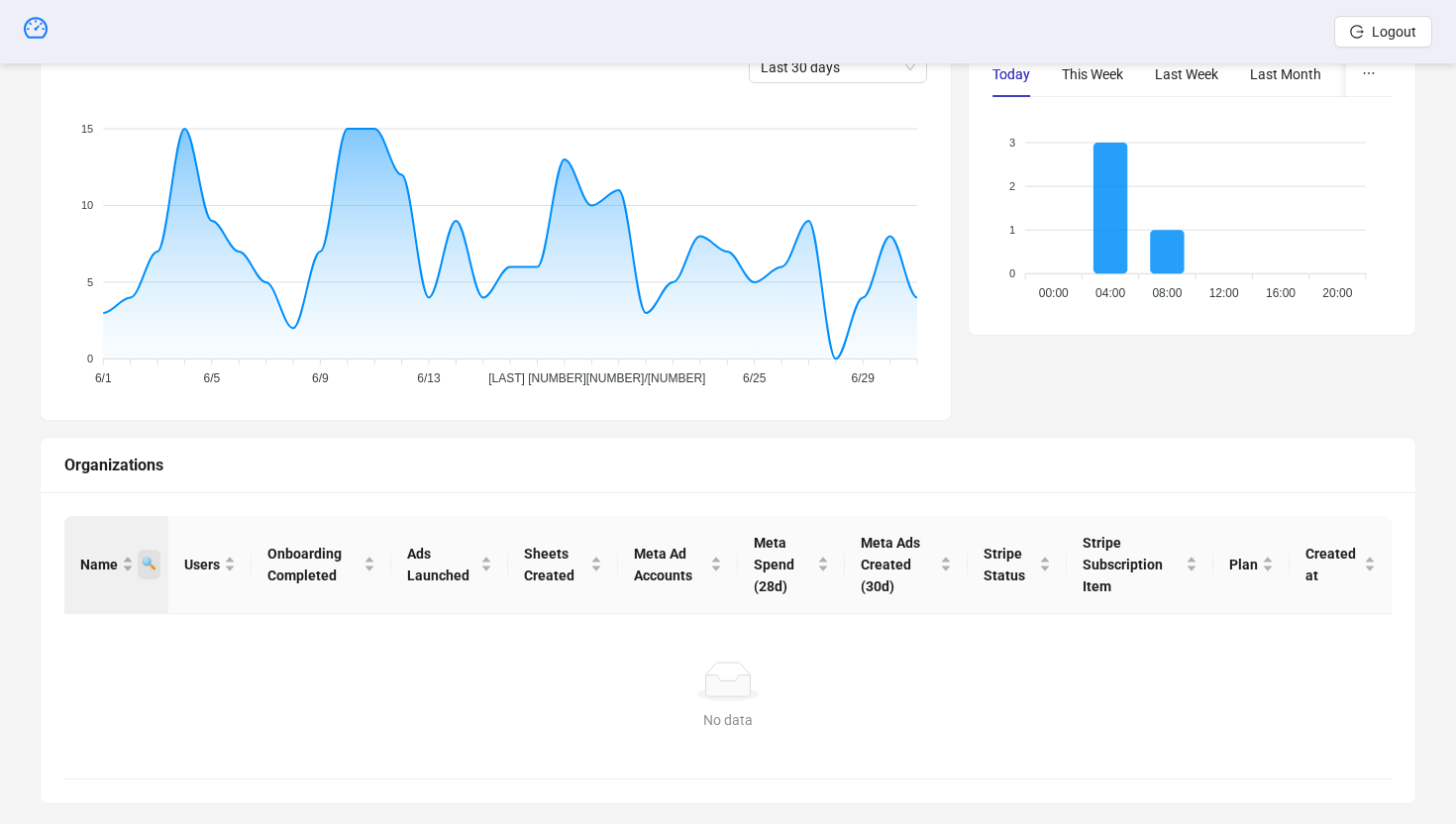 click on "🔍" at bounding box center [149, 565] 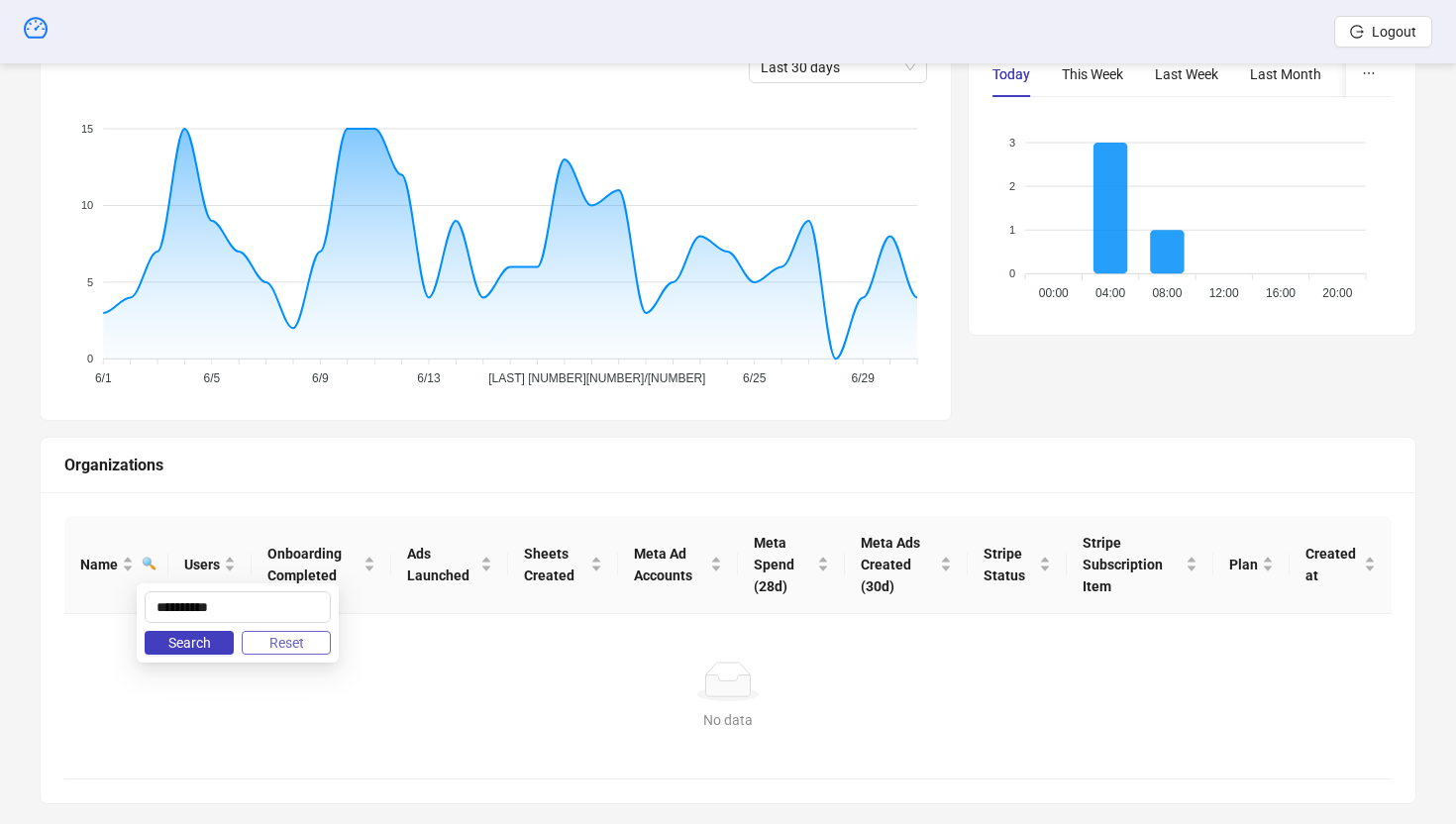 click on "Reset" at bounding box center (286, 643) 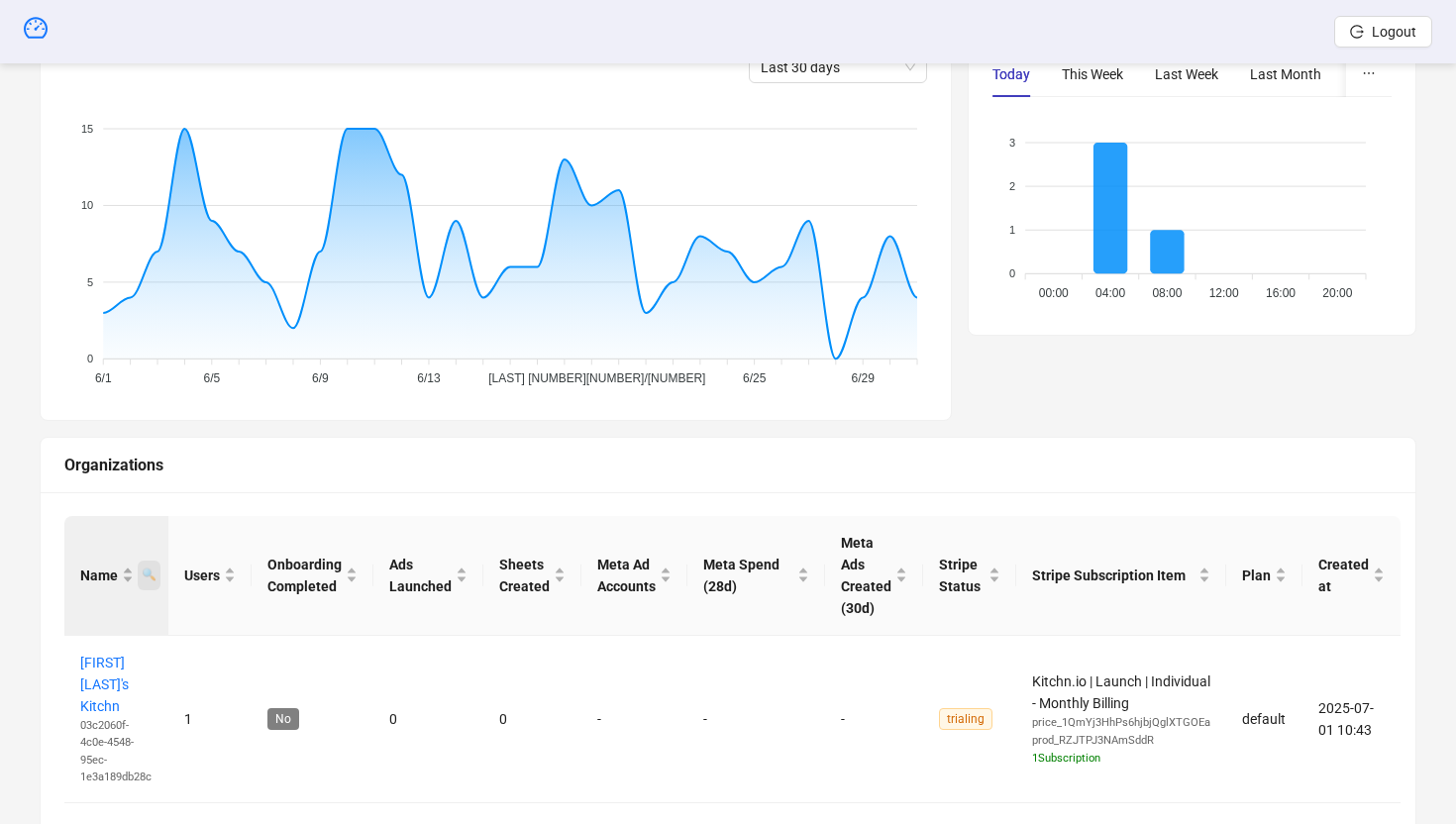 click on "🔍" at bounding box center (149, 574) 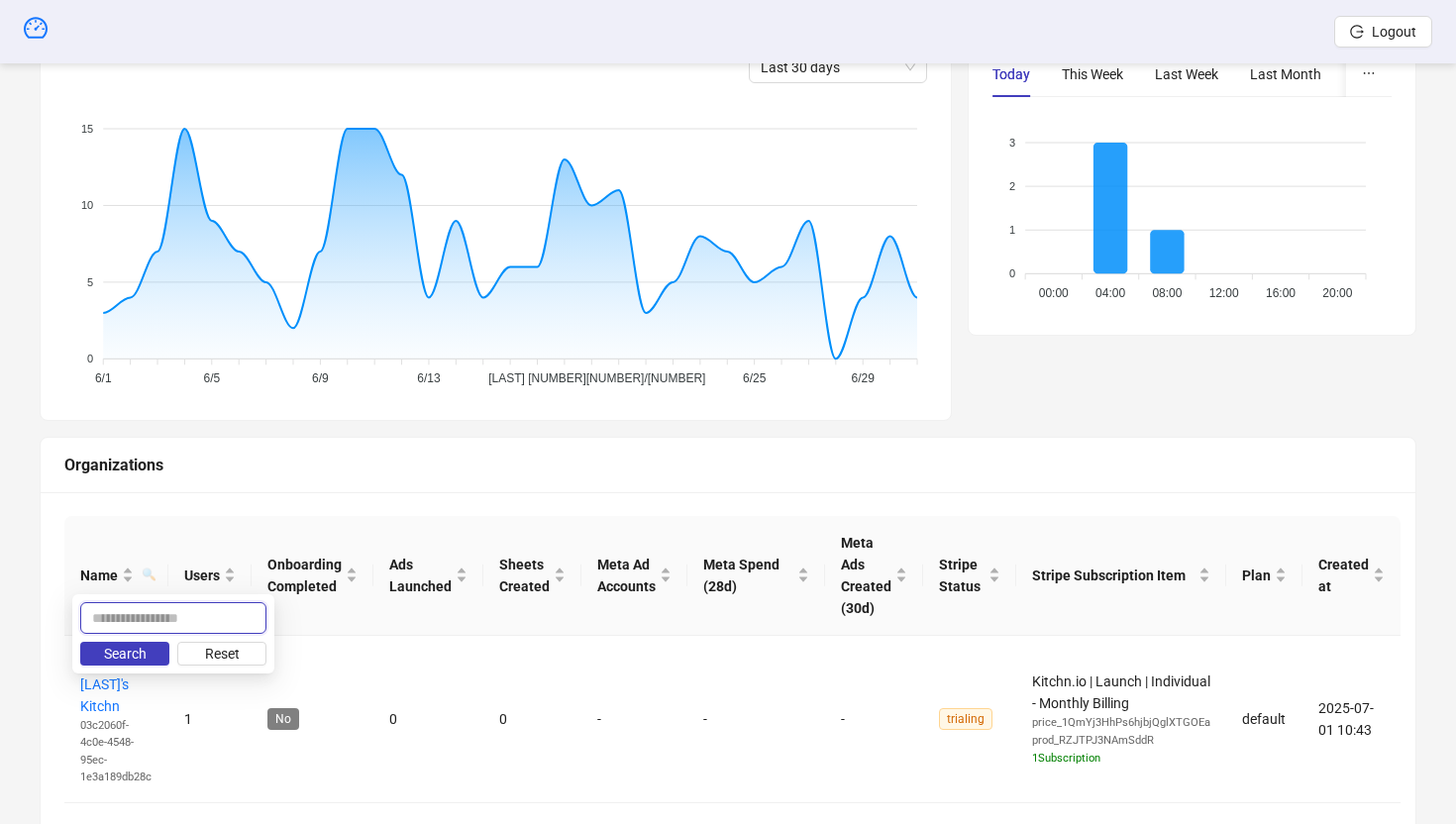 click at bounding box center [173, 618] 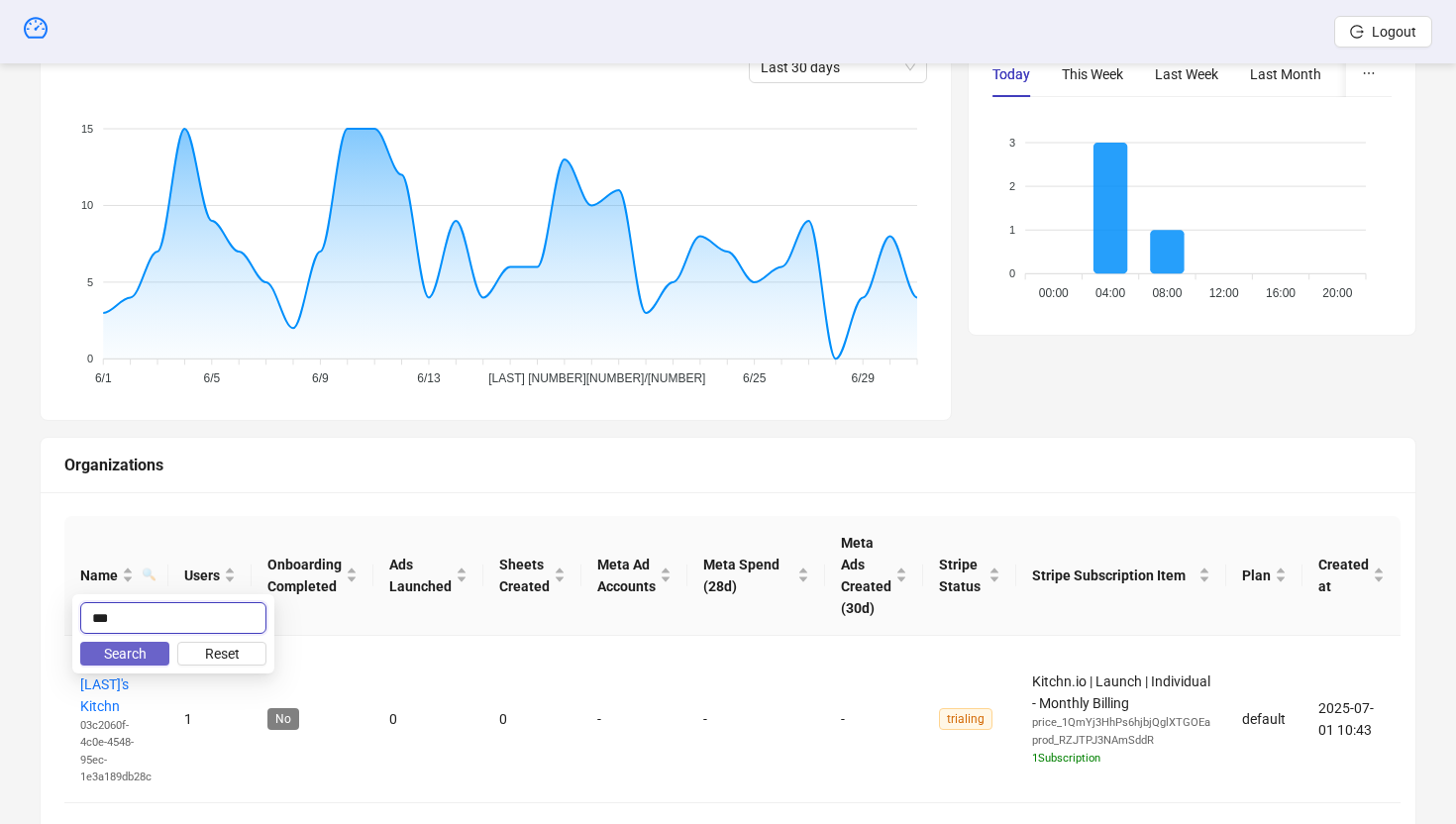type on "***" 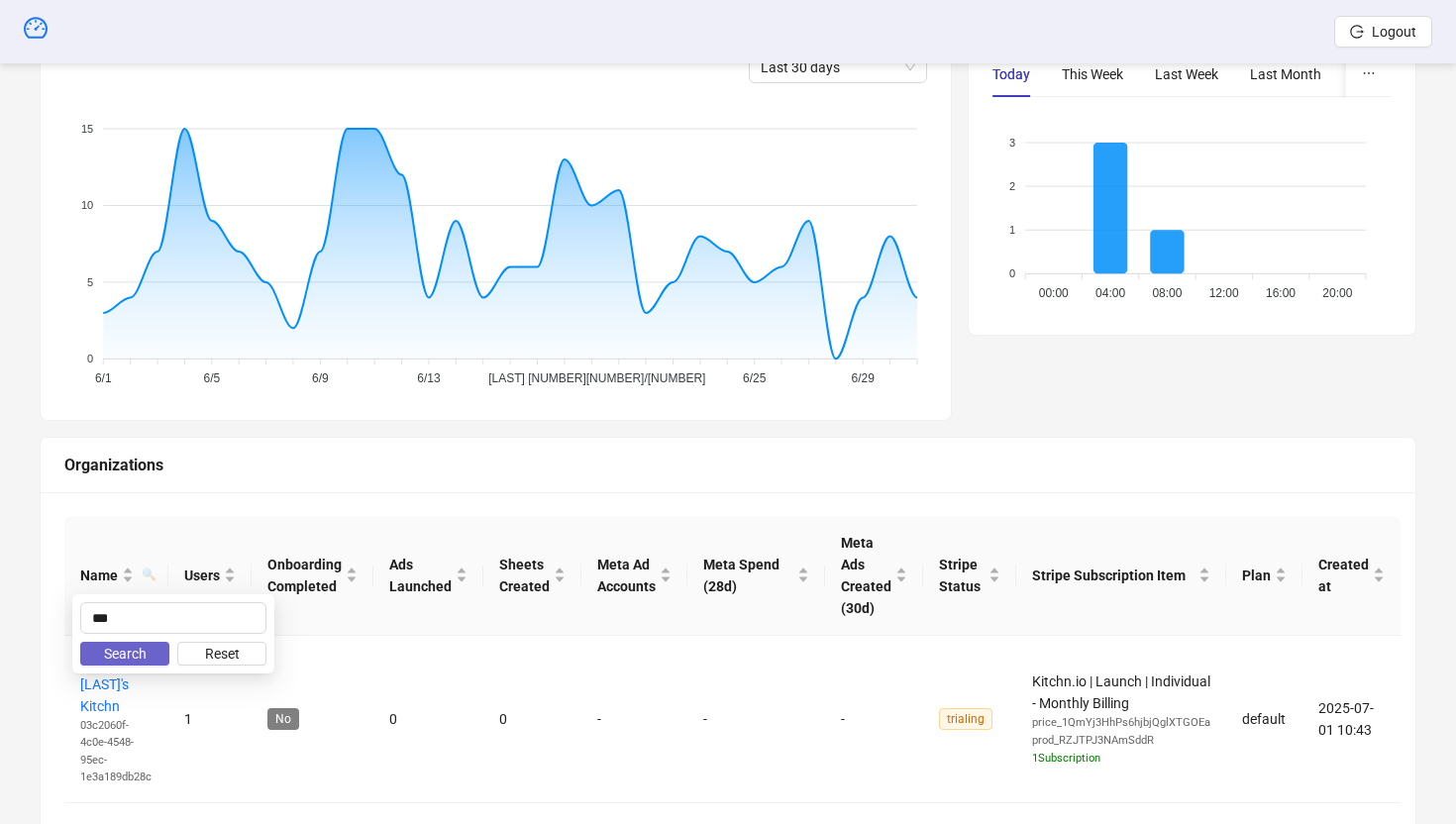 click on "Search" at bounding box center (125, 654) 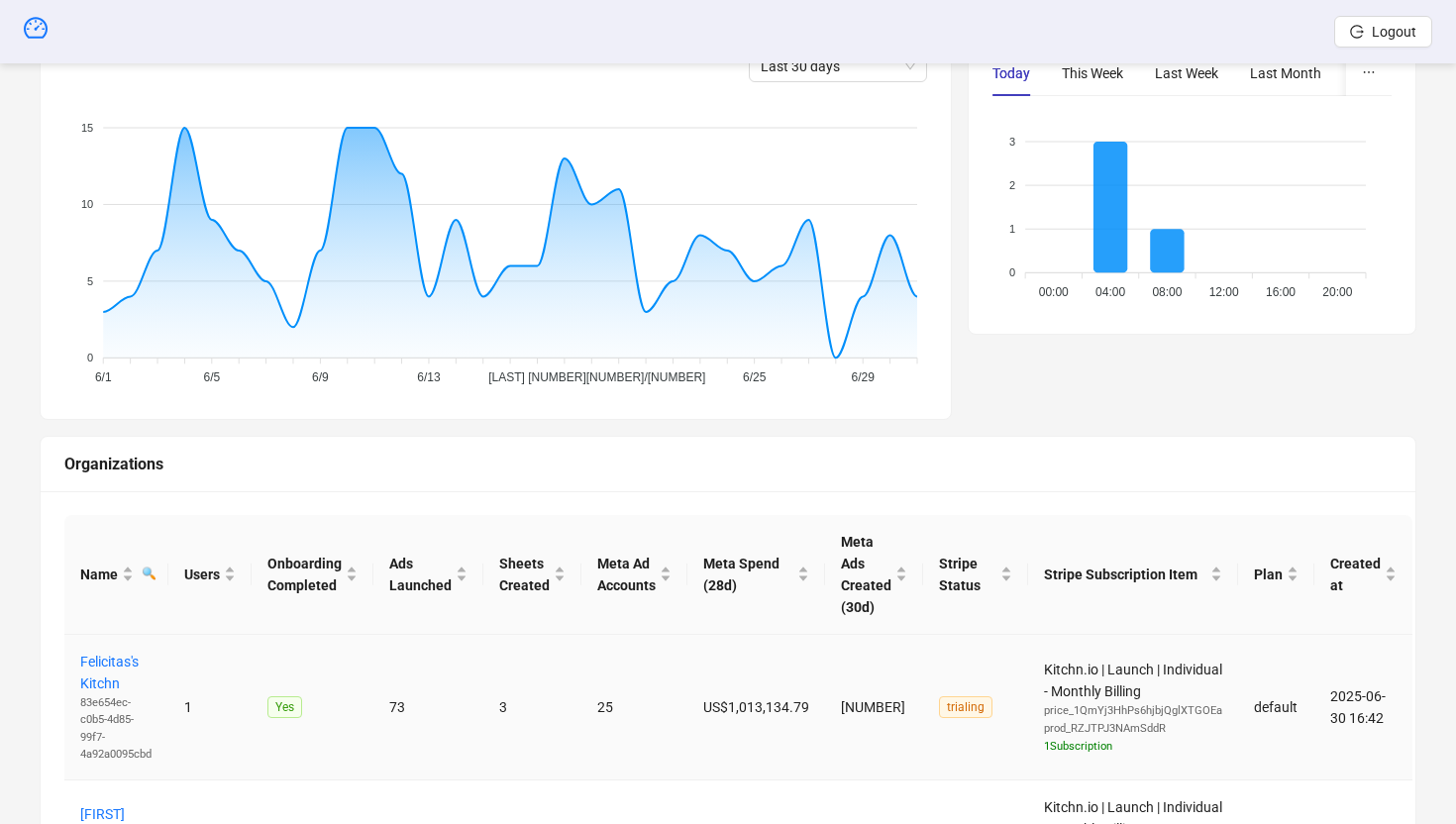 scroll, scrollTop: 510, scrollLeft: 0, axis: vertical 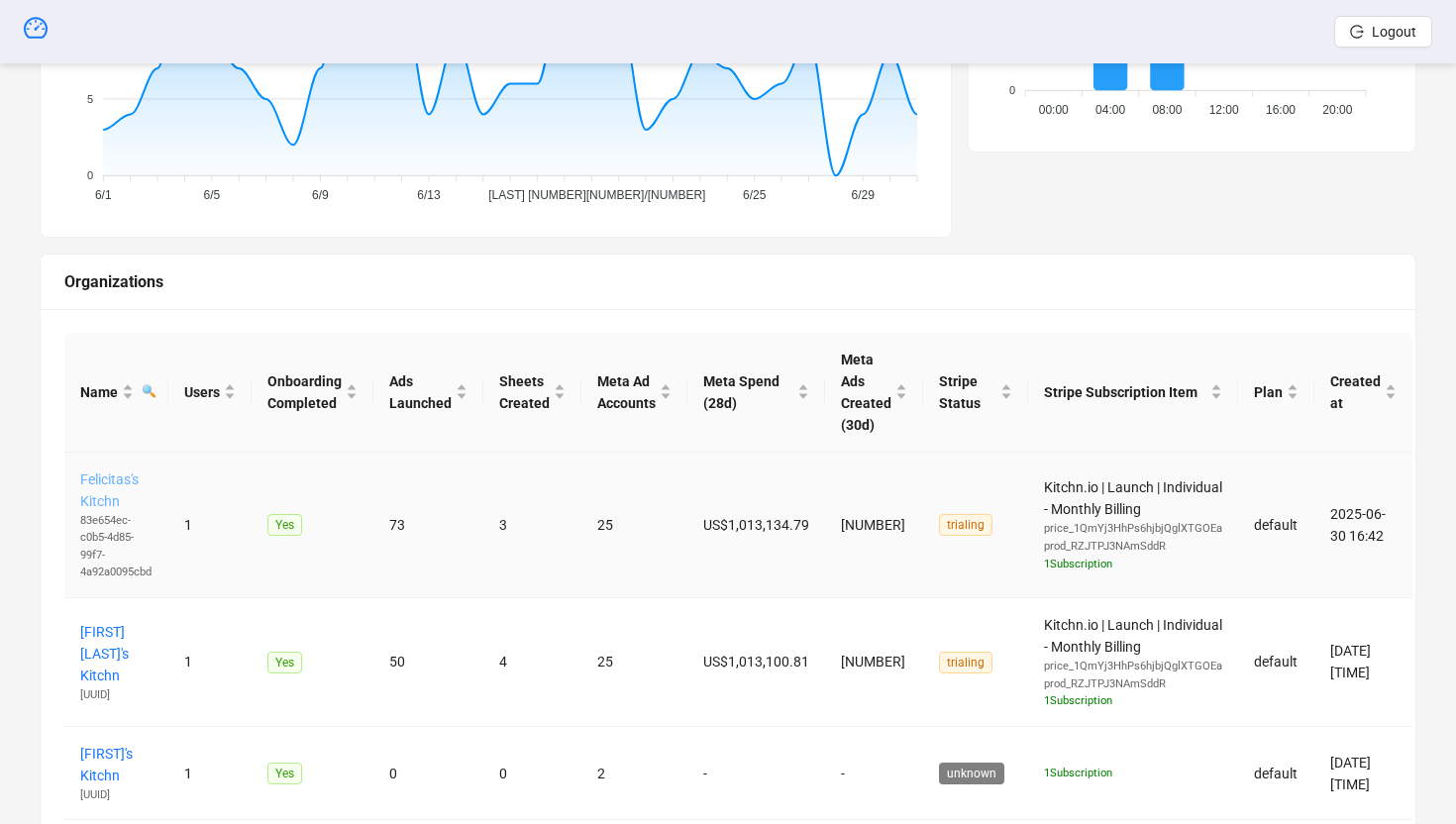 click on "Felicitas's Kitchn" at bounding box center (109, 490) 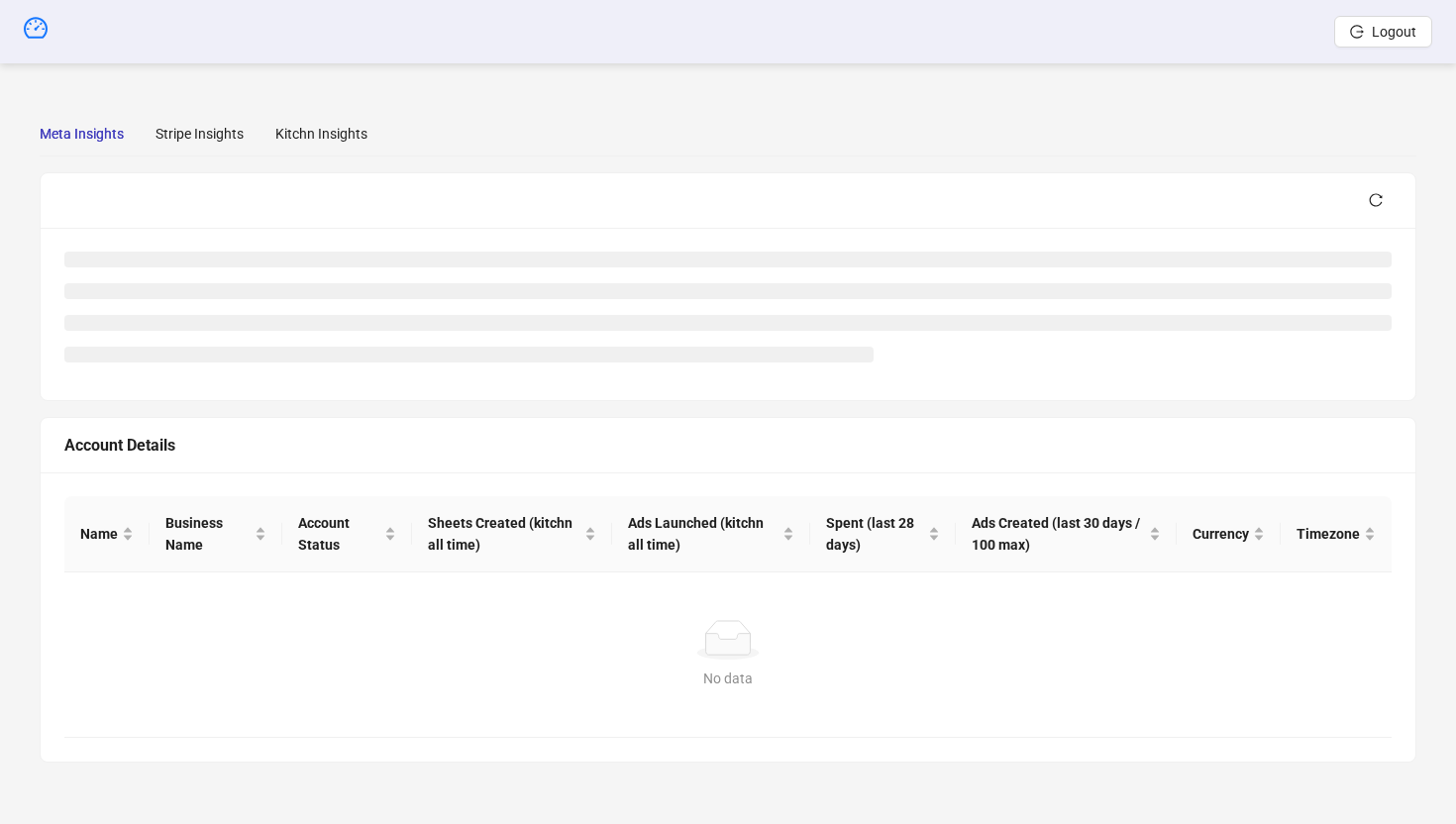scroll, scrollTop: 0, scrollLeft: 0, axis: both 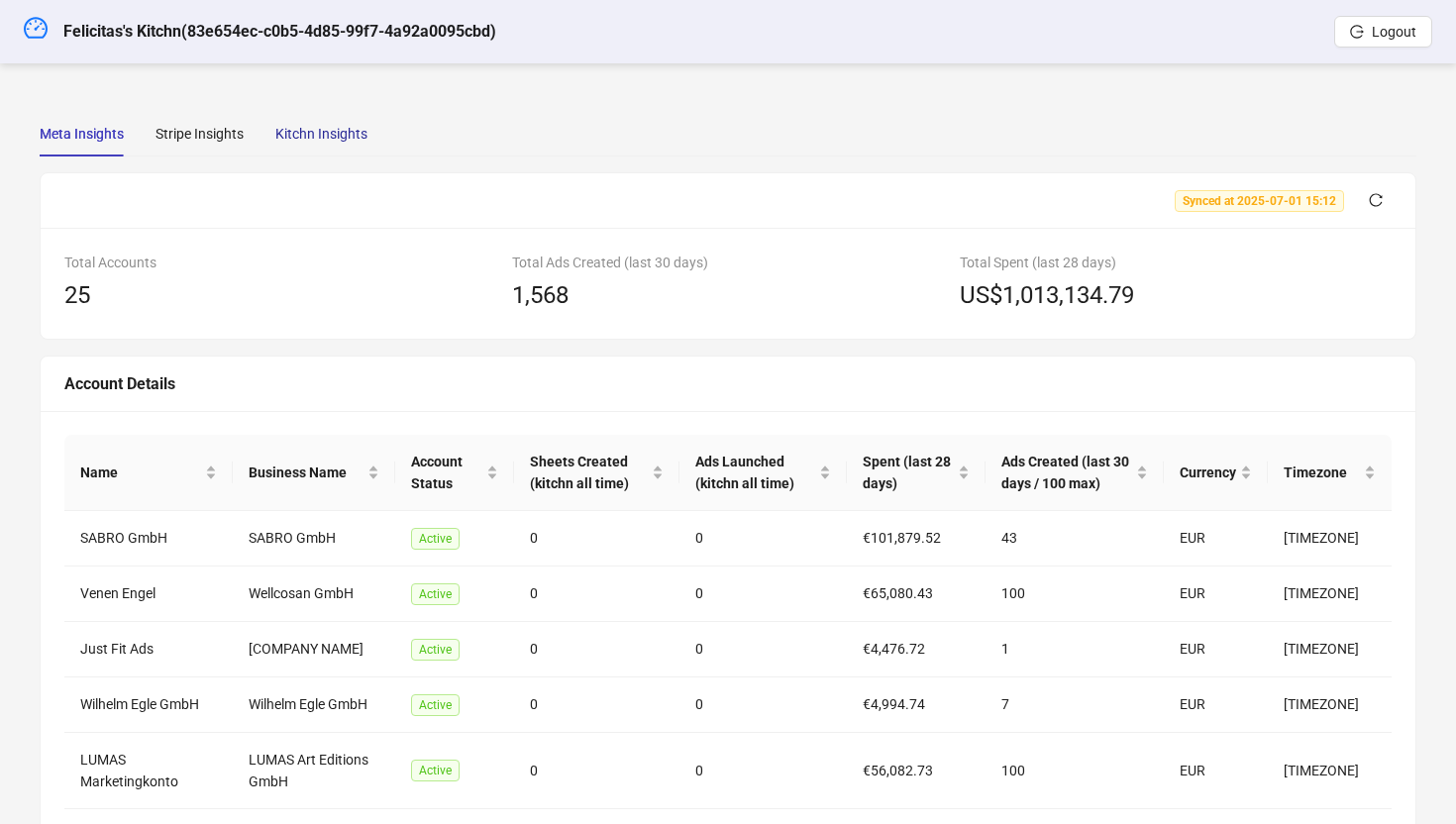 click on "Kitchn Insights" at bounding box center [321, 134] 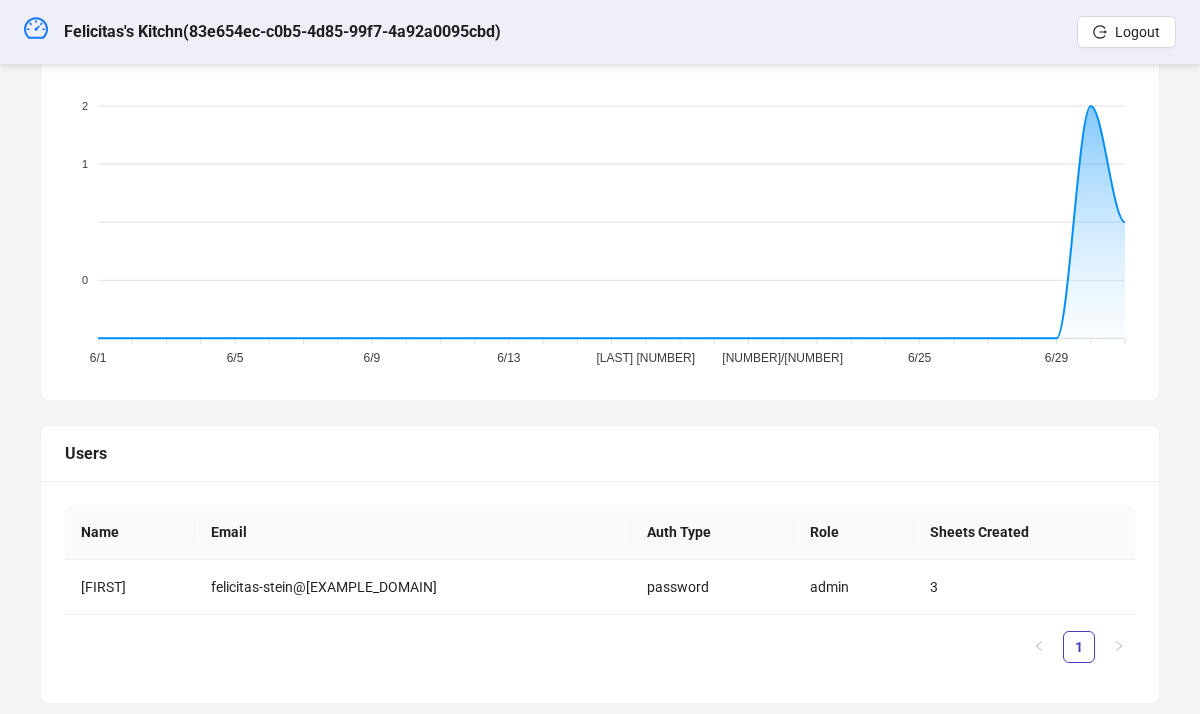 scroll, scrollTop: 707, scrollLeft: 0, axis: vertical 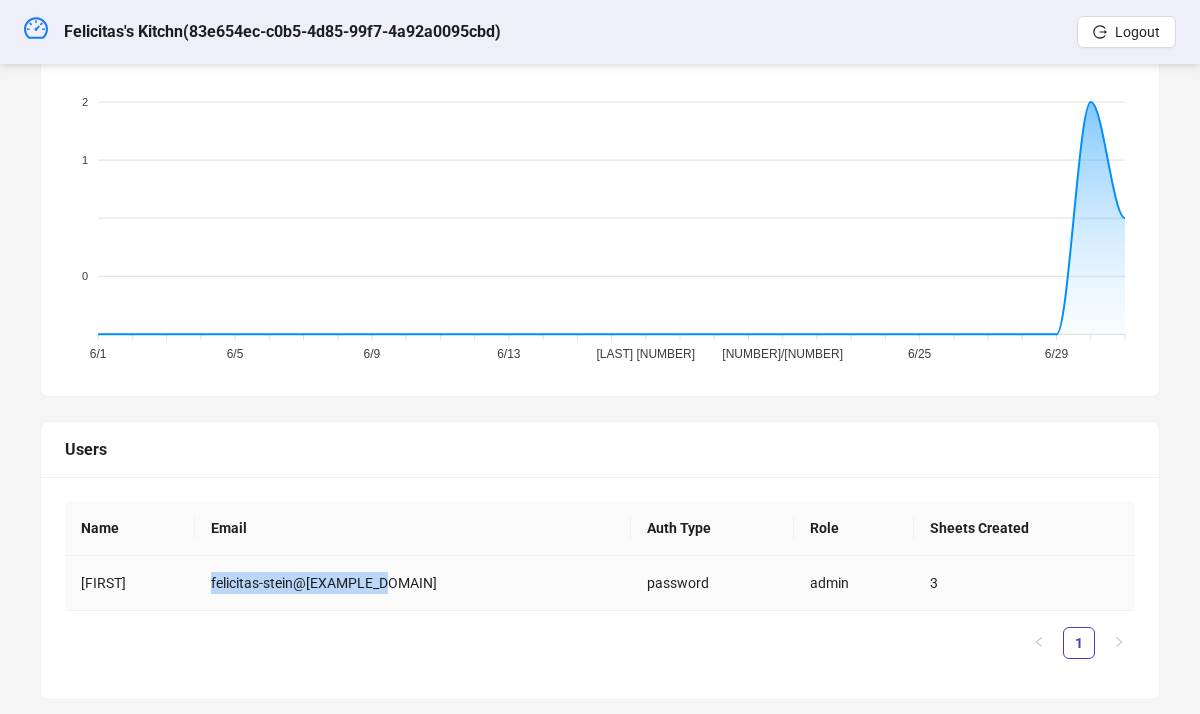 drag, startPoint x: 238, startPoint y: 586, endPoint x: 362, endPoint y: 586, distance: 124 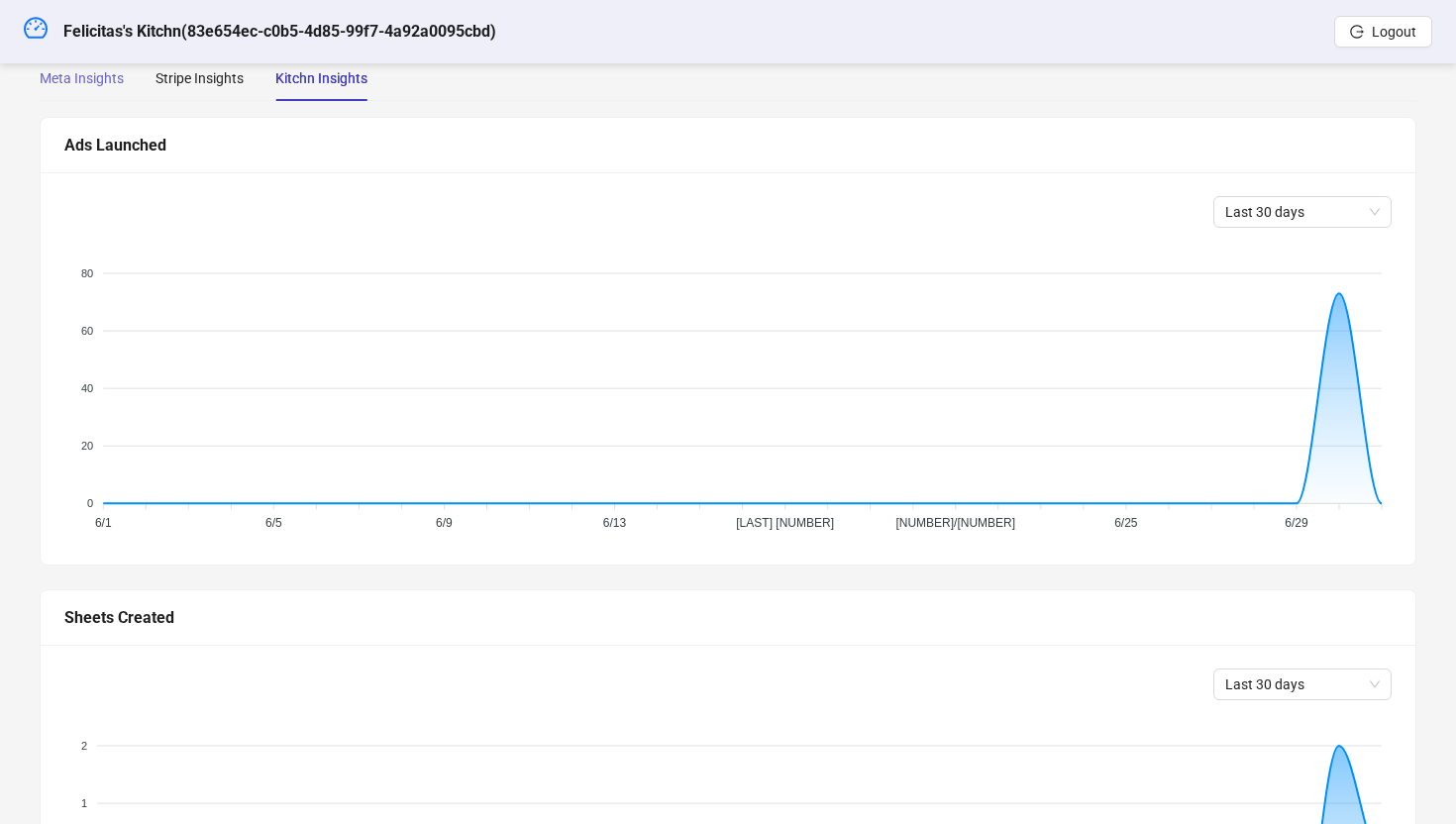 scroll, scrollTop: 56, scrollLeft: 0, axis: vertical 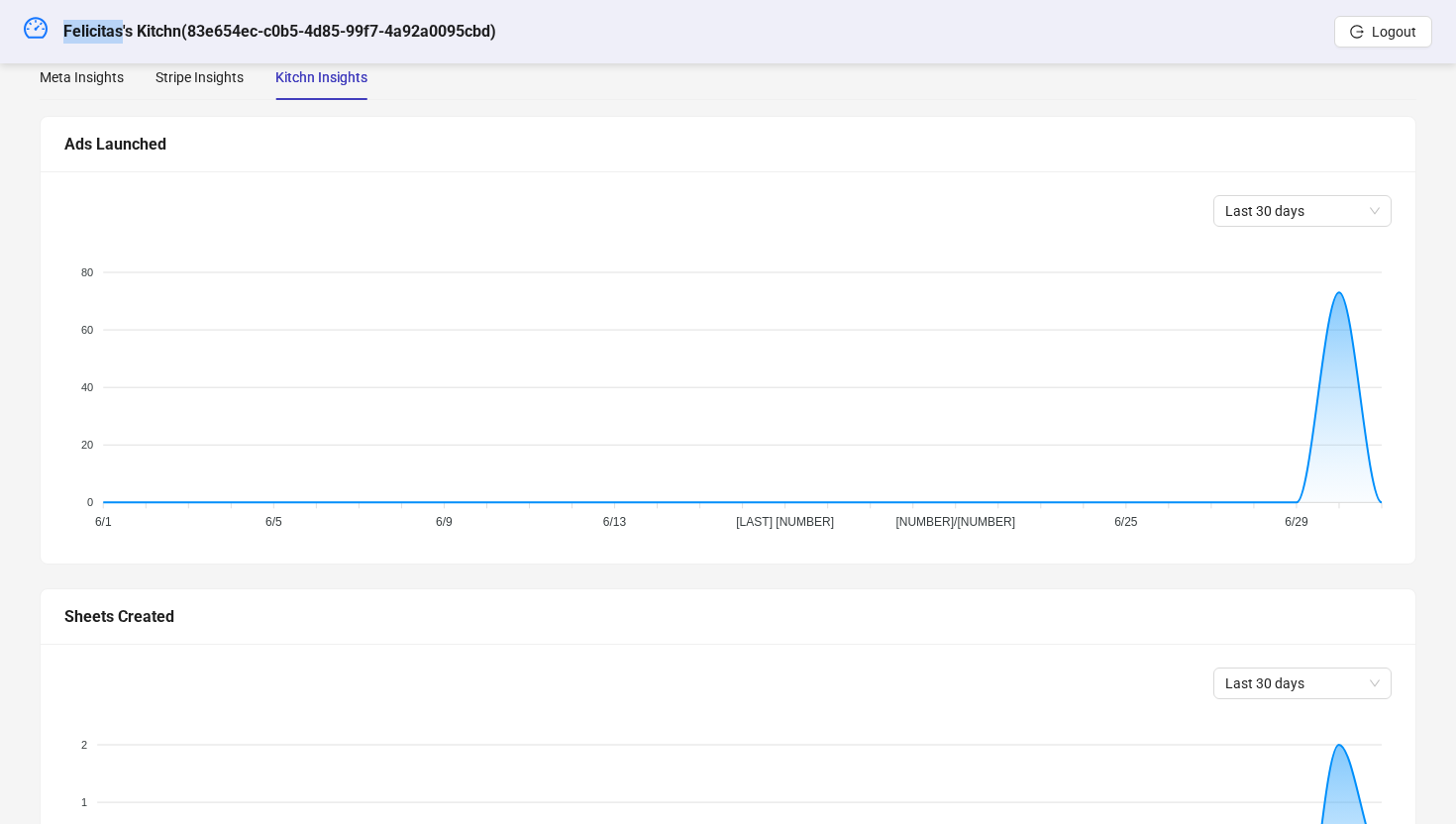drag, startPoint x: 64, startPoint y: 32, endPoint x: 119, endPoint y: 32, distance: 55 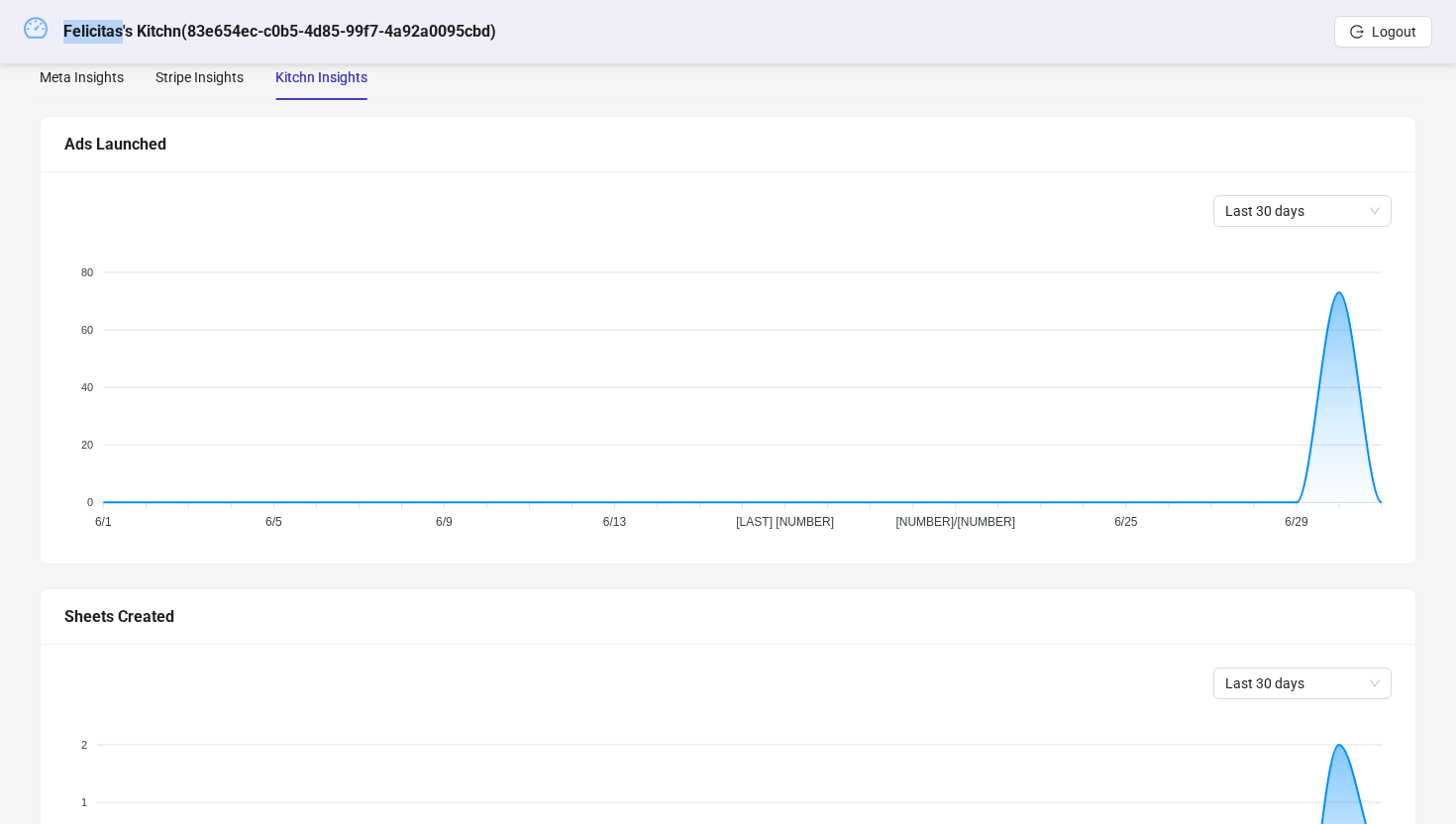 click at bounding box center [36, 28] 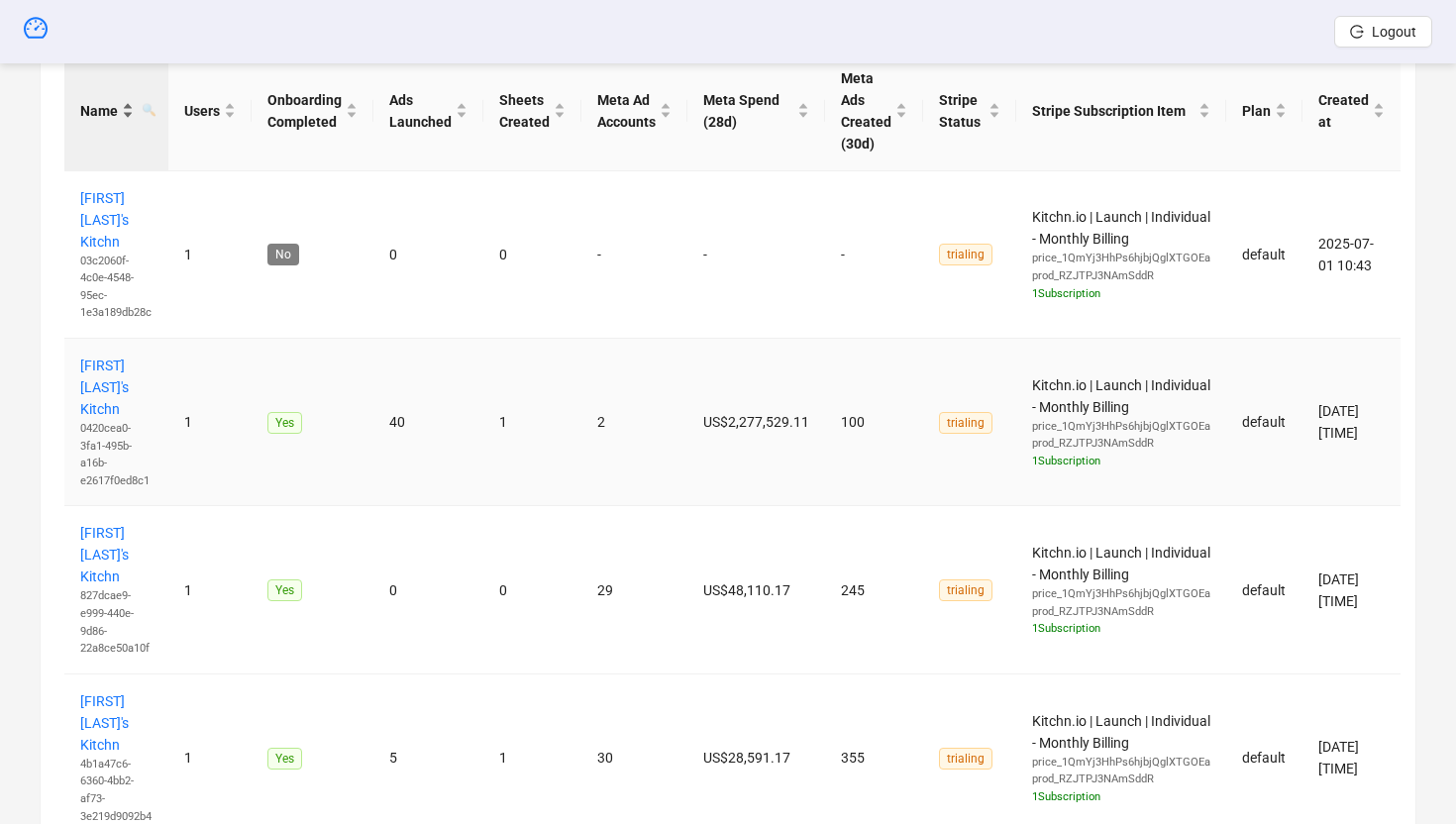 scroll, scrollTop: 642, scrollLeft: 0, axis: vertical 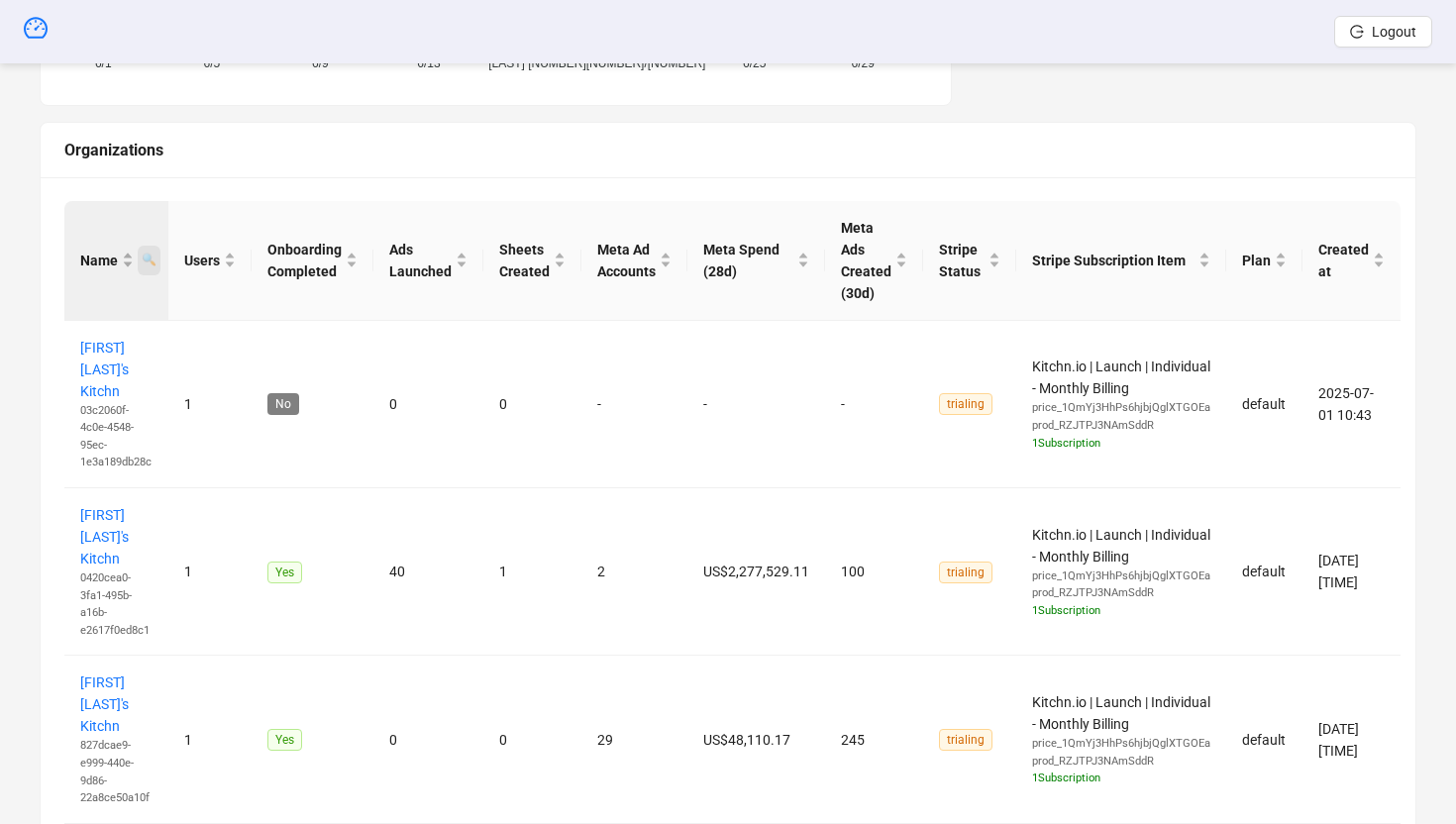 click on "🔍" at bounding box center (149, 259) 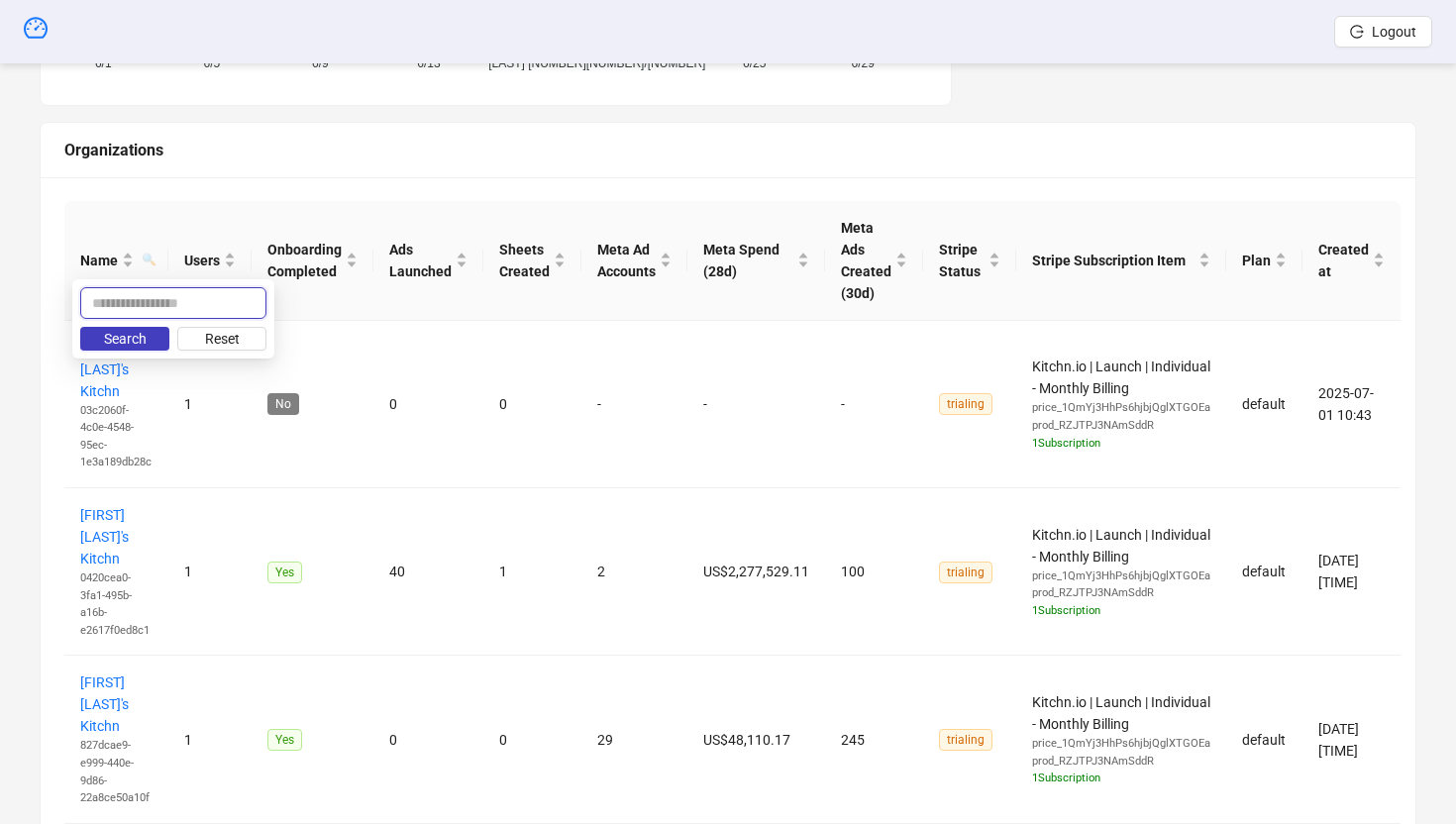 click at bounding box center (173, 303) 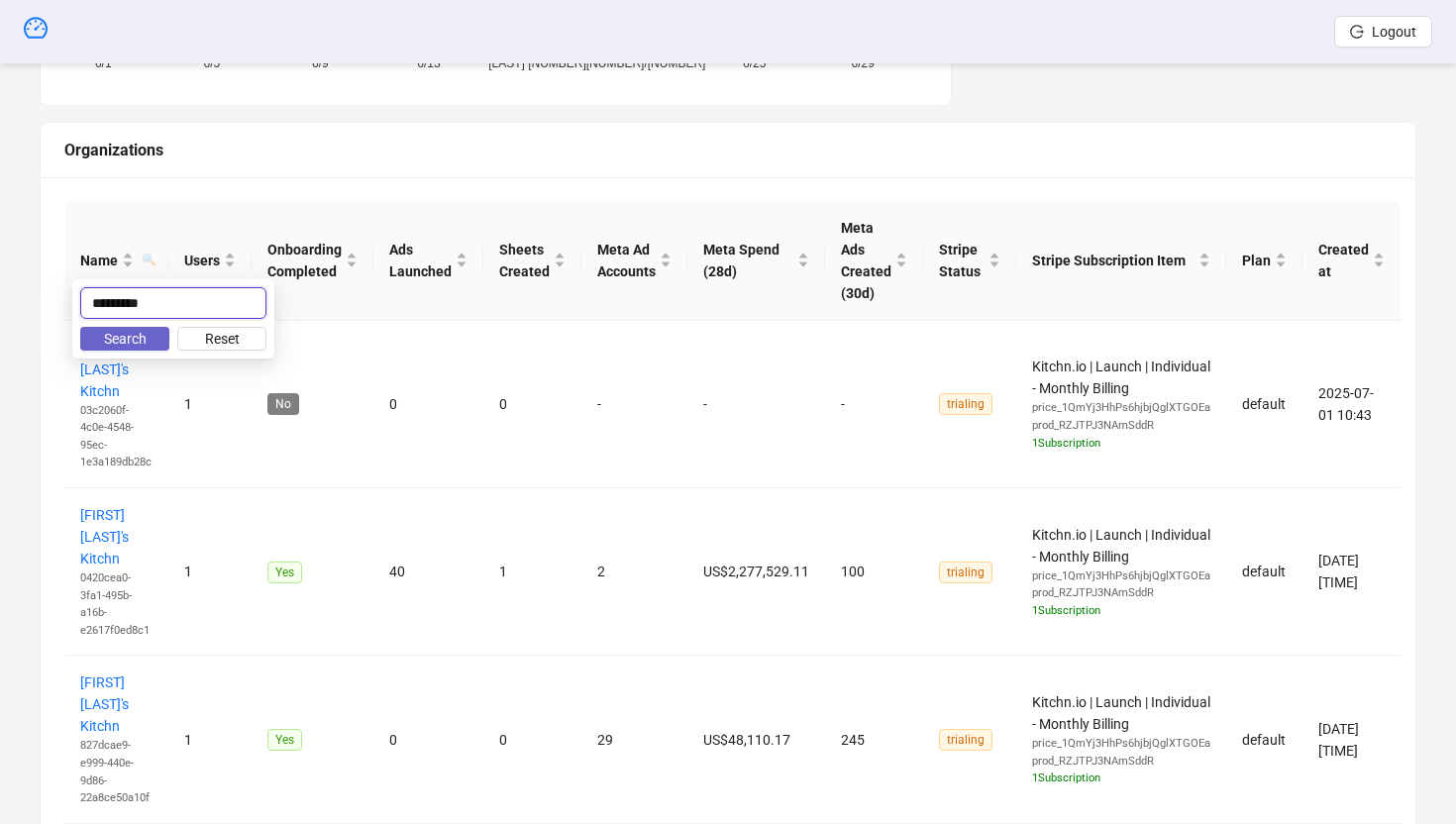 type on "*********" 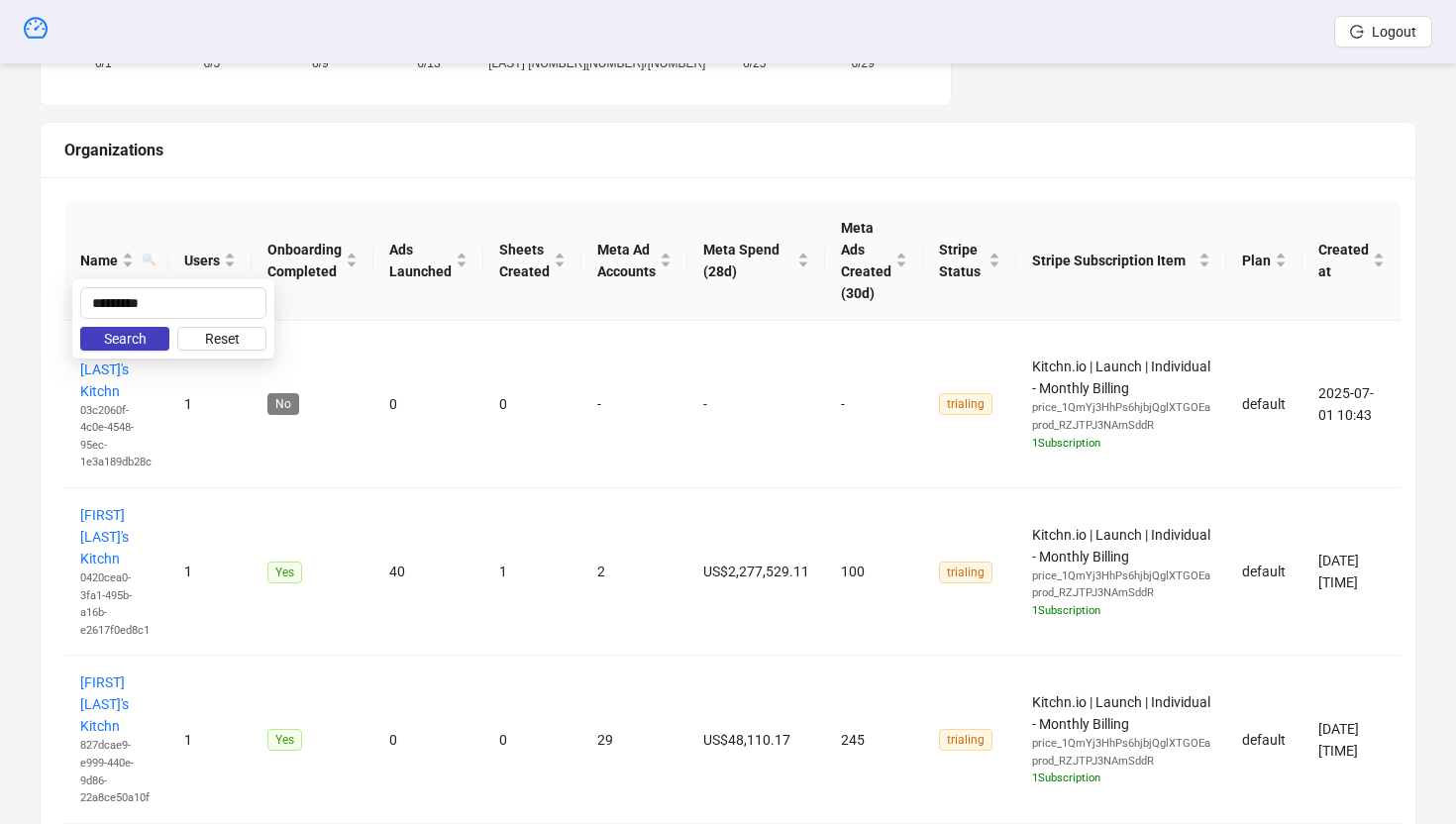 click on "Search" at bounding box center (125, 339) 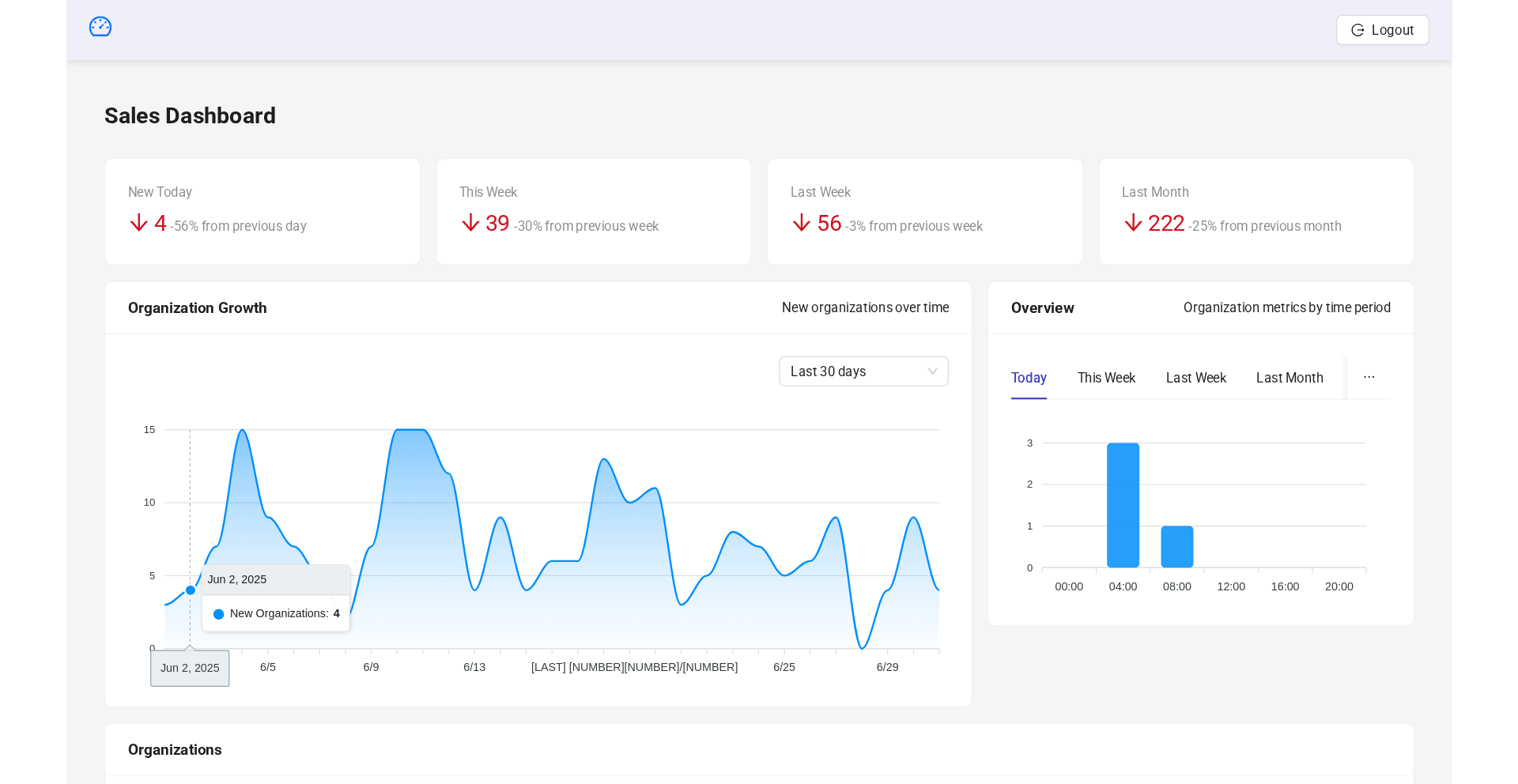 scroll, scrollTop: 0, scrollLeft: 0, axis: both 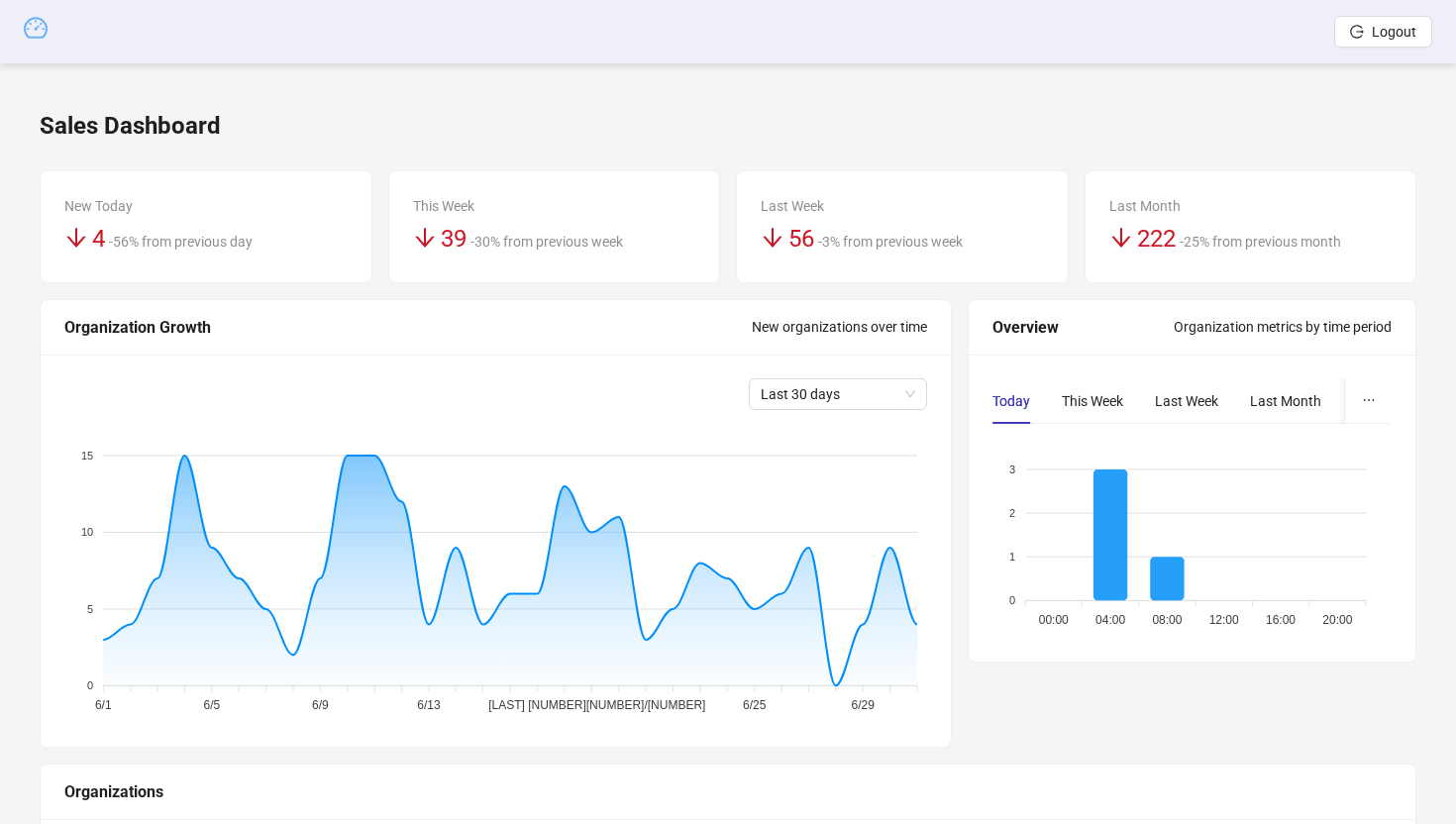 click at bounding box center (36, 28) 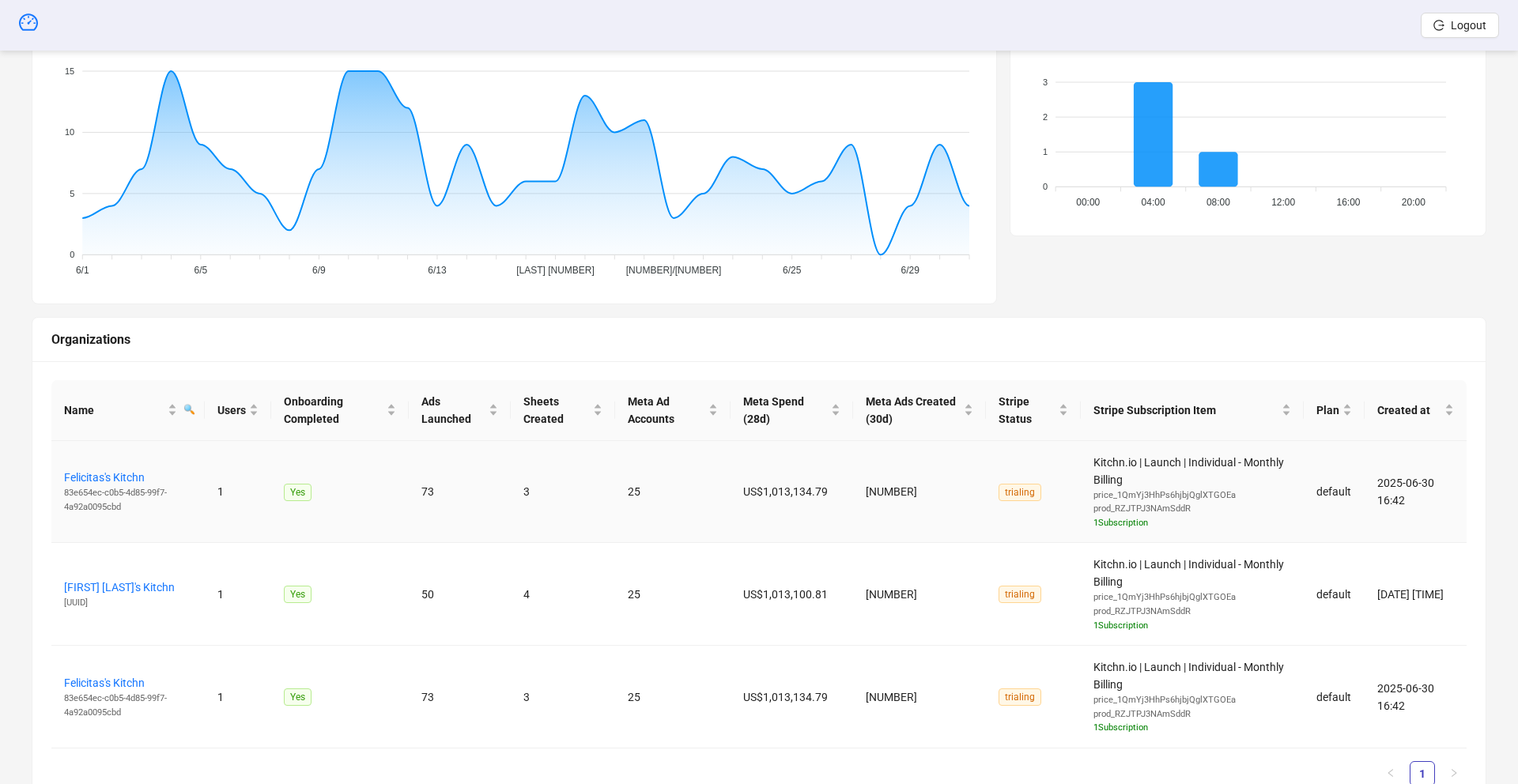 scroll, scrollTop: 365, scrollLeft: 0, axis: vertical 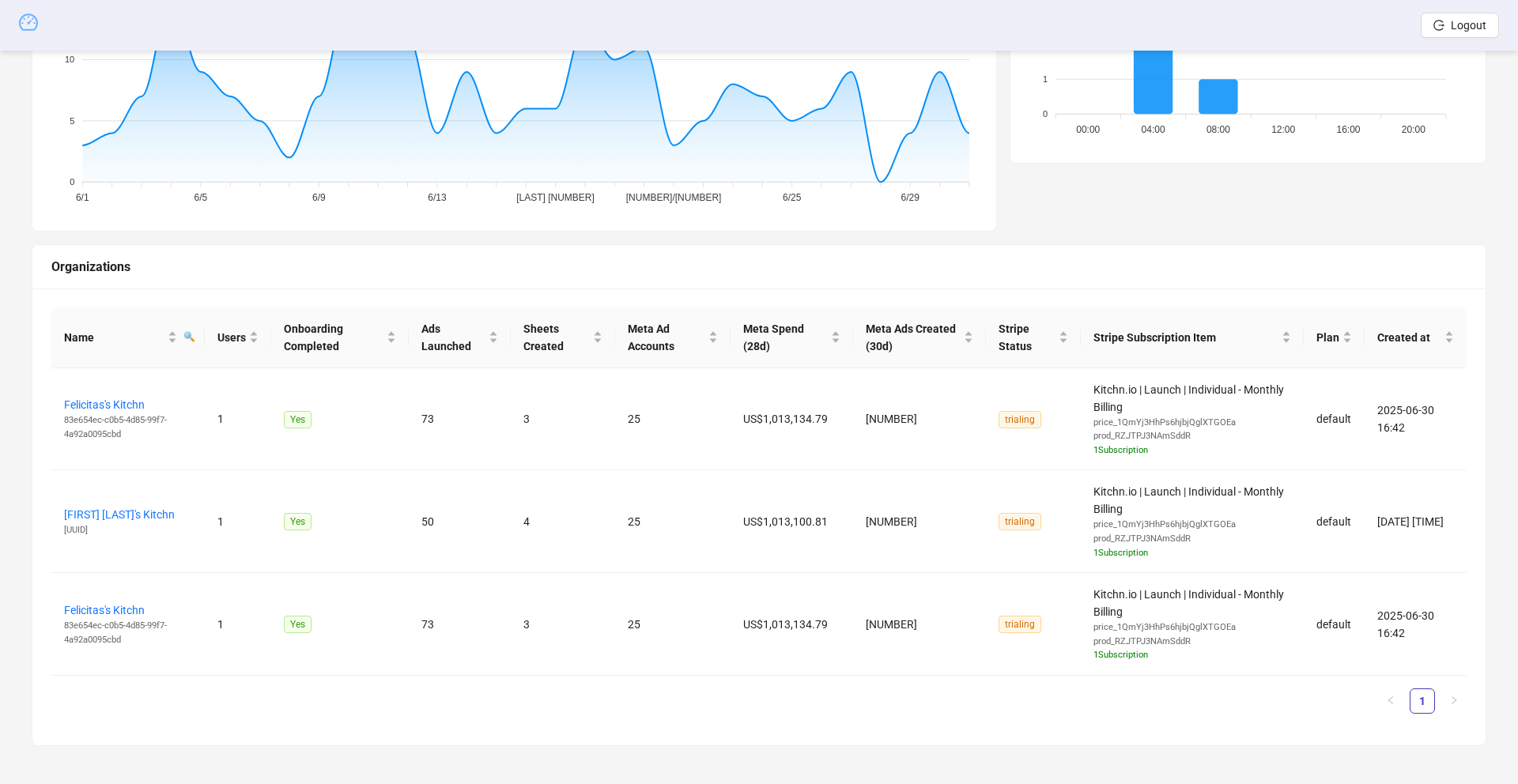 click at bounding box center (28, 22) 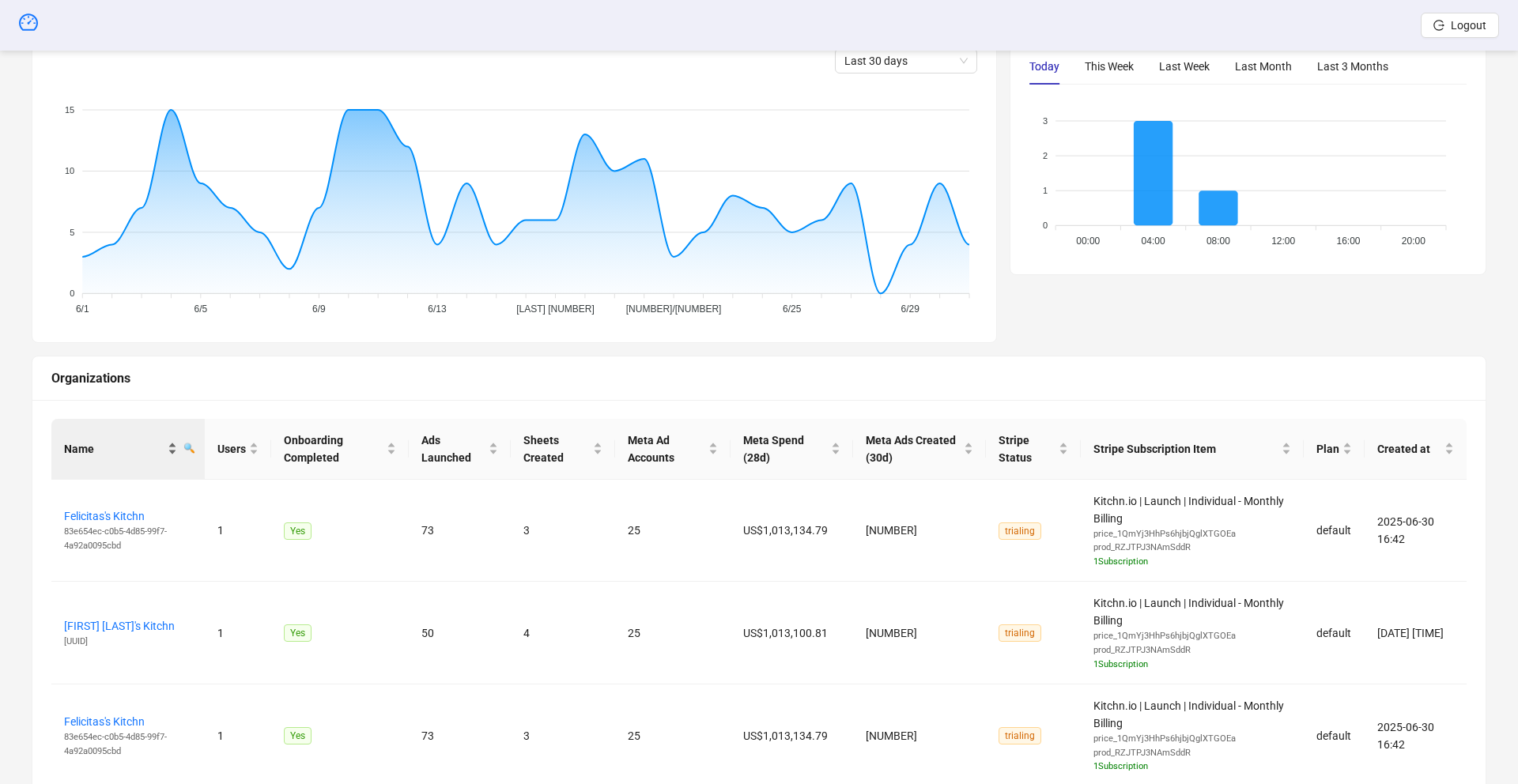 scroll, scrollTop: 365, scrollLeft: 0, axis: vertical 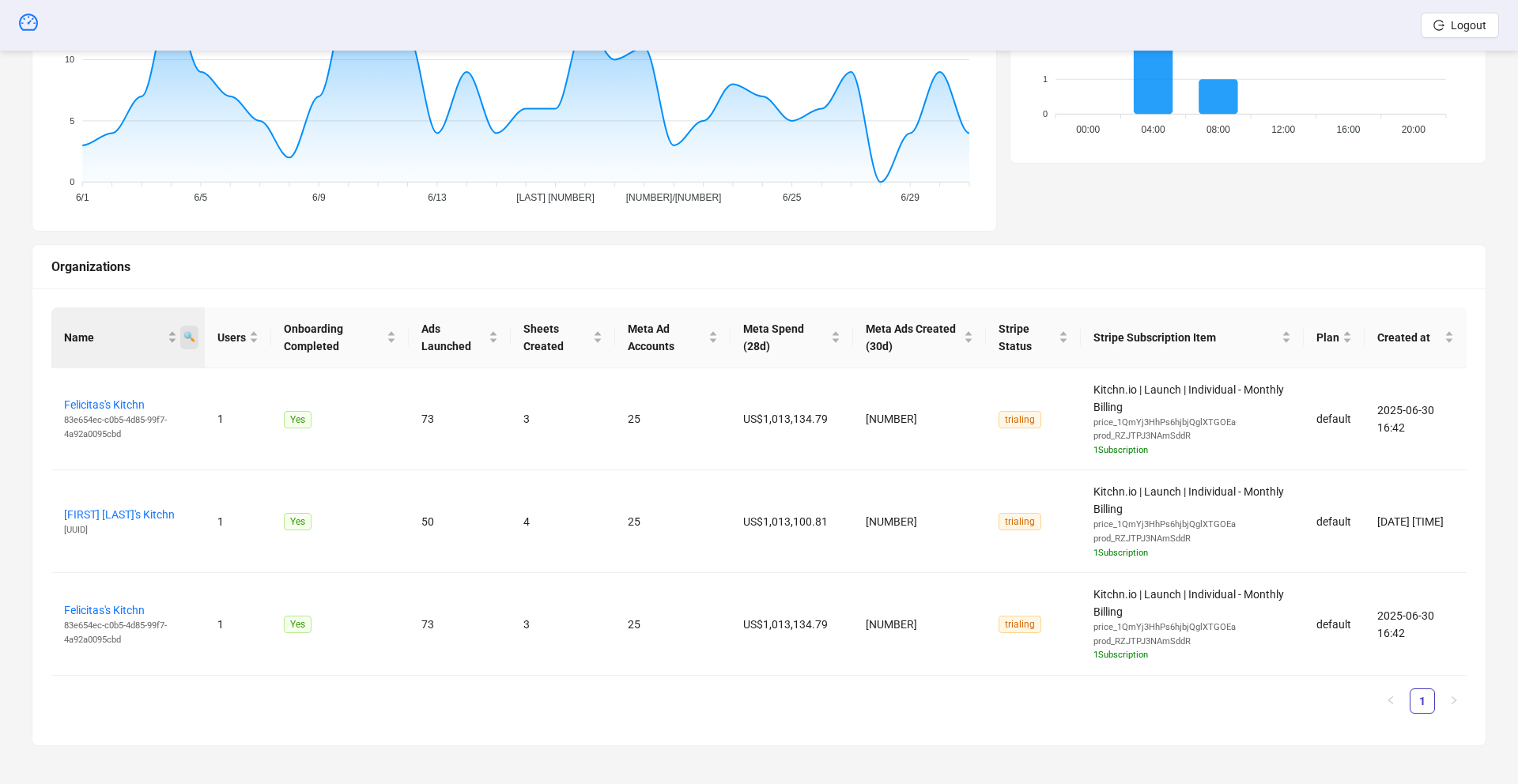 click on "🔍" at bounding box center [189, 337] 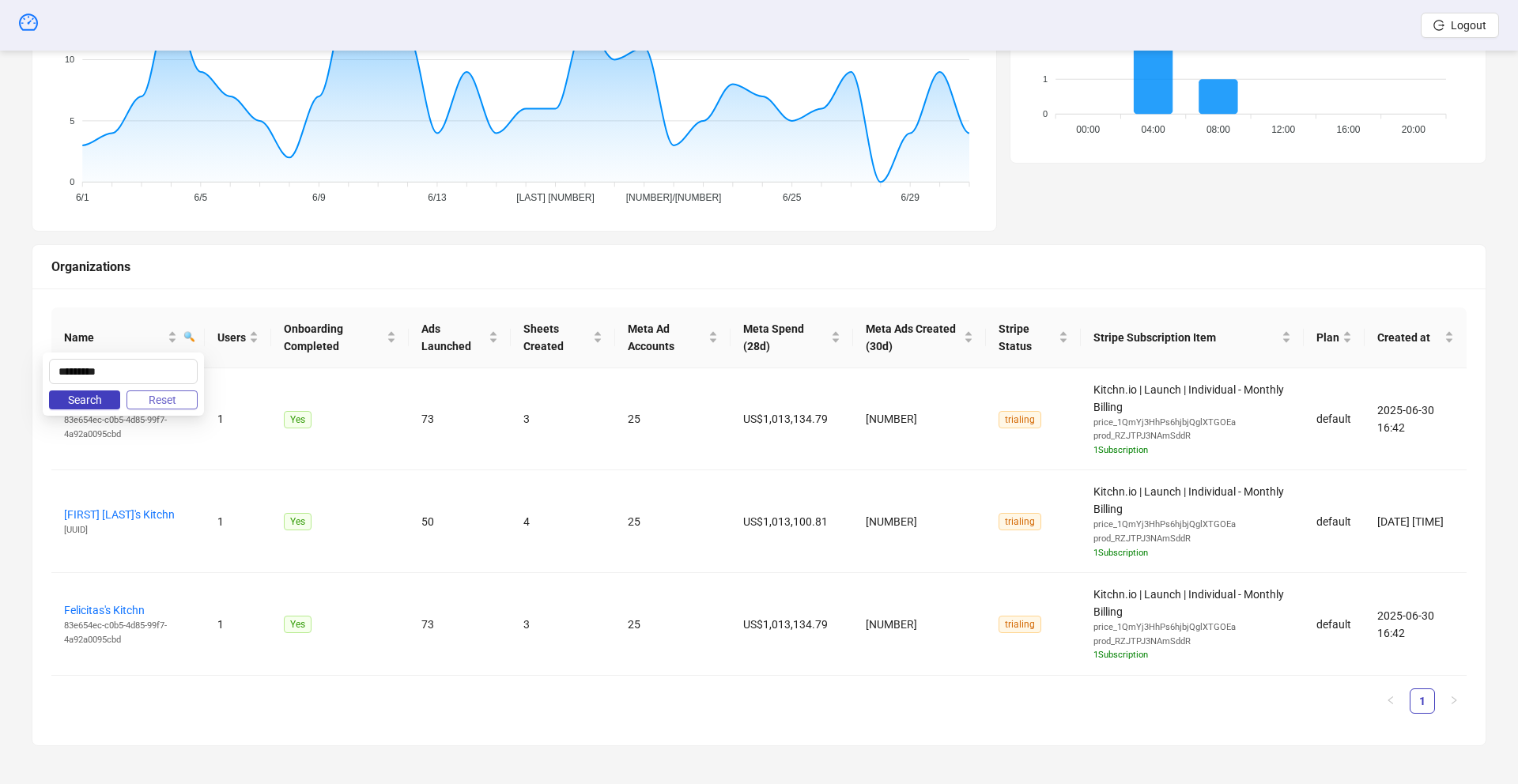 click on "Reset" at bounding box center [162, 400] 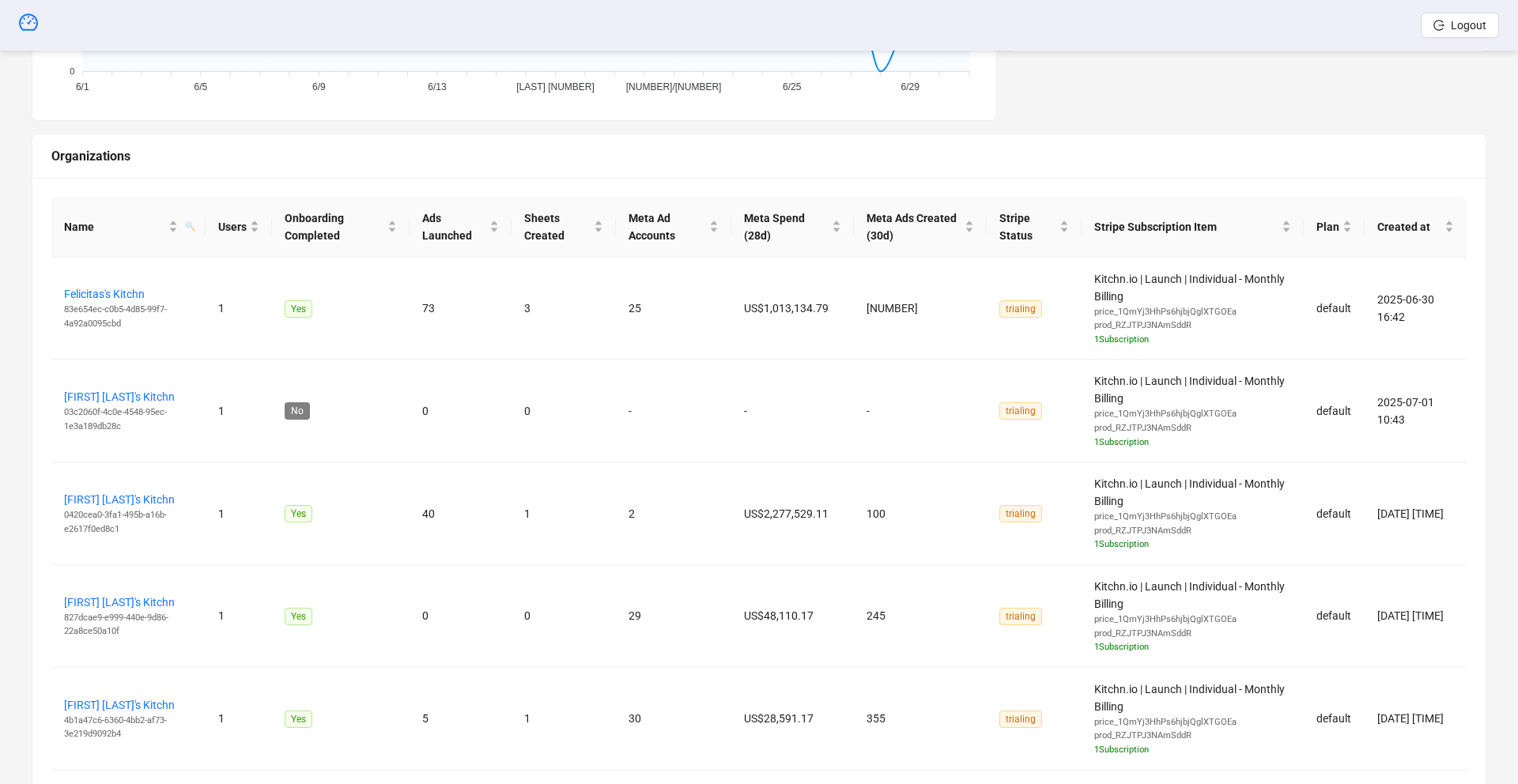 scroll, scrollTop: 584, scrollLeft: 0, axis: vertical 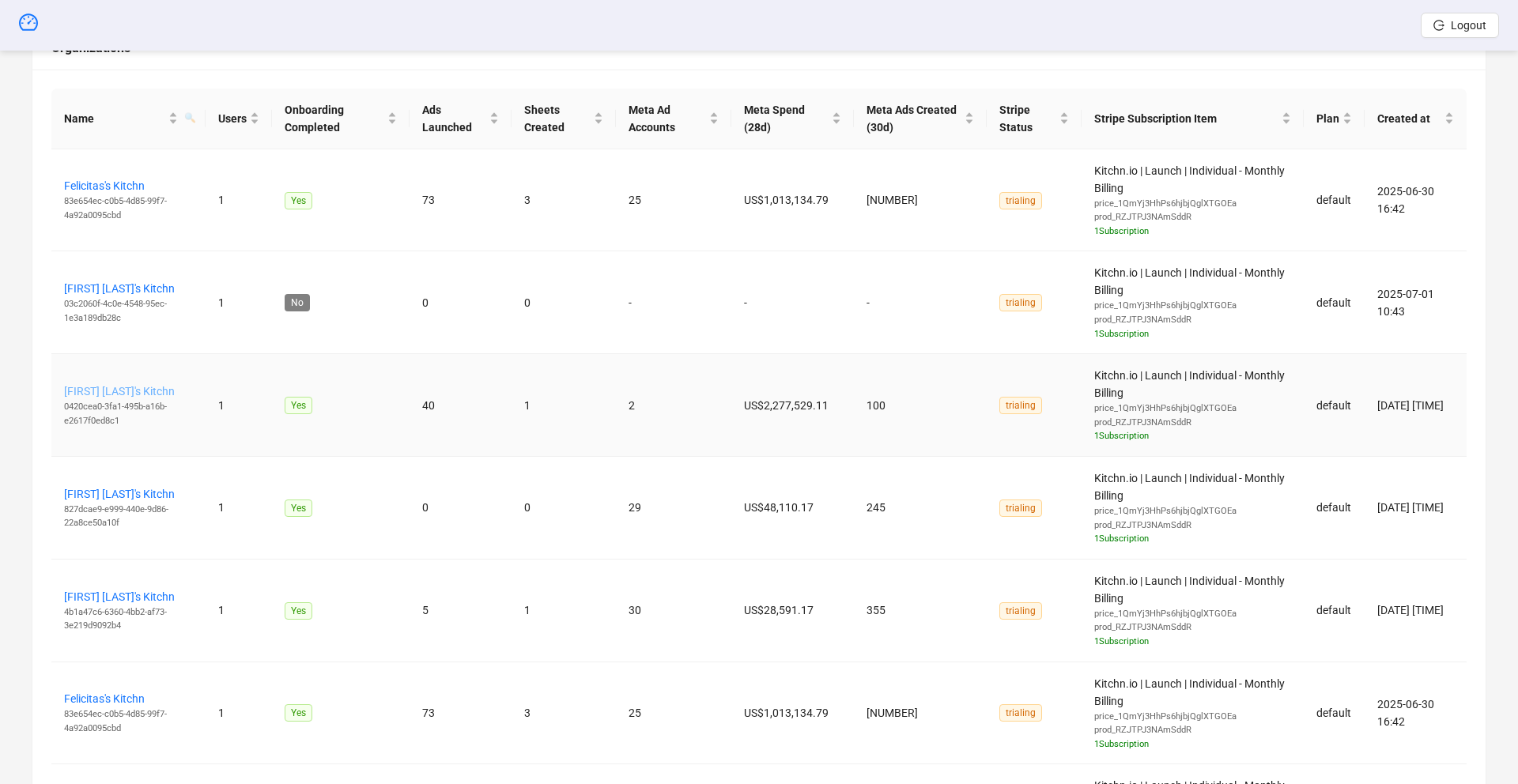 click on "[FIRST] [LAST]'s Kitchn" at bounding box center (119, 391) 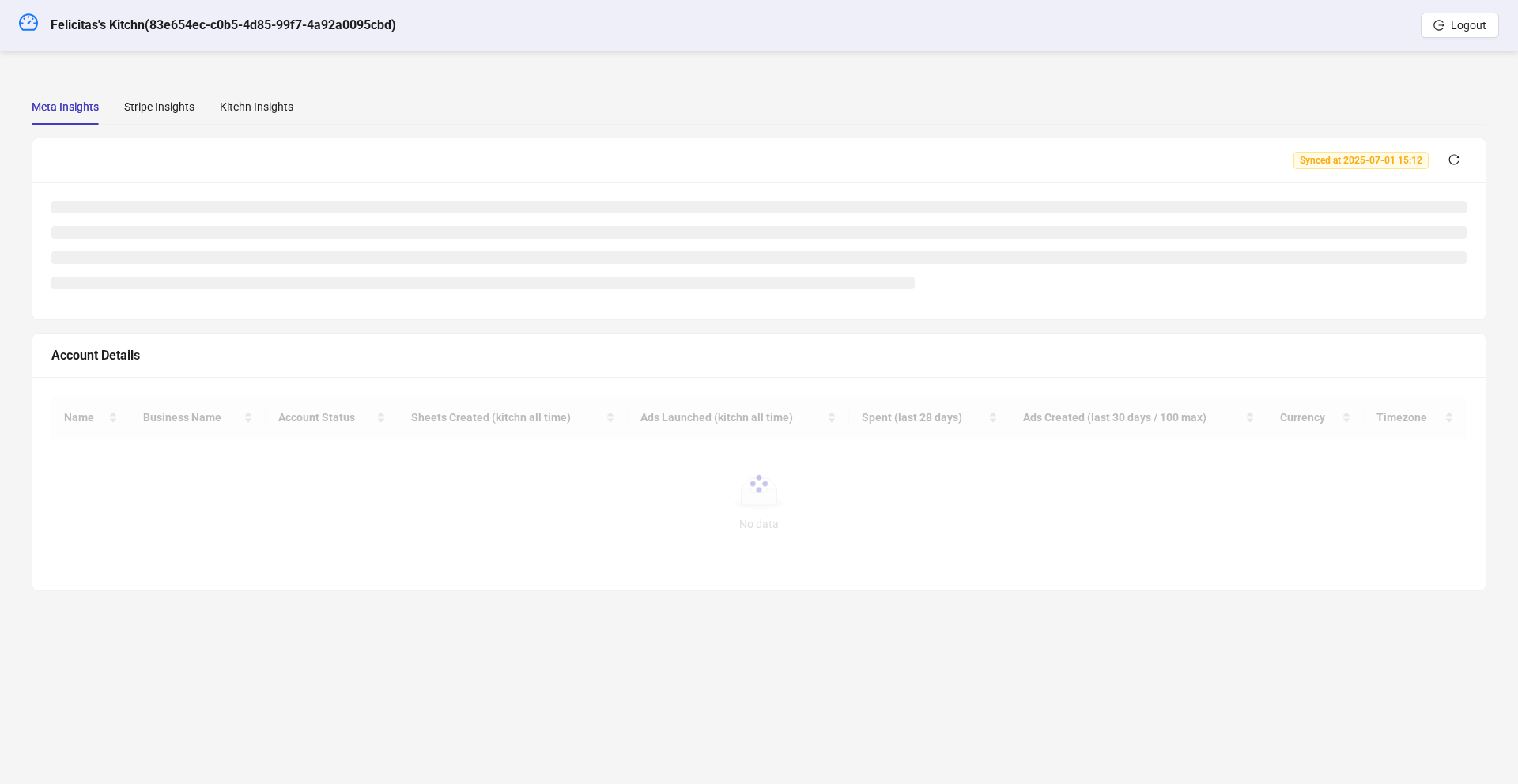 scroll, scrollTop: 0, scrollLeft: 0, axis: both 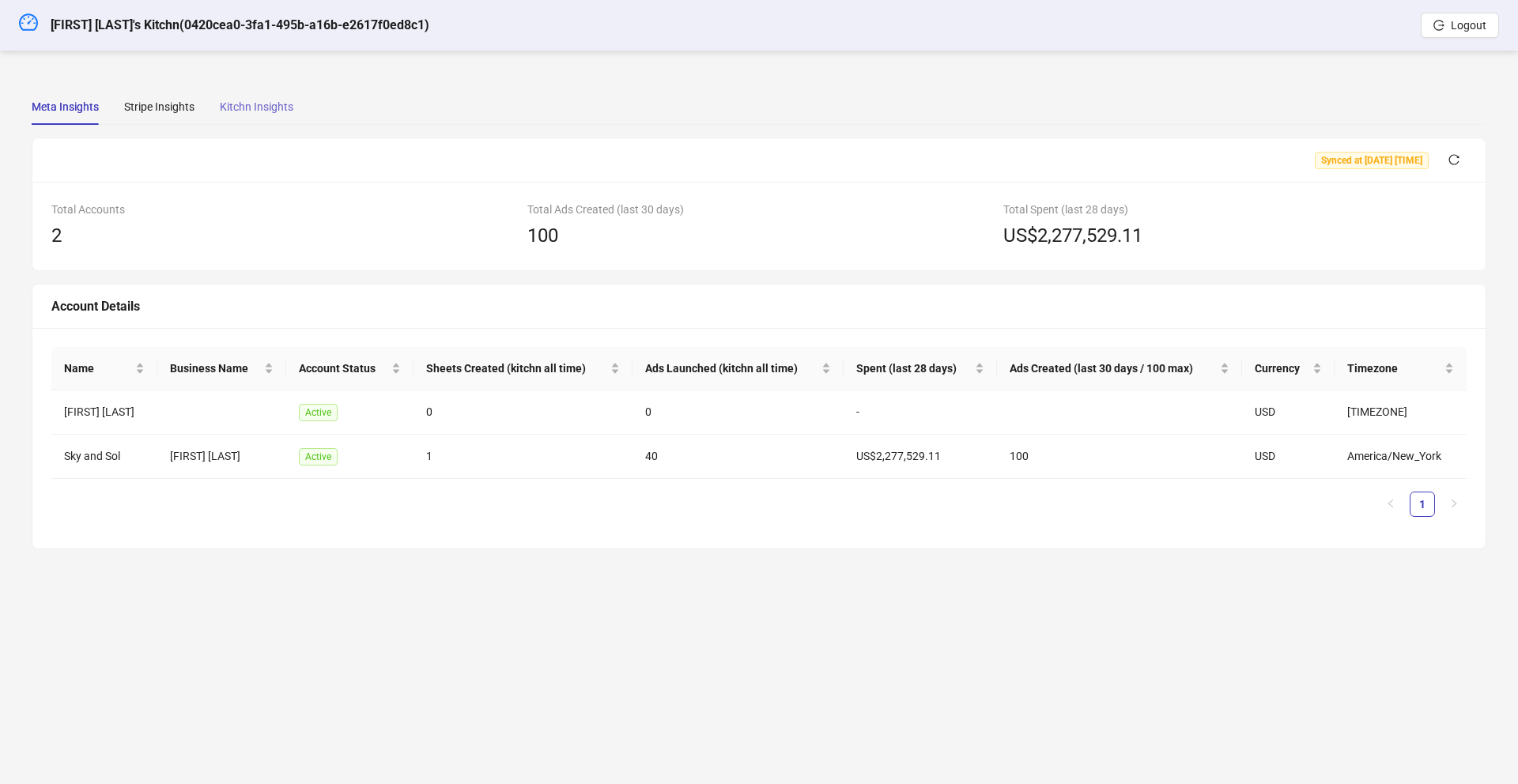 click on "Kitchn Insights" at bounding box center [256, 107] 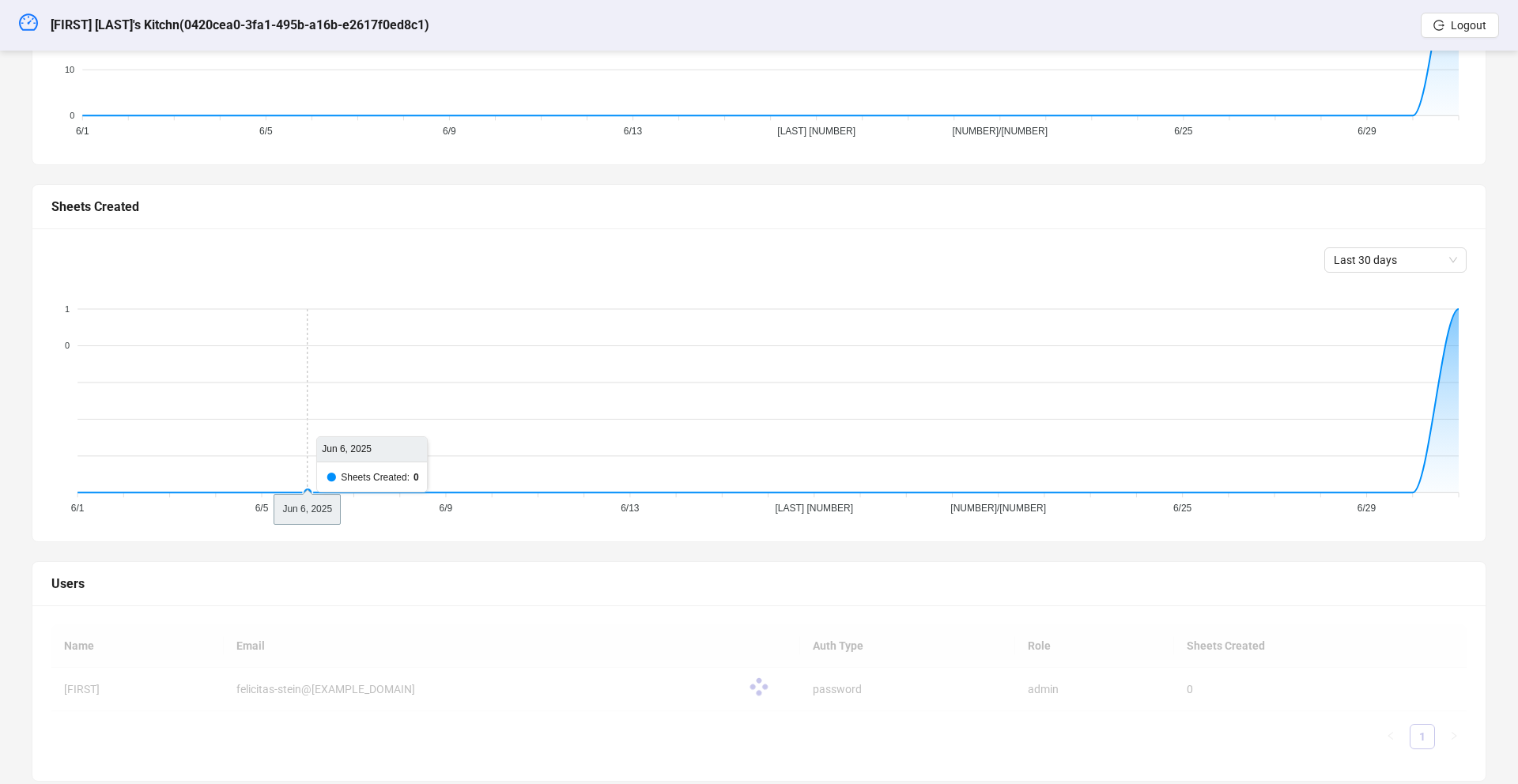 scroll, scrollTop: 366, scrollLeft: 0, axis: vertical 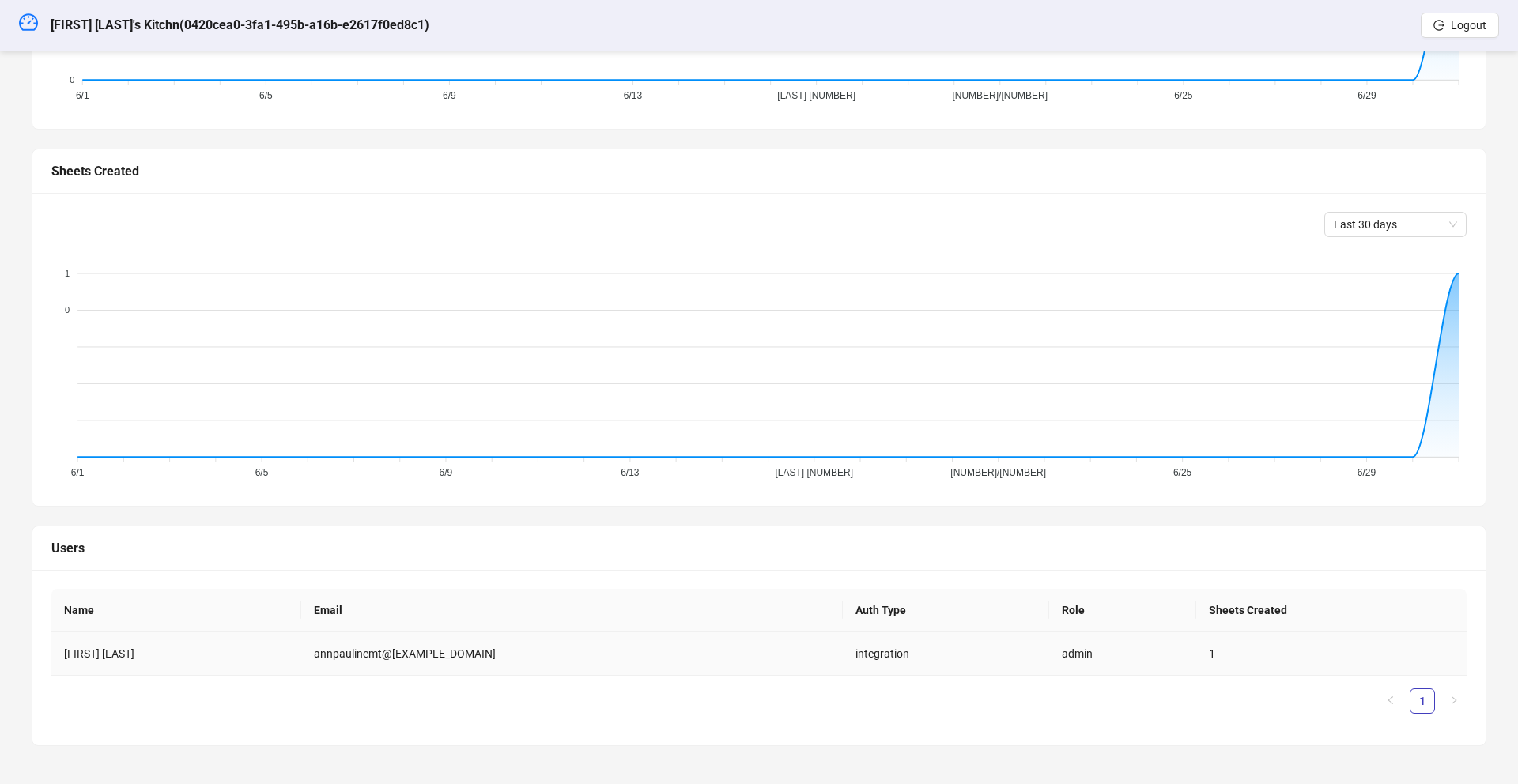 drag, startPoint x: 589, startPoint y: 647, endPoint x: 386, endPoint y: 664, distance: 203.71058 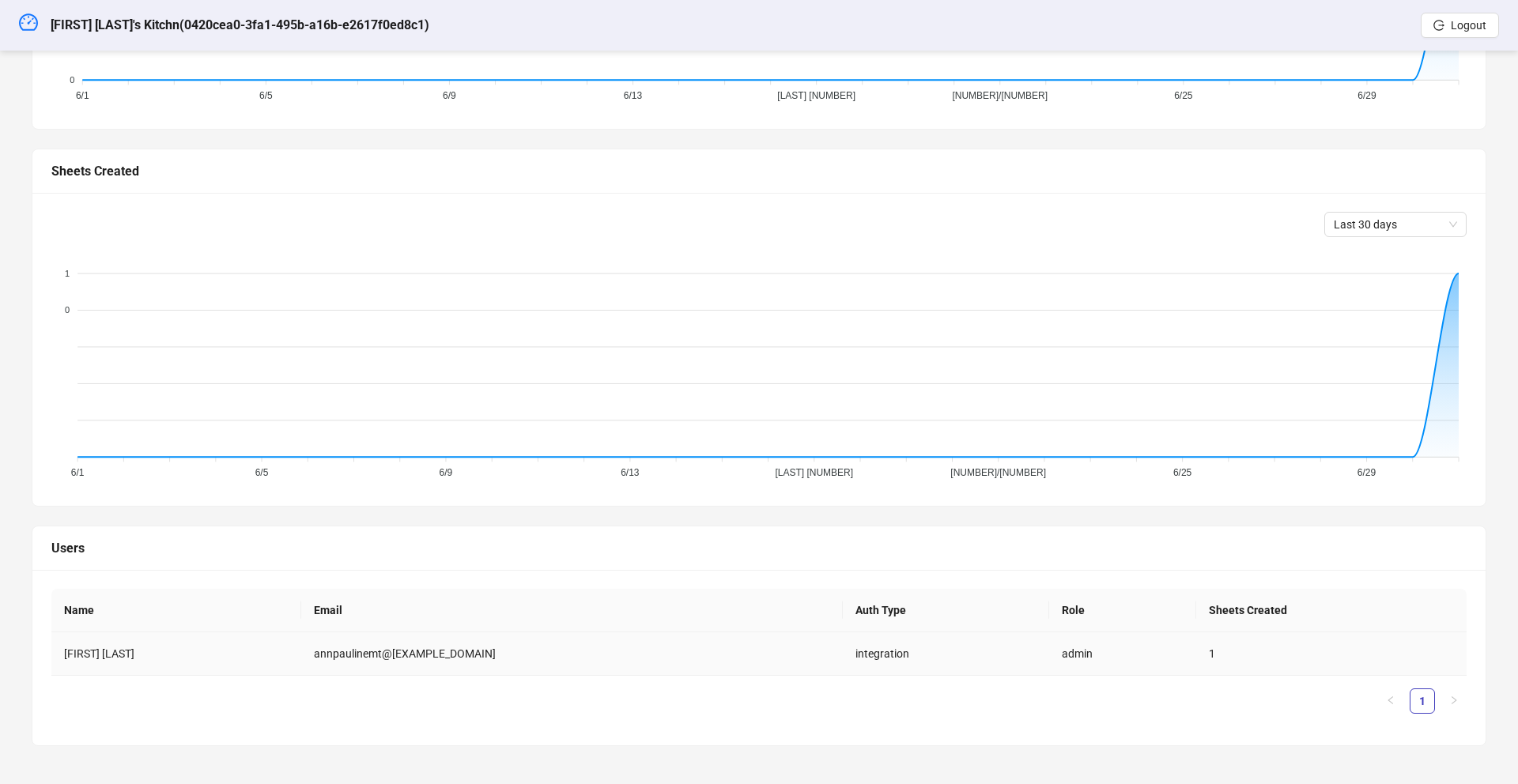 copy on "annpaulinemt@[EXAMPLE_DOMAIN]" 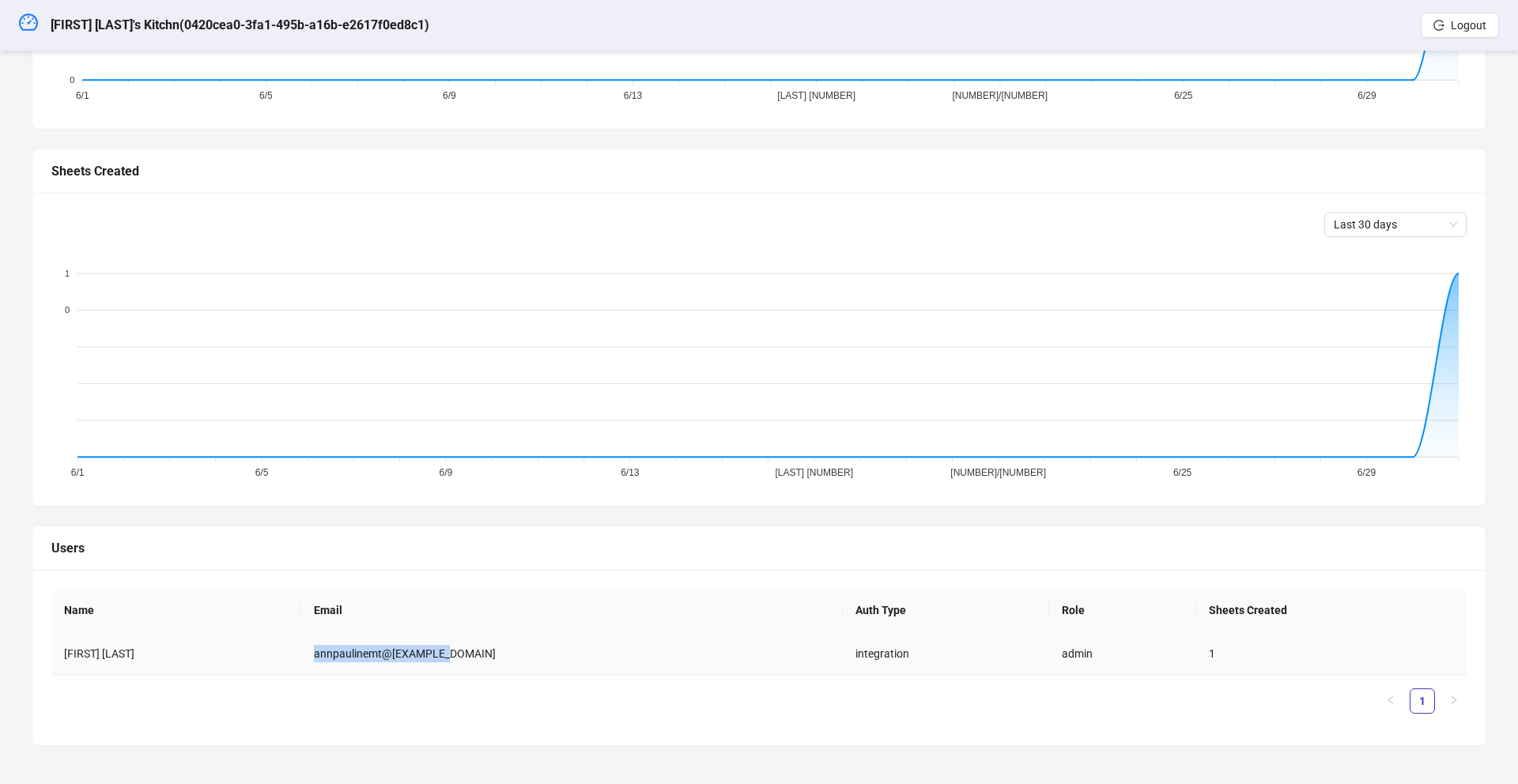 drag, startPoint x: 559, startPoint y: 654, endPoint x: 417, endPoint y: 654, distance: 142 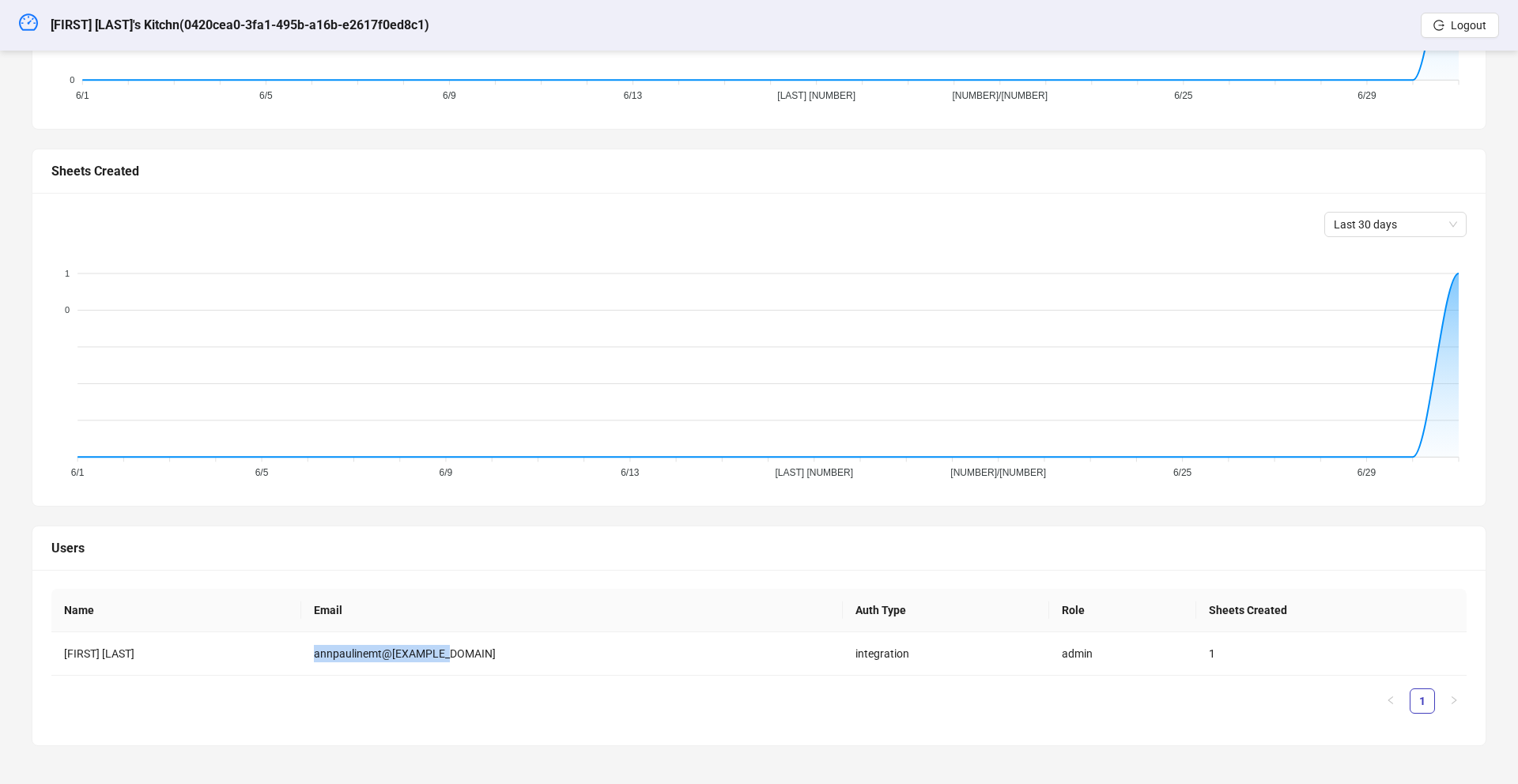 copy on "annpaulinemt@[EXAMPLE_DOMAIN]" 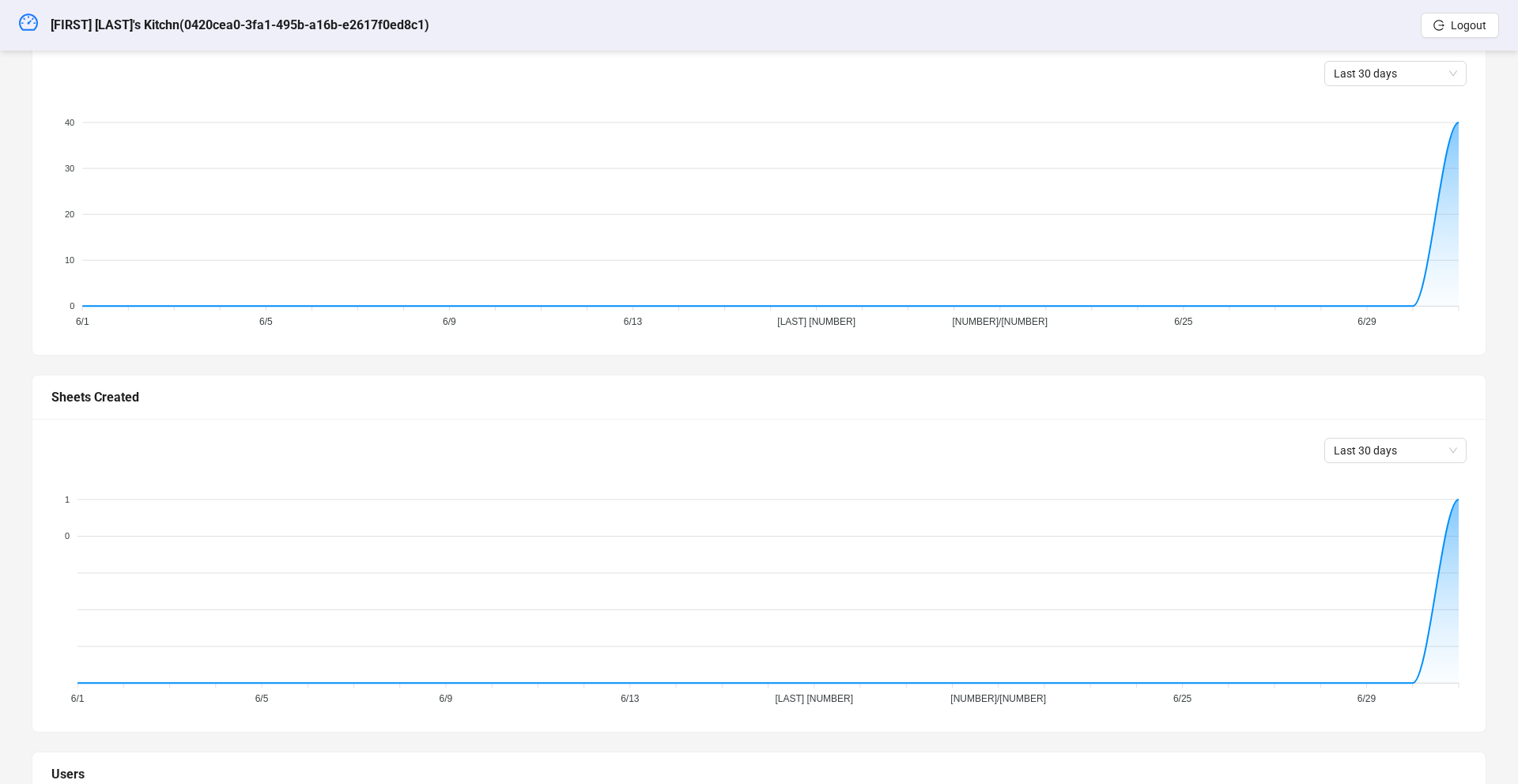scroll, scrollTop: 0, scrollLeft: 0, axis: both 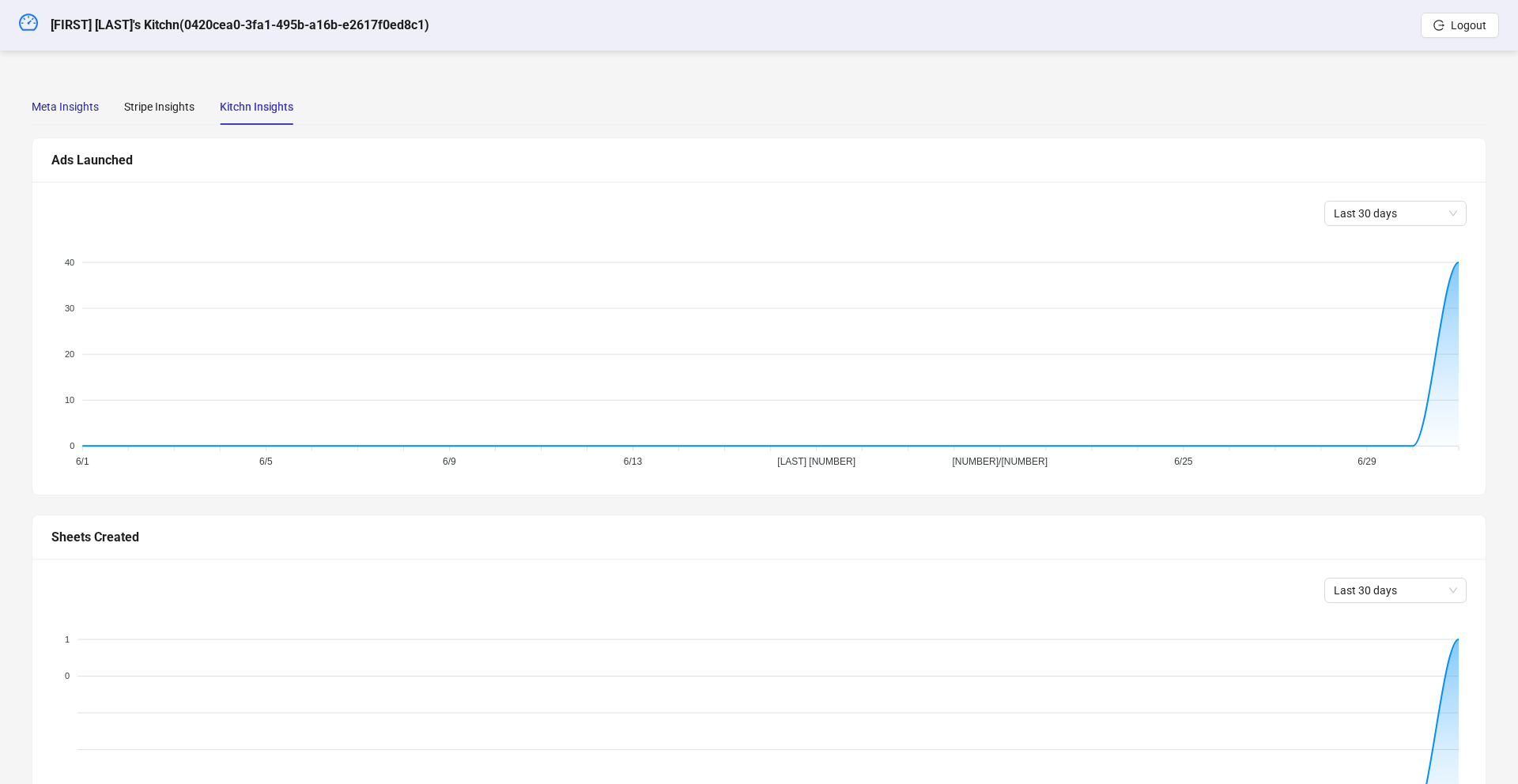 click on "Meta Insights" at bounding box center [65, 107] 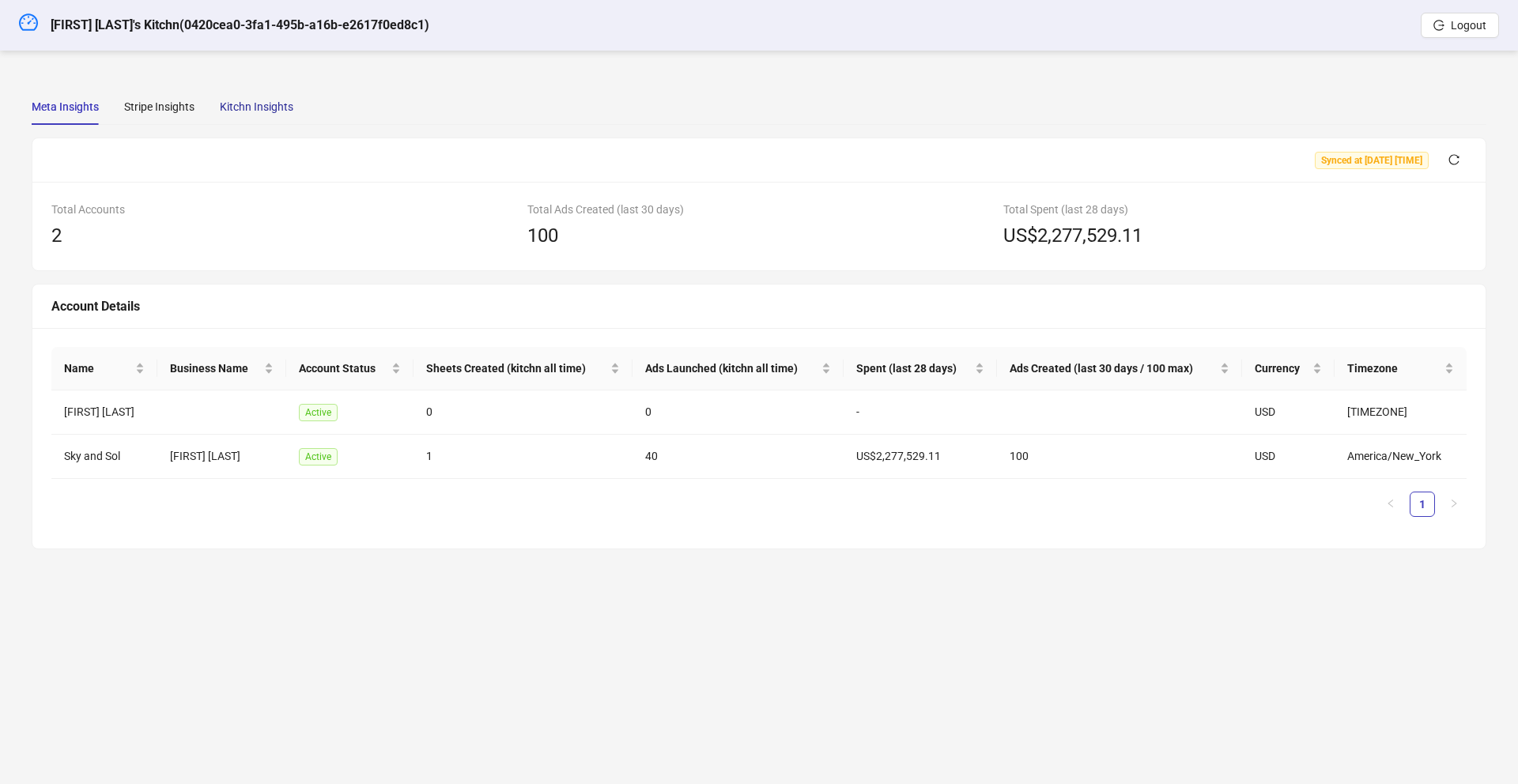 click on "Kitchn Insights" at bounding box center (256, 107) 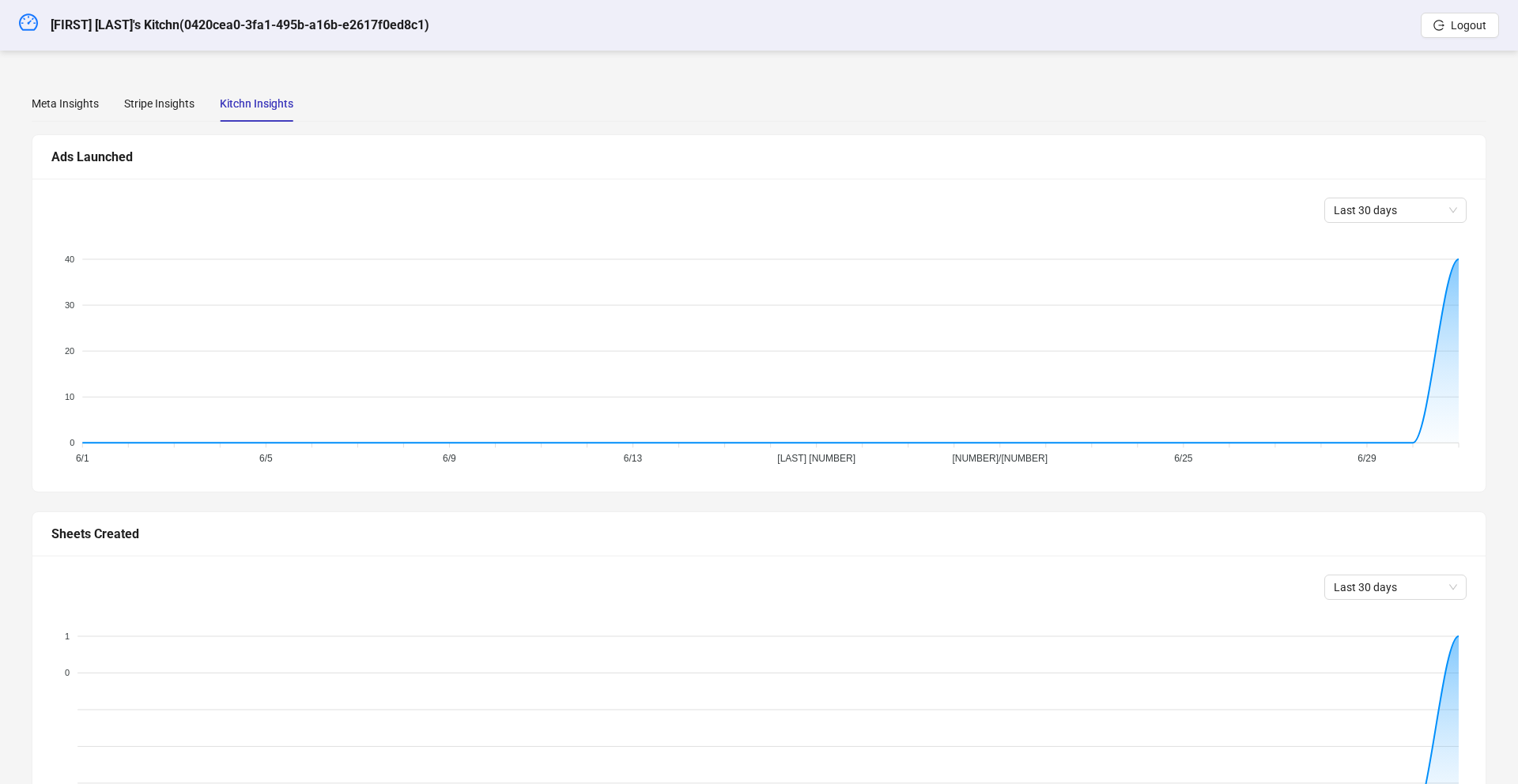 scroll, scrollTop: 0, scrollLeft: 0, axis: both 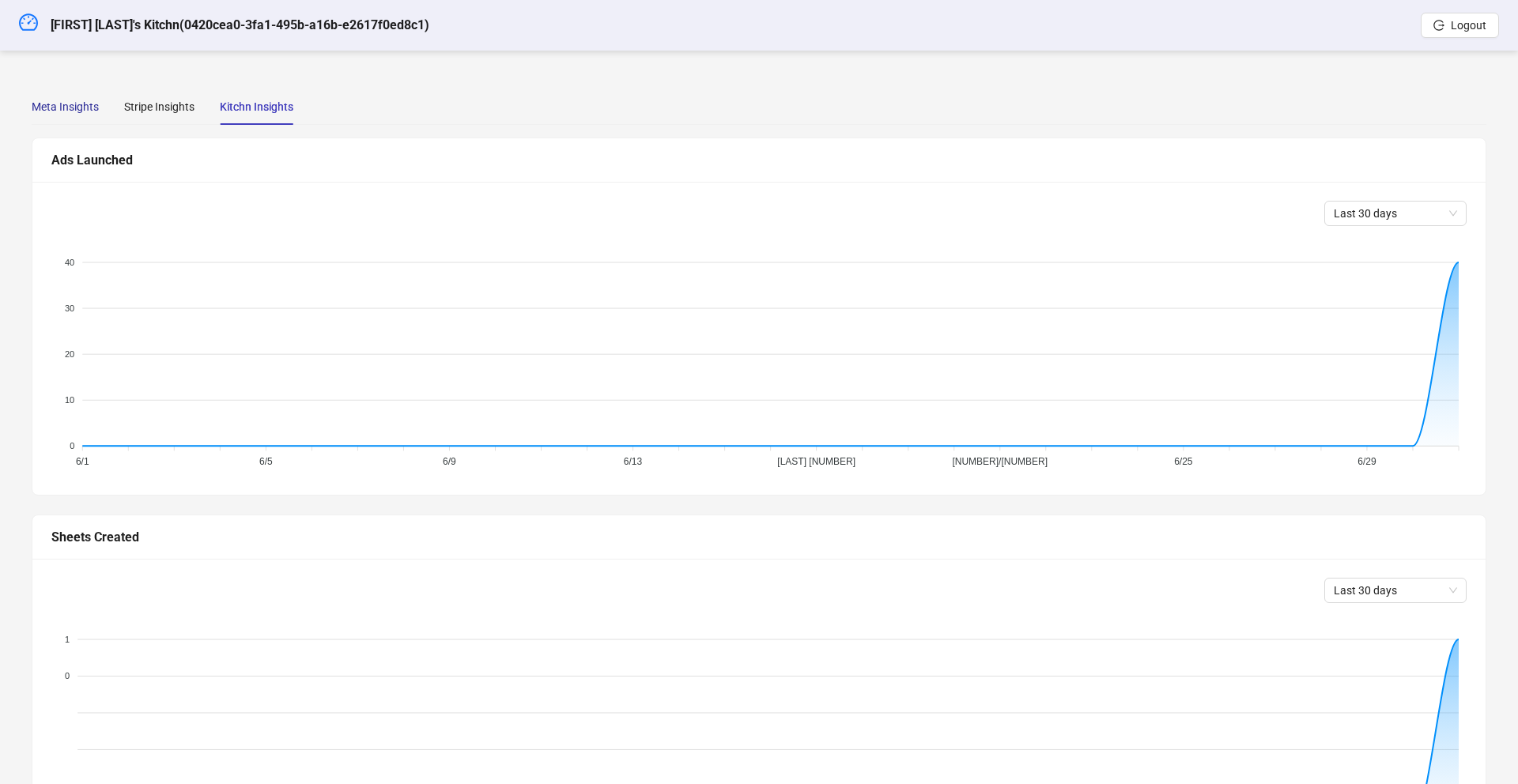 click on "Meta Insights" at bounding box center [65, 107] 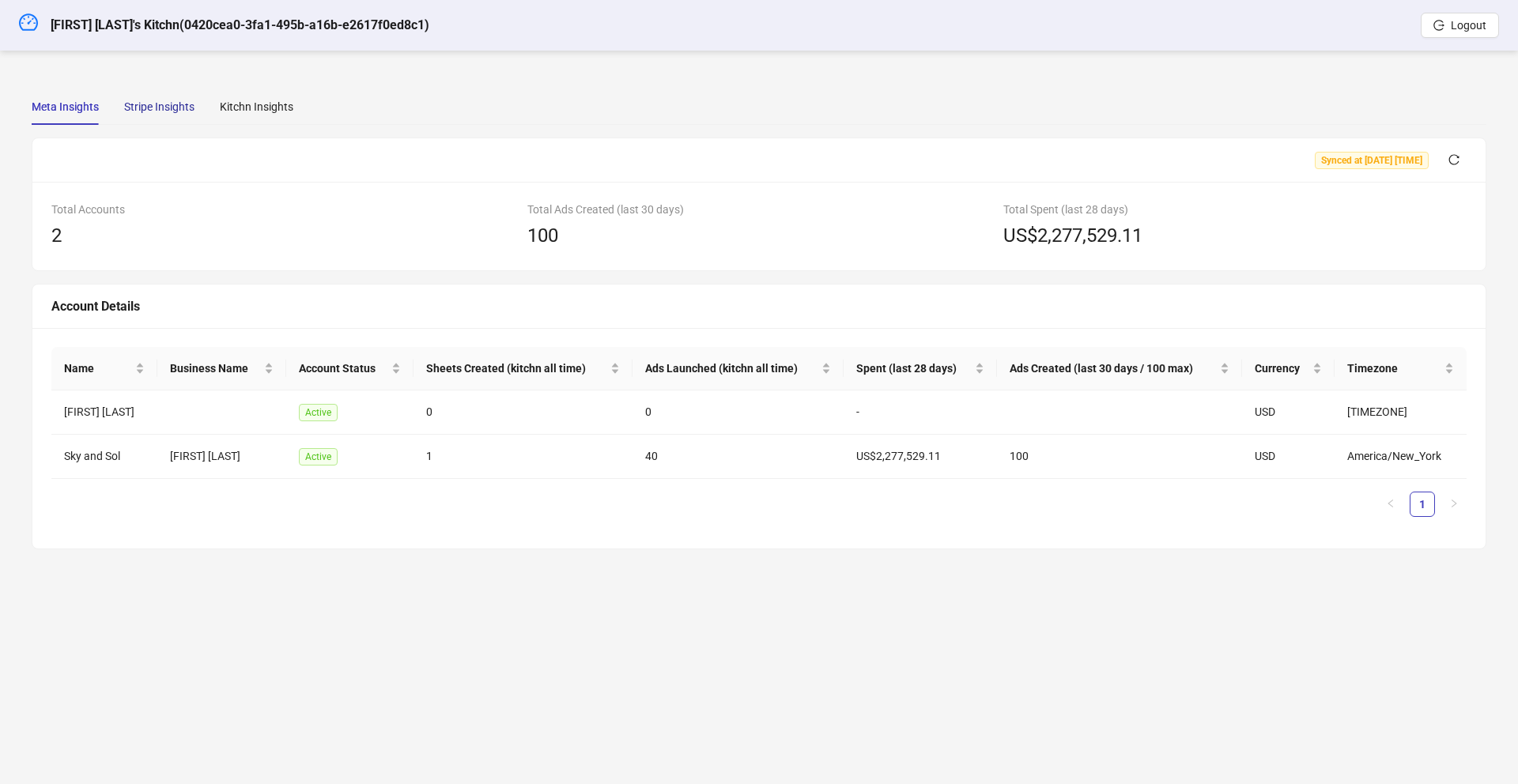 click on "Stripe Insights" at bounding box center (159, 107) 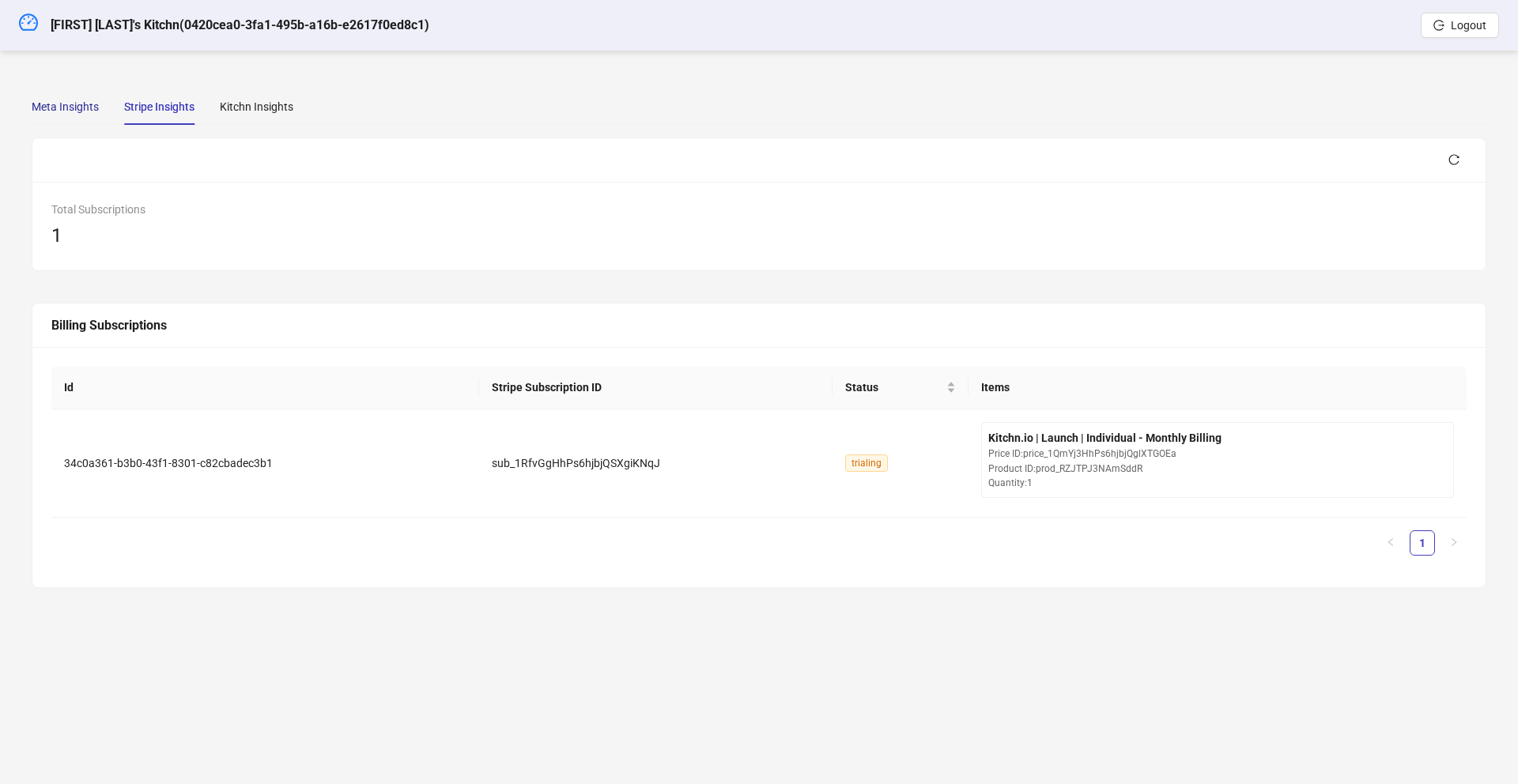 click on "Meta Insights" at bounding box center (65, 107) 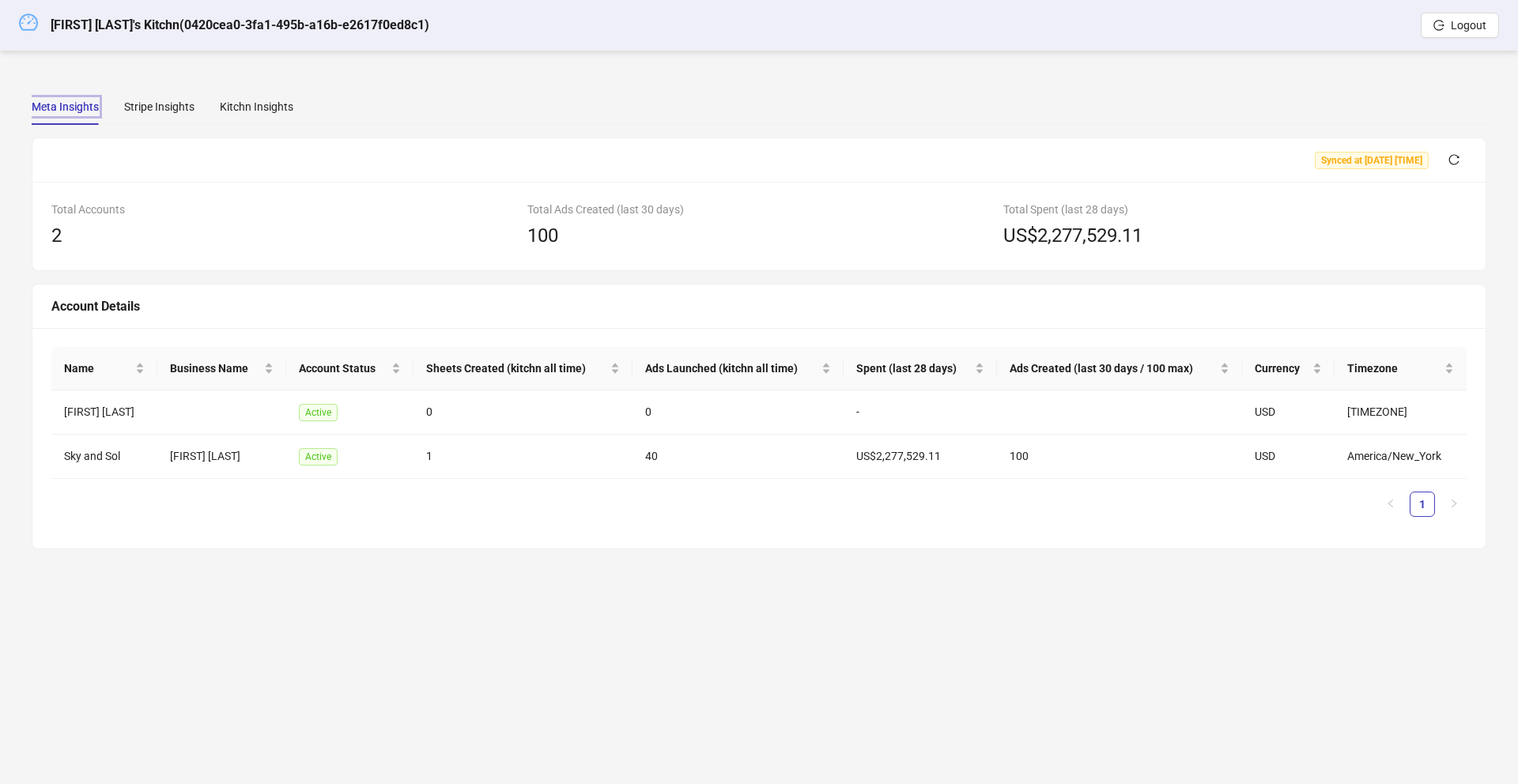 click at bounding box center (28, 22) 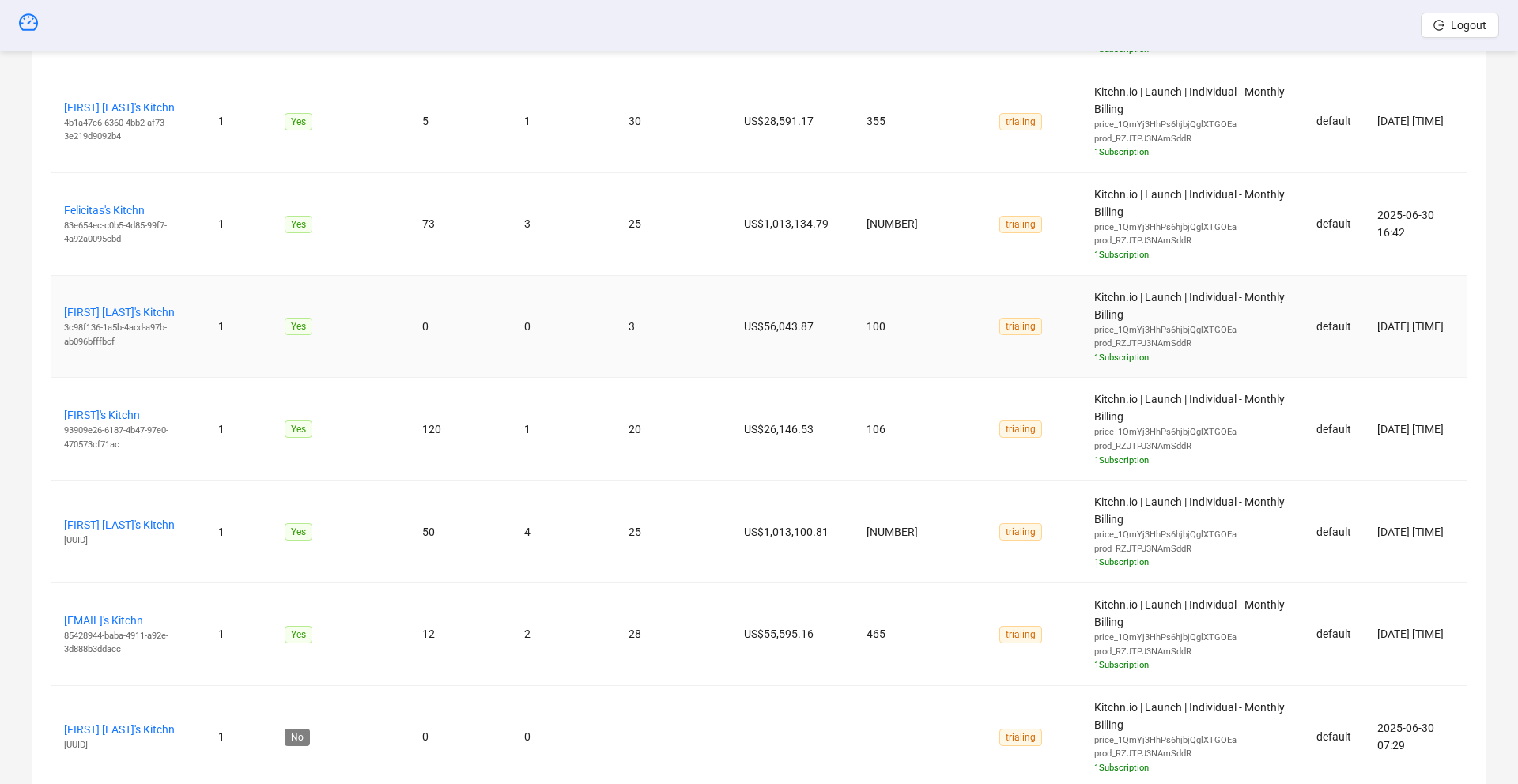 scroll, scrollTop: 972, scrollLeft: 0, axis: vertical 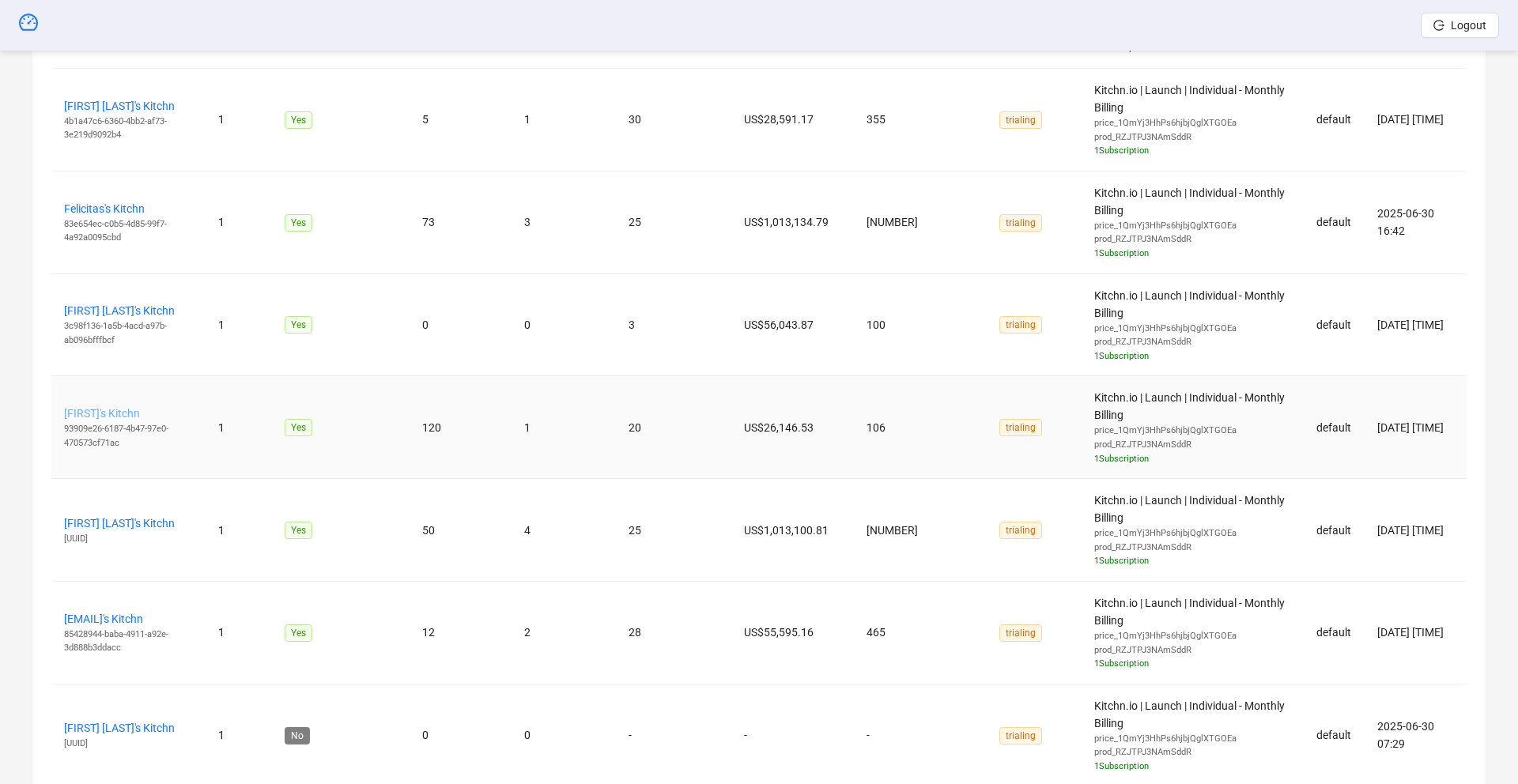 click on "[FIRST]'s Kitchn" at bounding box center [102, 413] 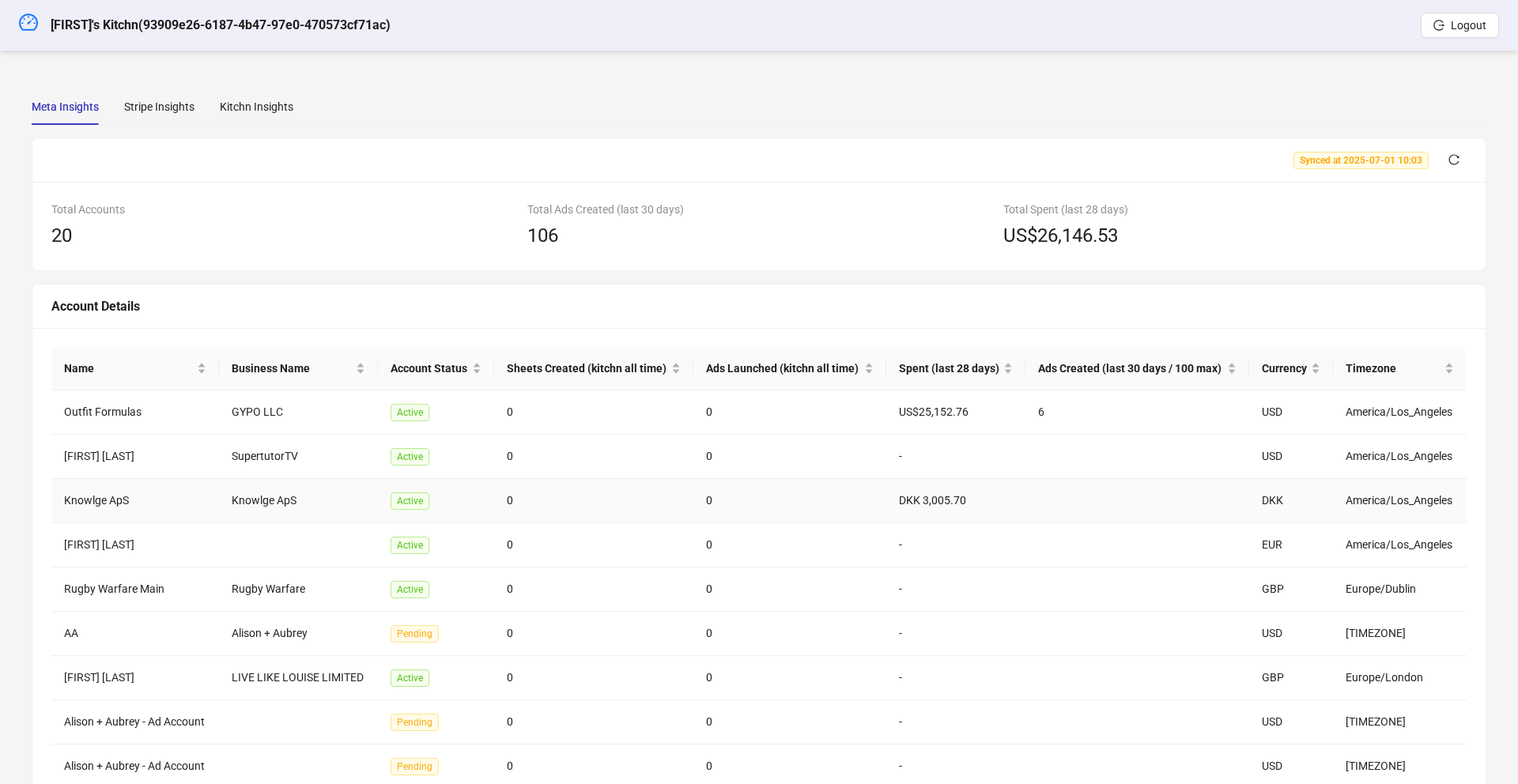 scroll, scrollTop: 157, scrollLeft: 0, axis: vertical 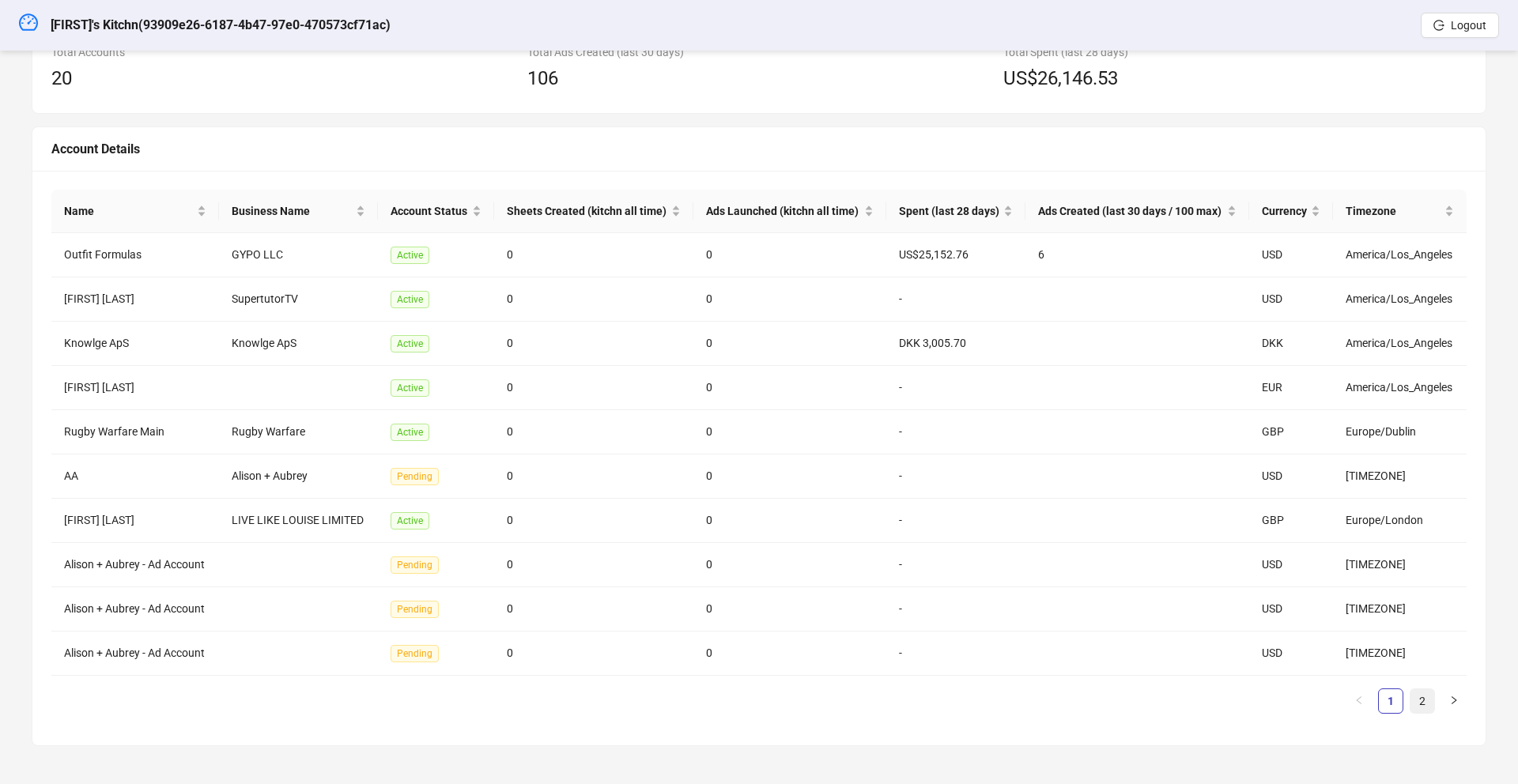 click on "2" at bounding box center [1422, 701] 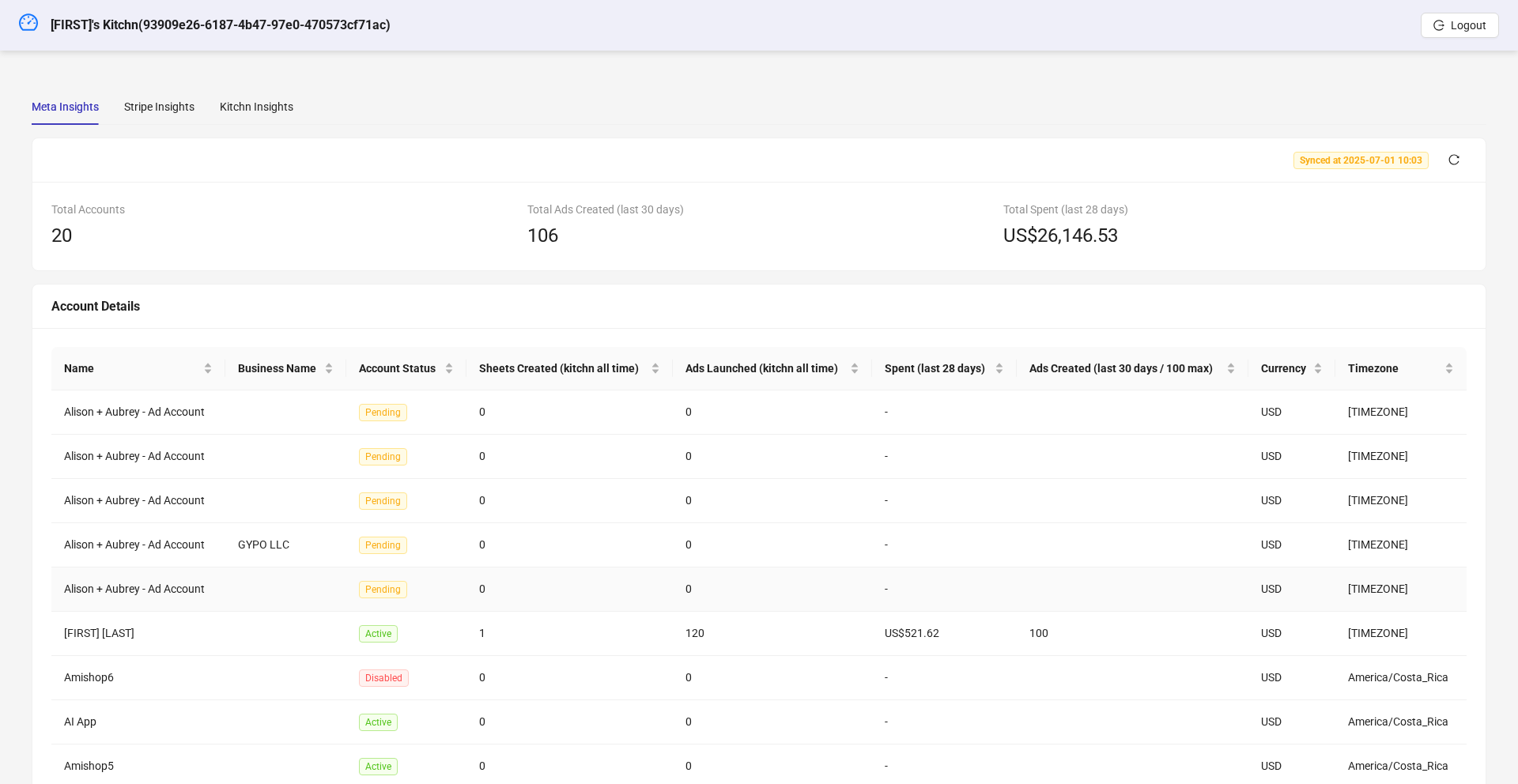 scroll, scrollTop: 157, scrollLeft: 0, axis: vertical 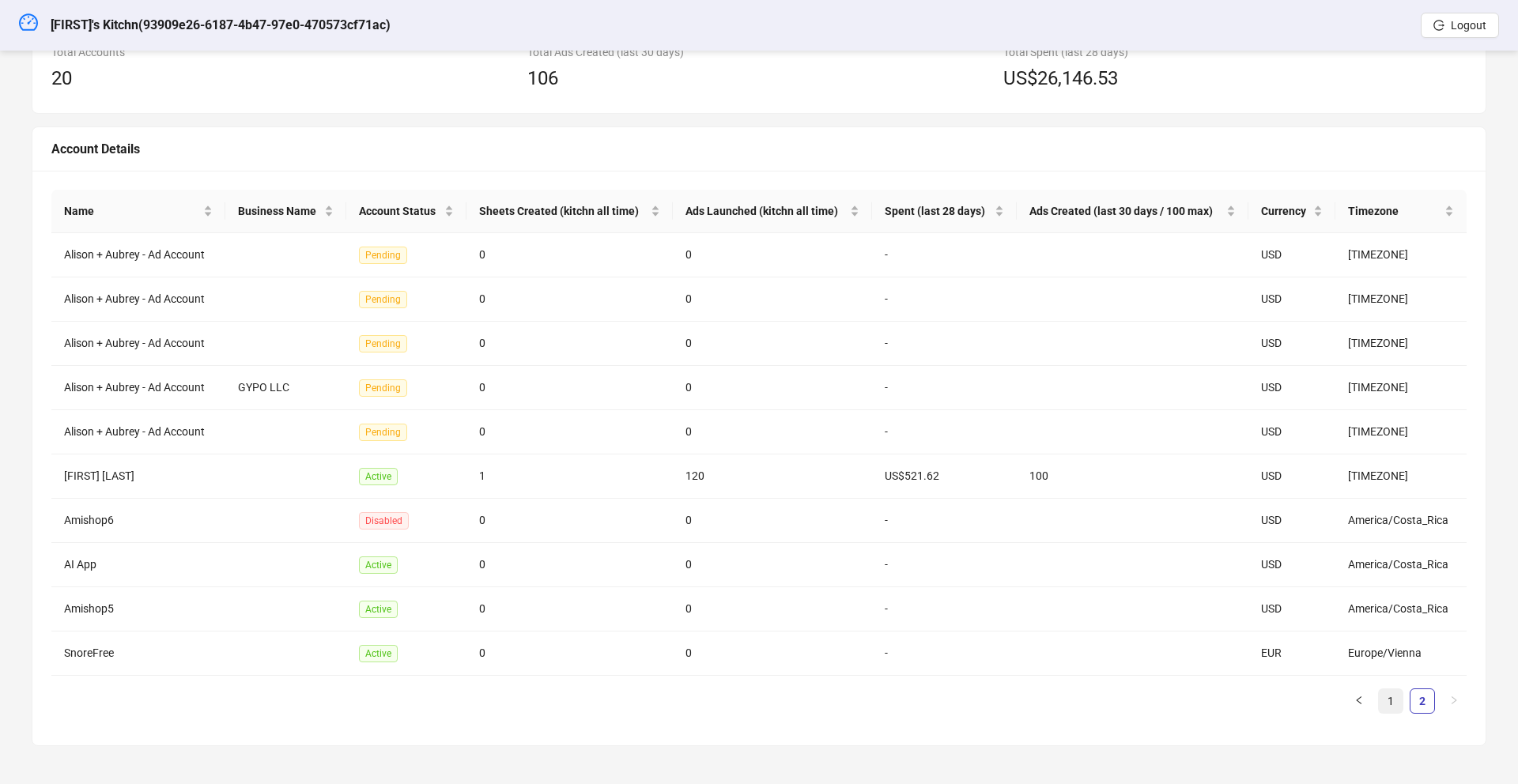 click on "1" at bounding box center (1391, 701) 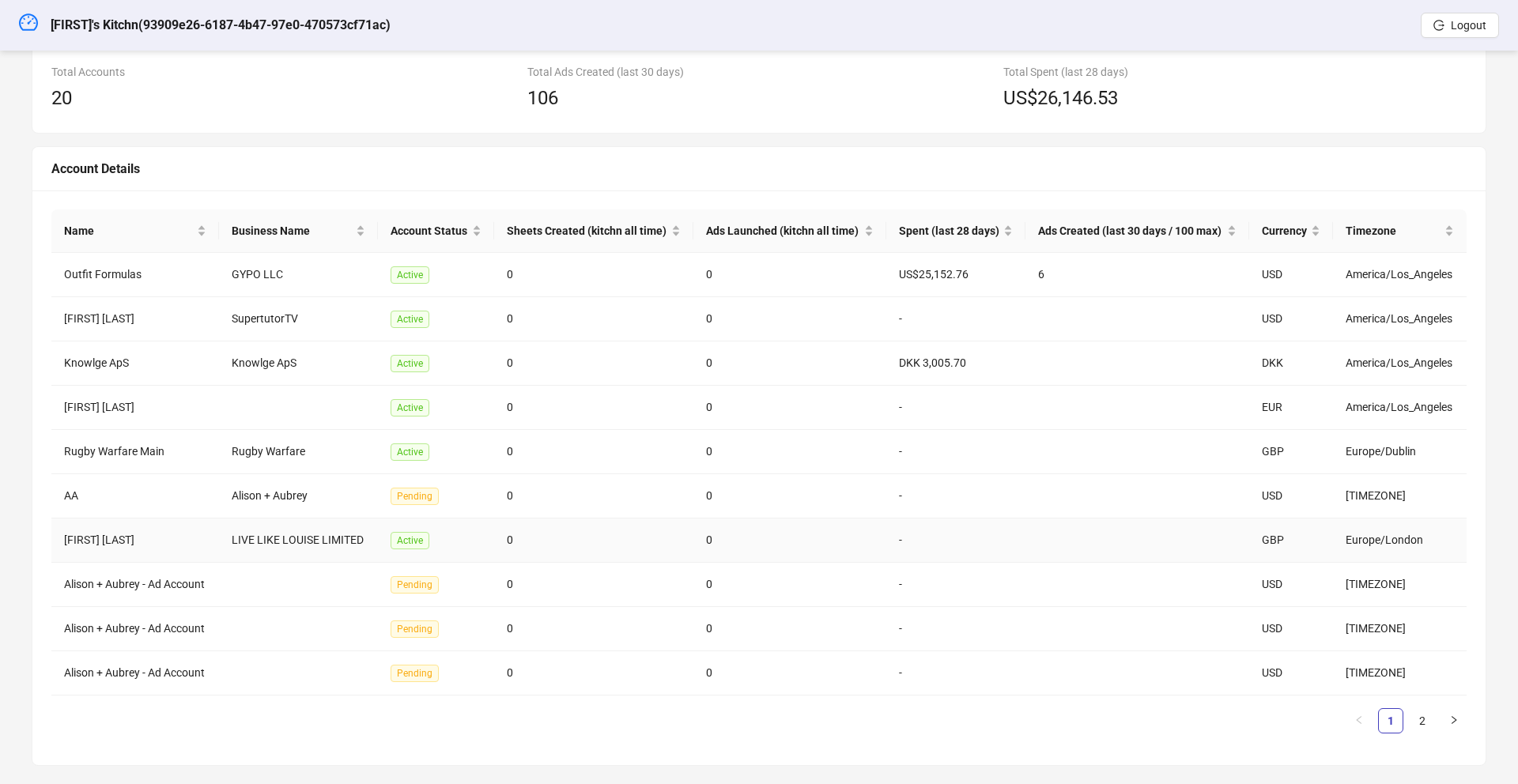 scroll, scrollTop: 0, scrollLeft: 0, axis: both 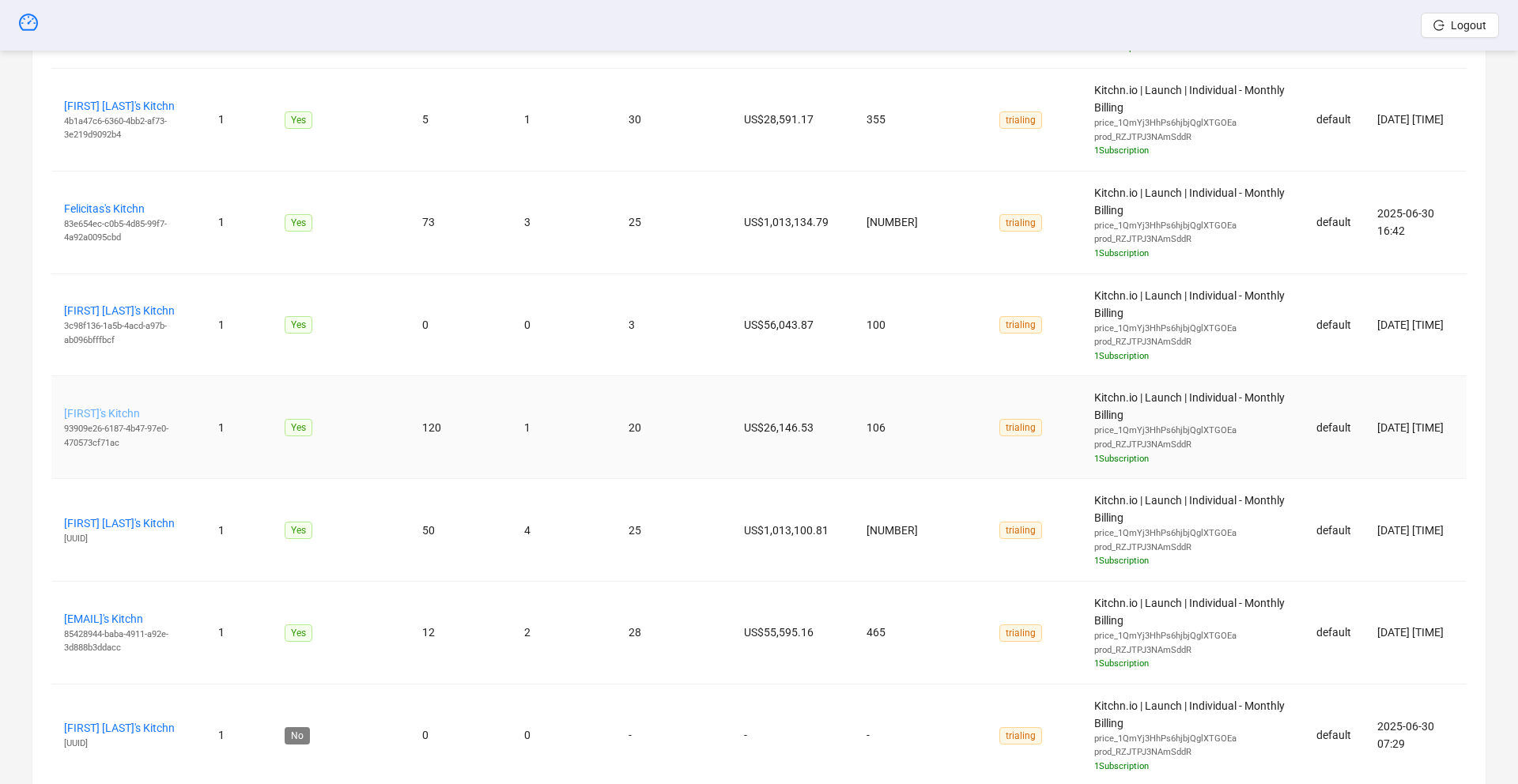 click on "[FIRST]'s Kitchn" at bounding box center [102, 413] 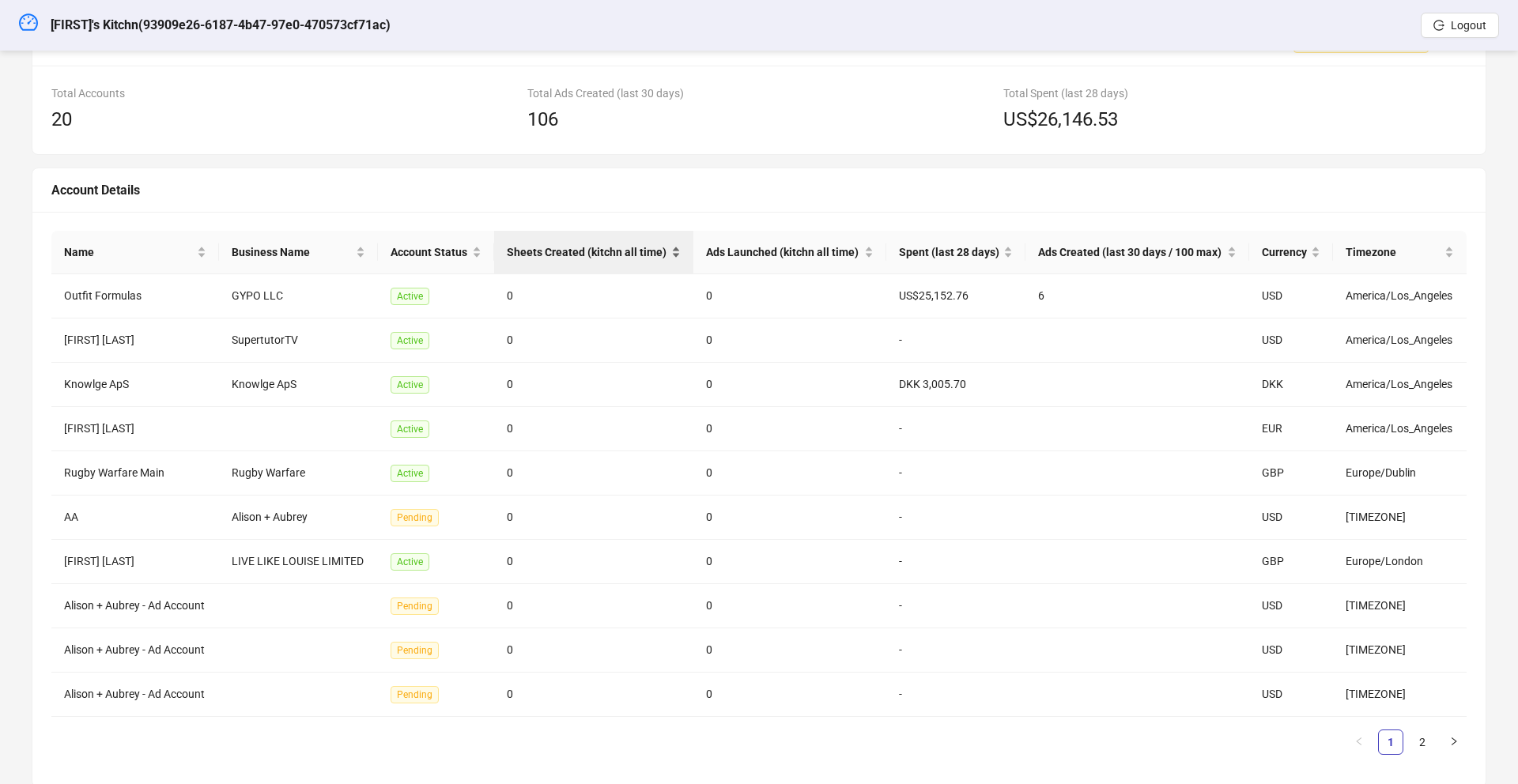 scroll, scrollTop: 0, scrollLeft: 0, axis: both 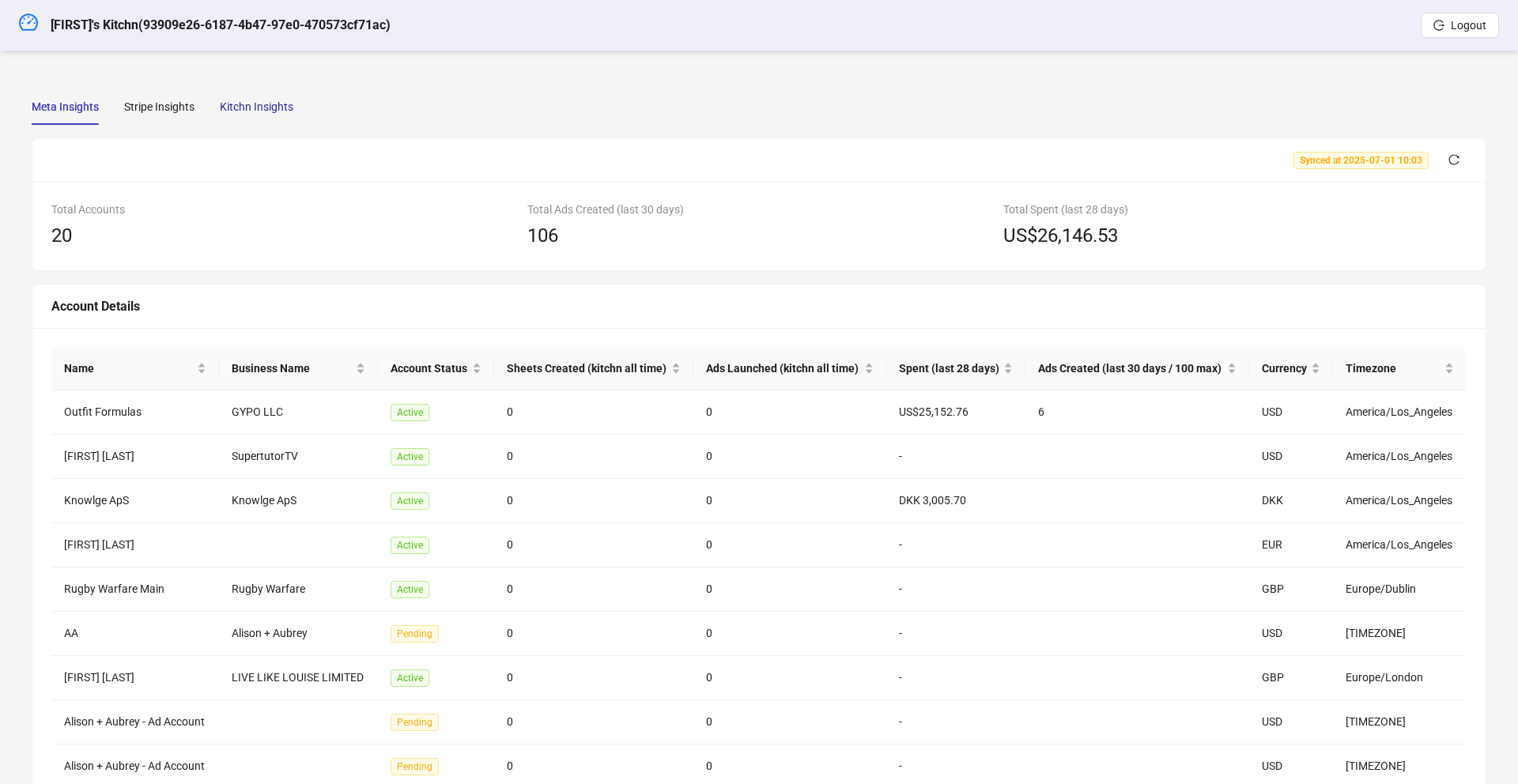 click on "Kitchn Insights" at bounding box center (256, 107) 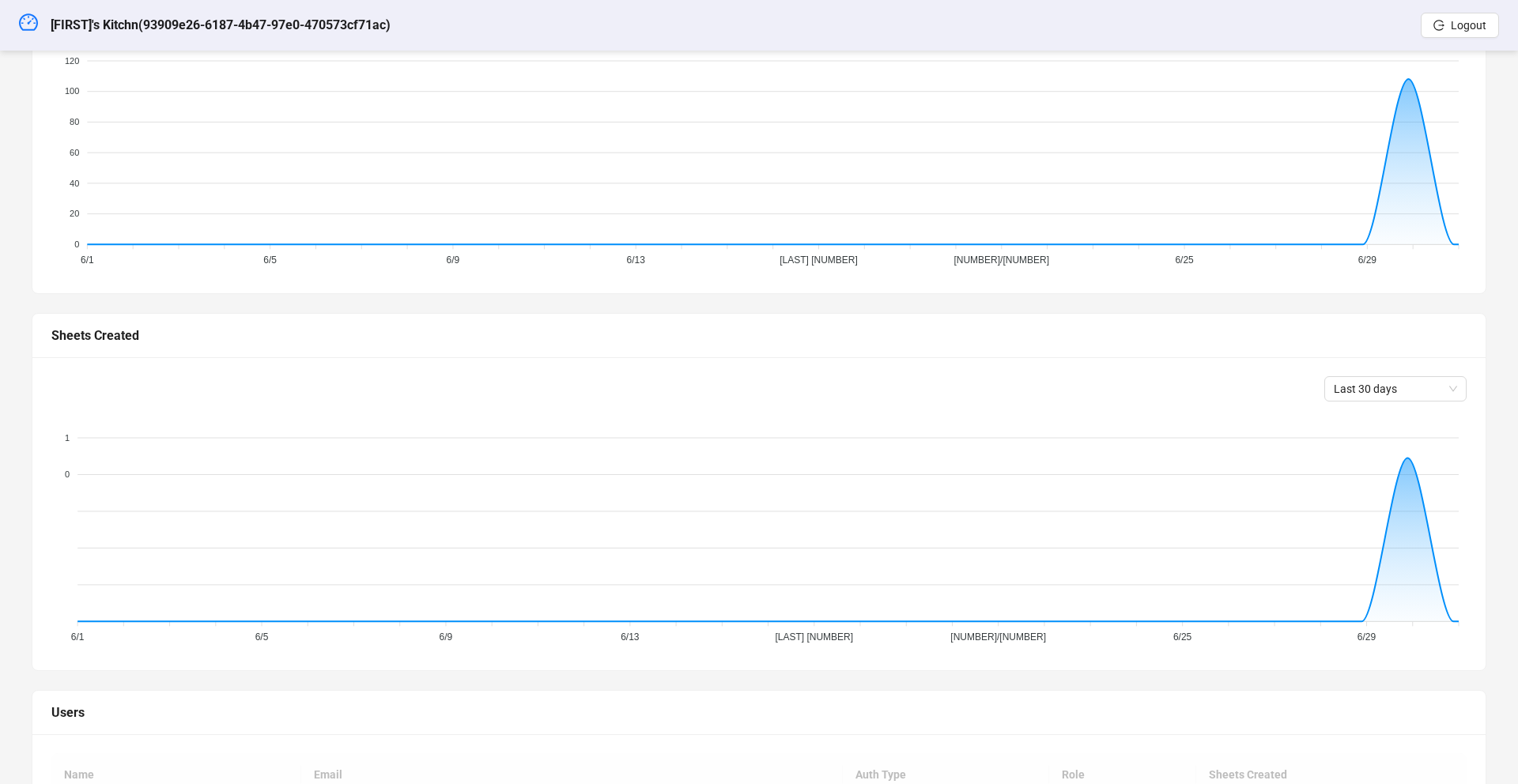 scroll, scrollTop: 366, scrollLeft: 0, axis: vertical 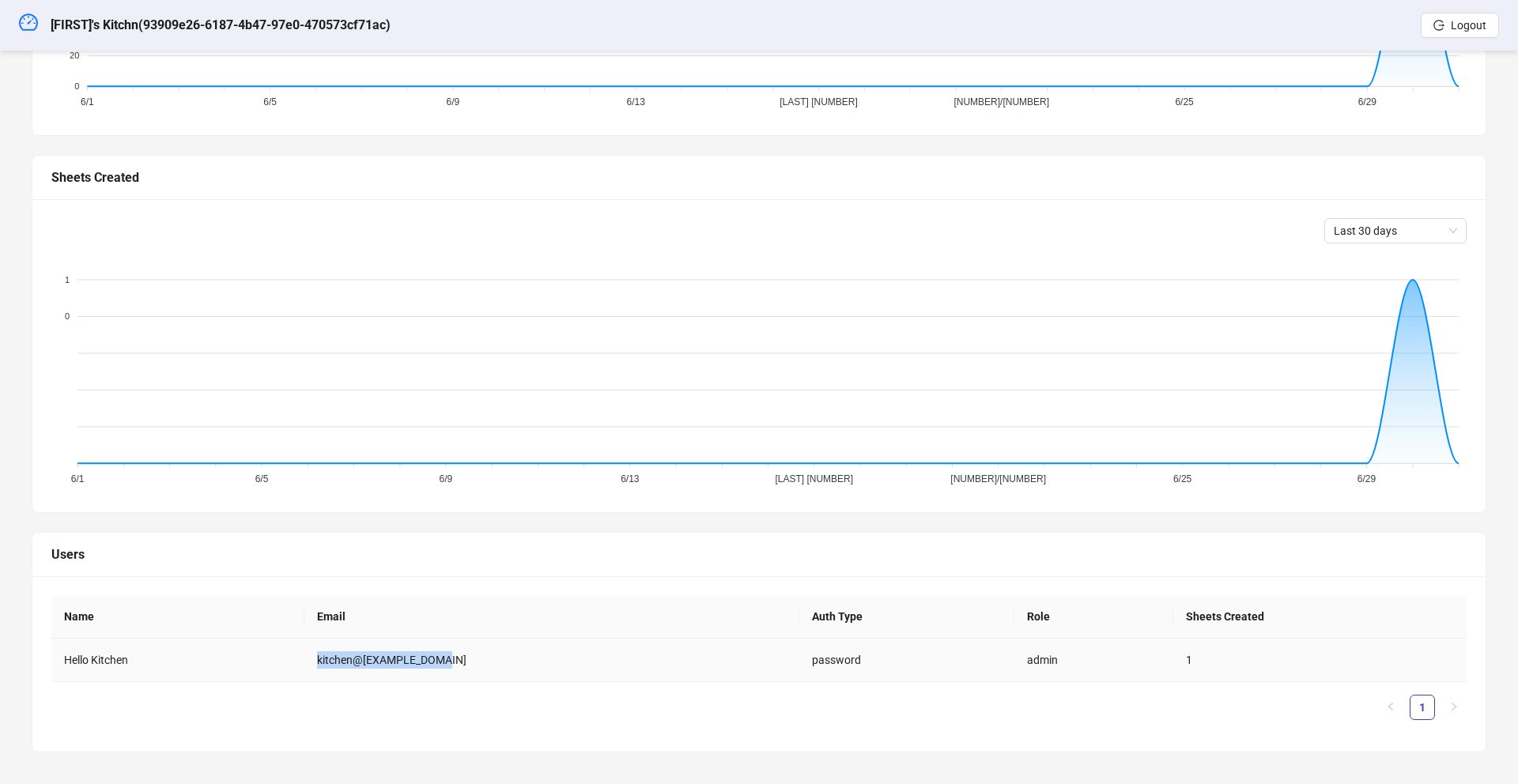 drag, startPoint x: 479, startPoint y: 658, endPoint x: 340, endPoint y: 661, distance: 139.03237 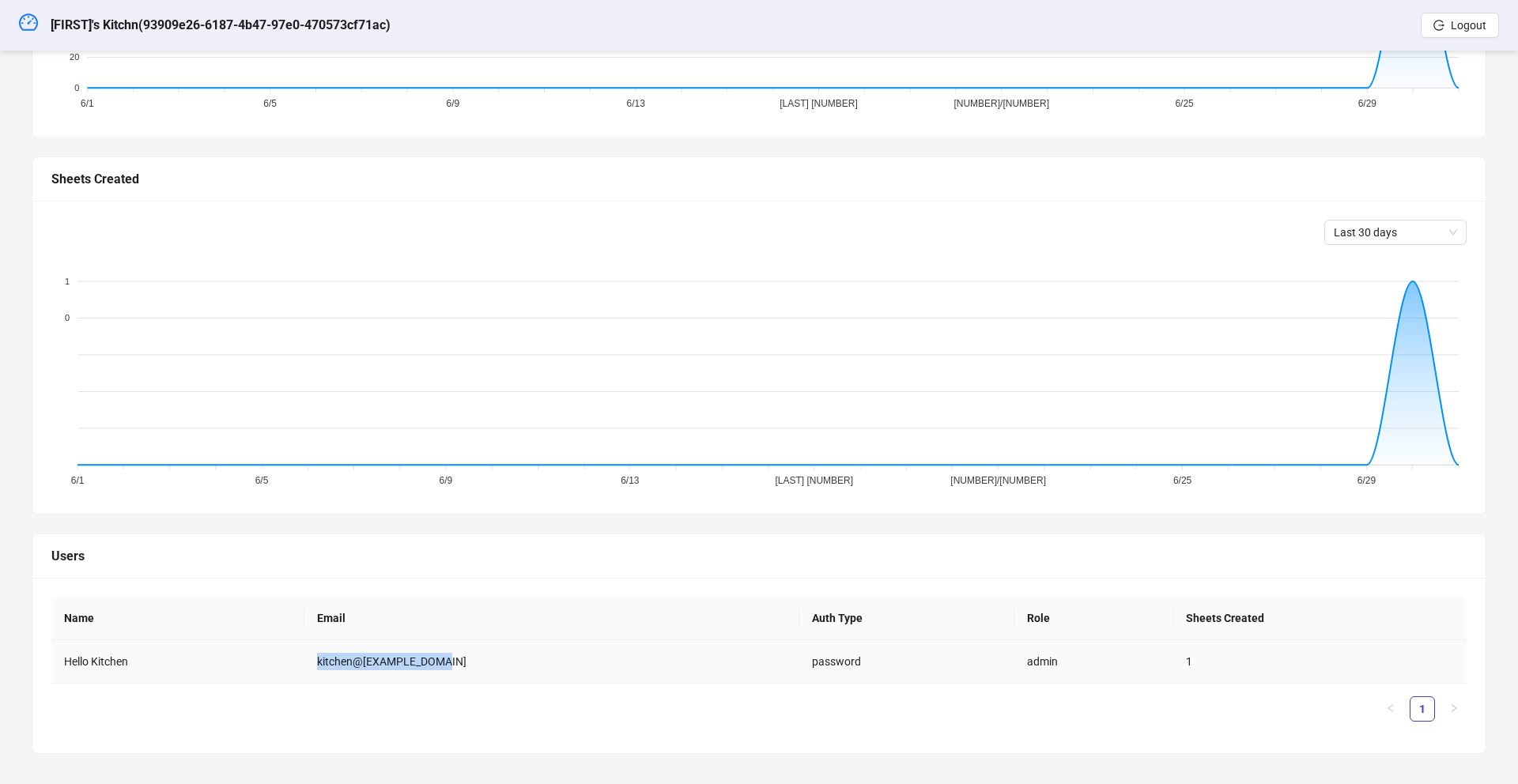 copy on "kitchen@[EXAMPLE_DOMAIN]" 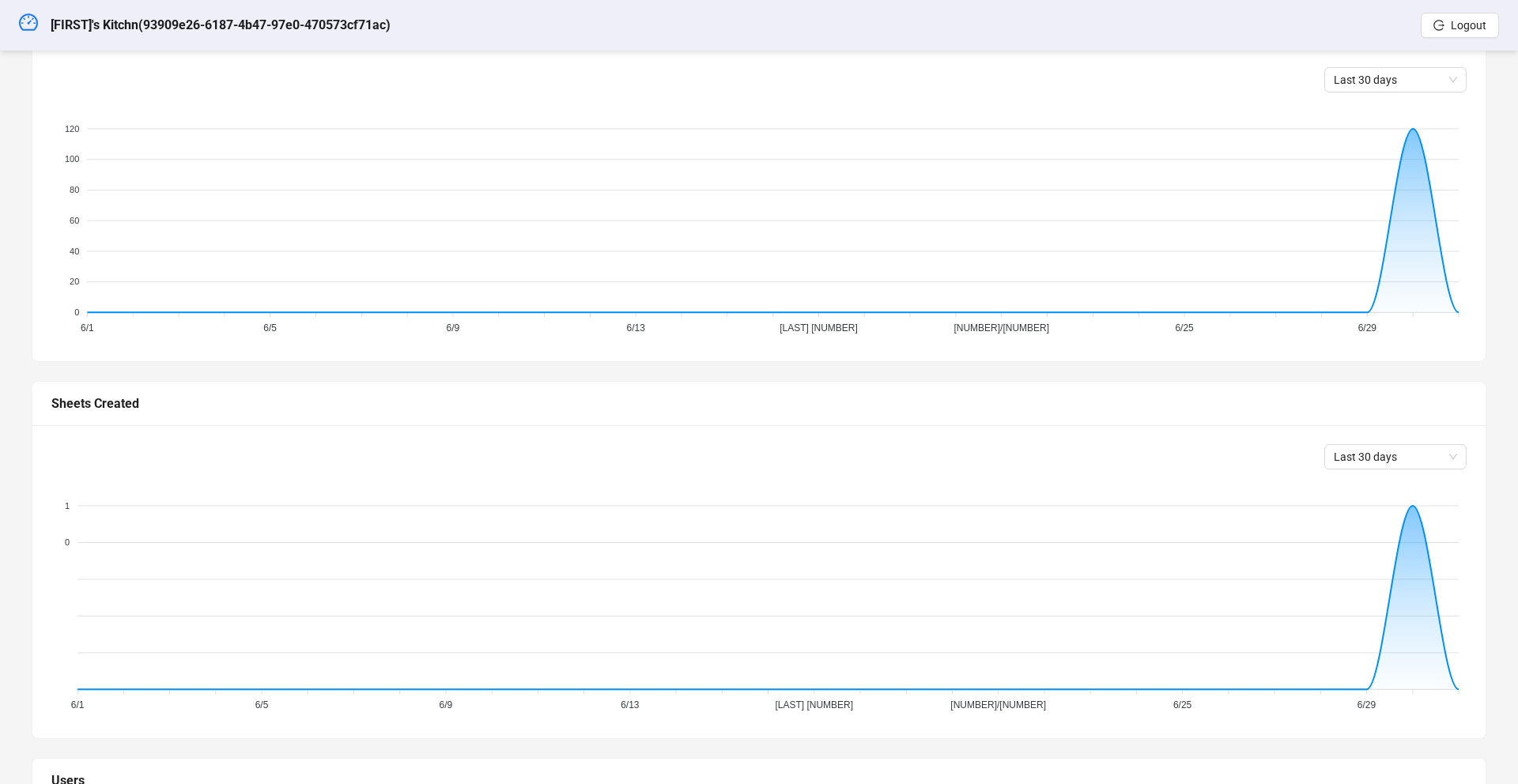 scroll, scrollTop: 0, scrollLeft: 0, axis: both 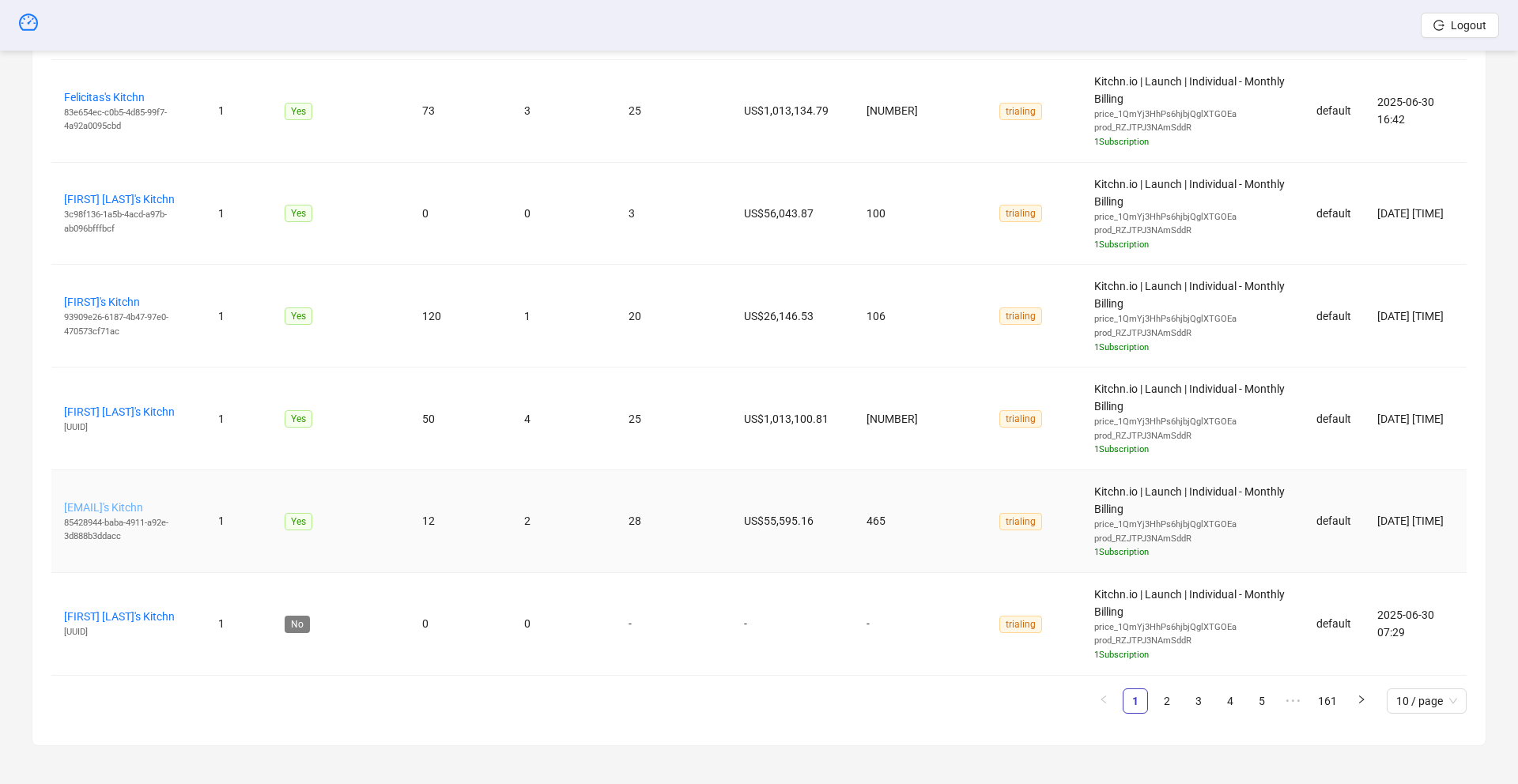 drag, startPoint x: 60, startPoint y: 503, endPoint x: 183, endPoint y: 508, distance: 123.10158 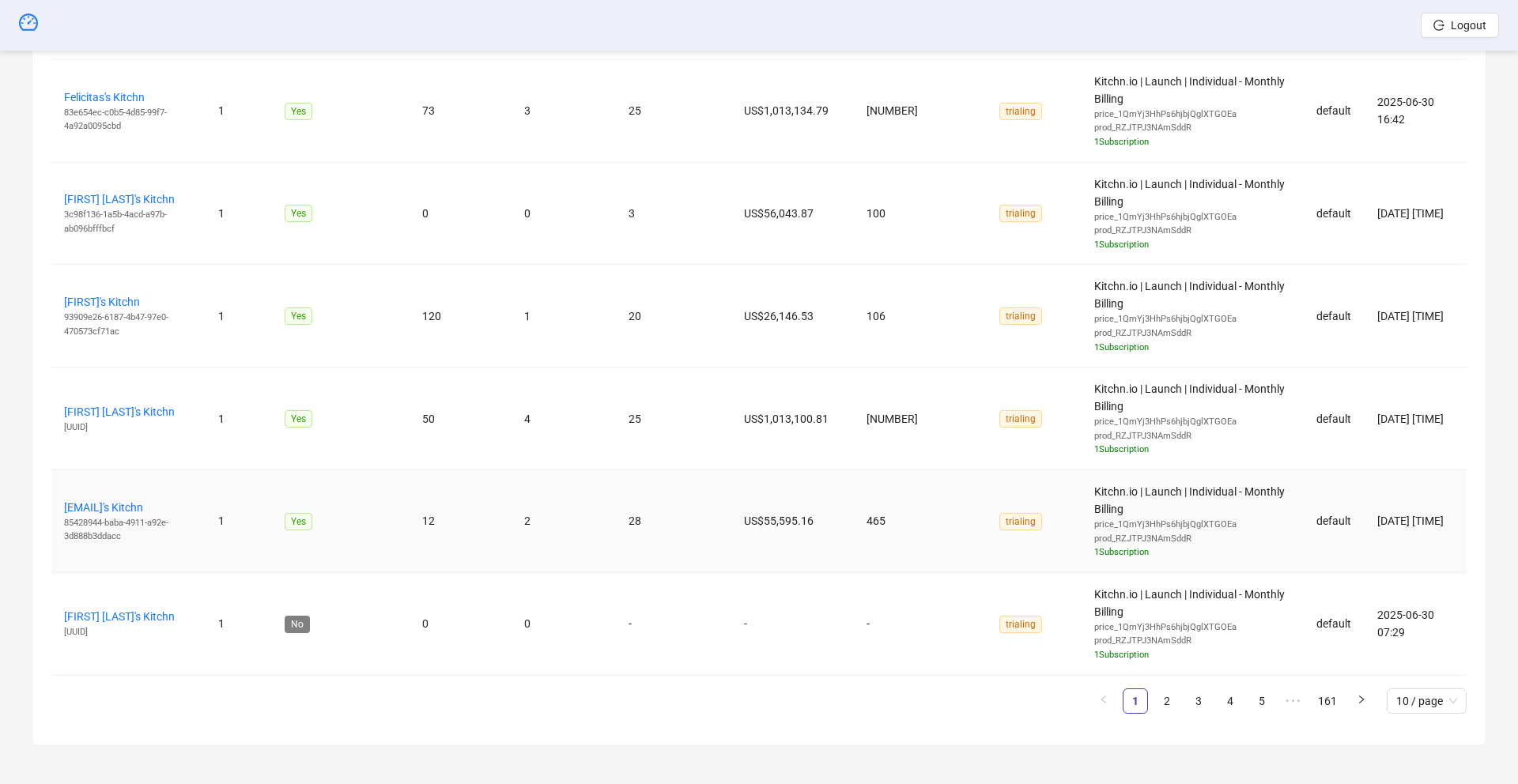 copy on "[EMAIL]" 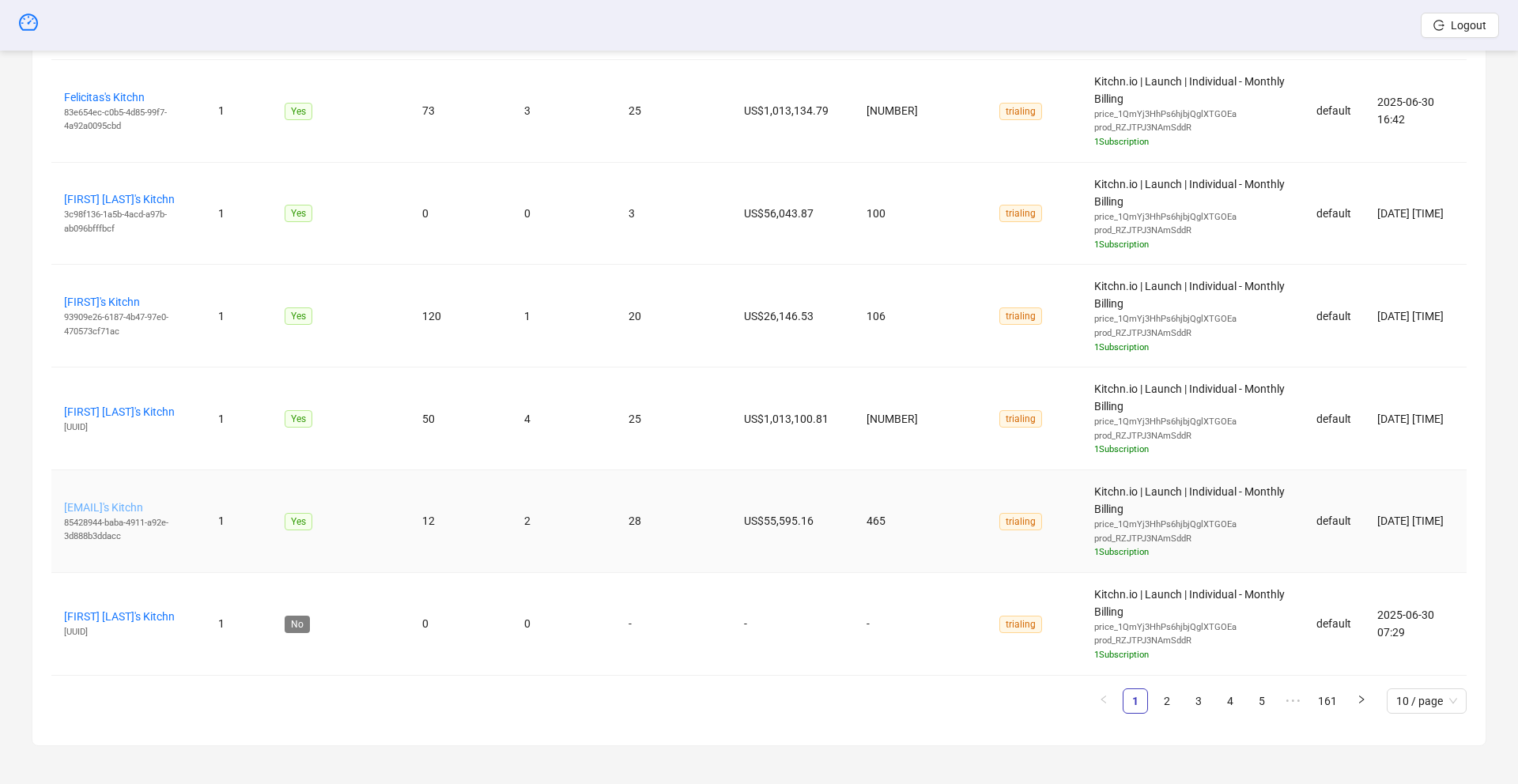 click on "[EMAIL]'s Kitchn" at bounding box center (104, 507) 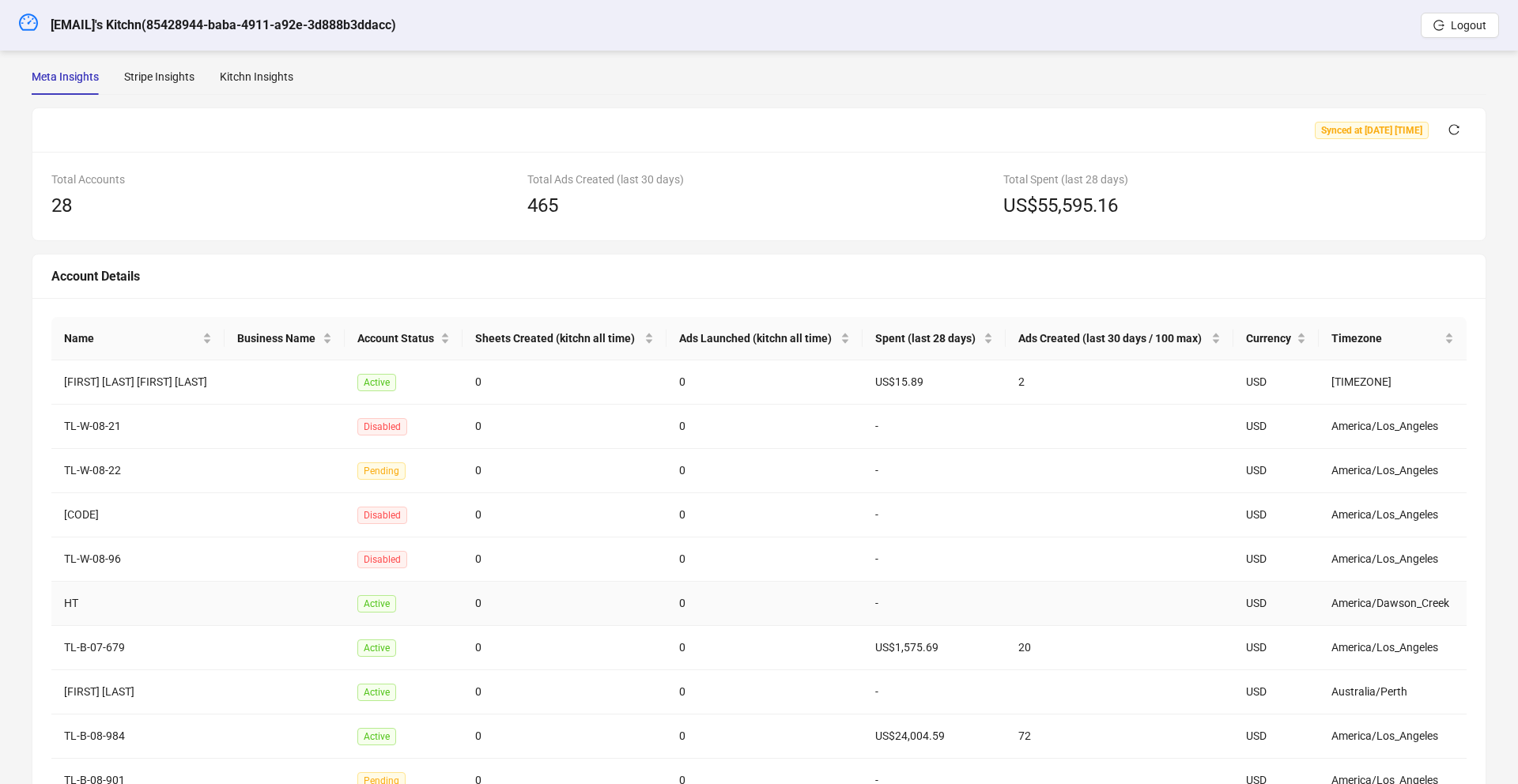 scroll, scrollTop: 0, scrollLeft: 0, axis: both 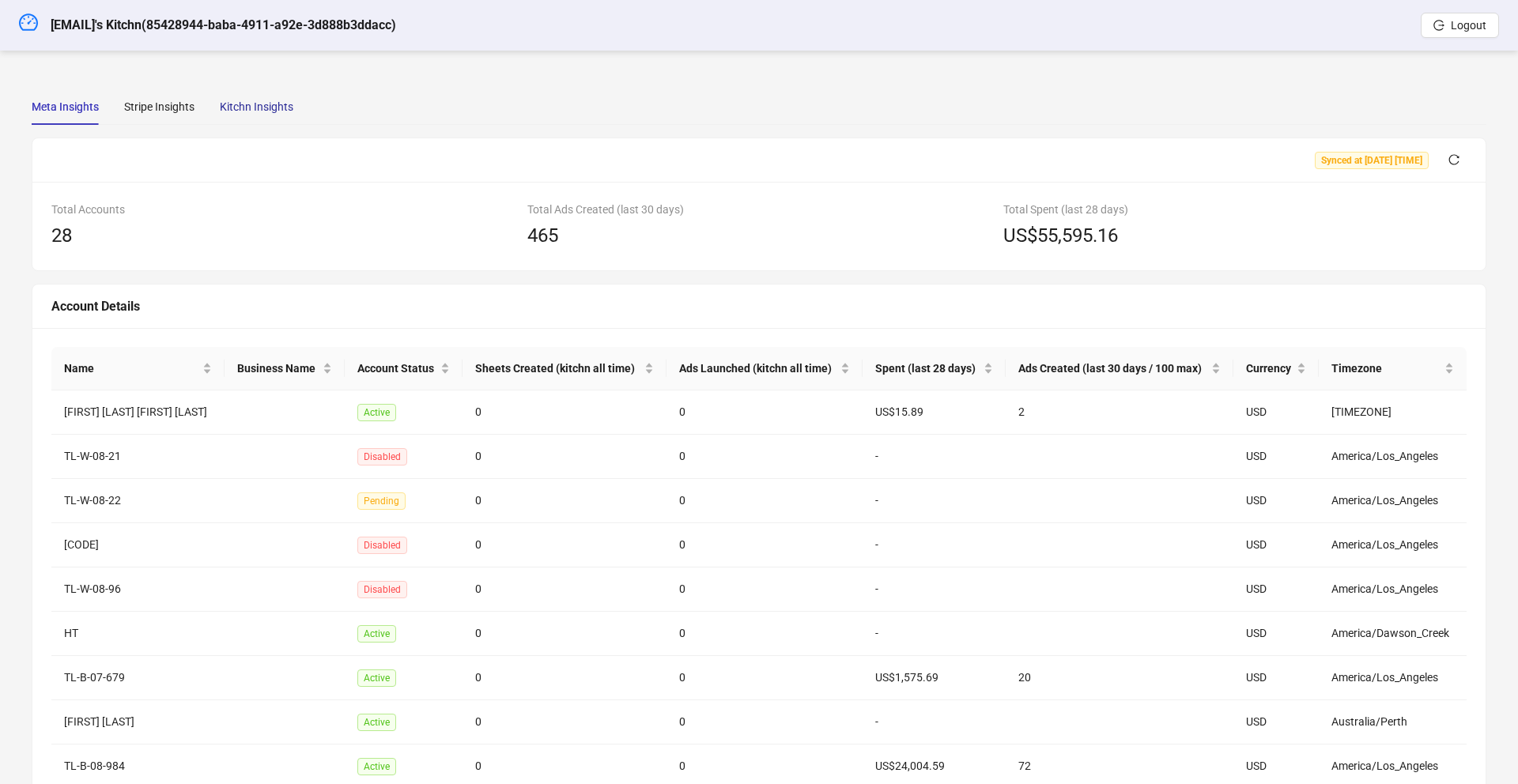 click on "Kitchn Insights" at bounding box center [256, 107] 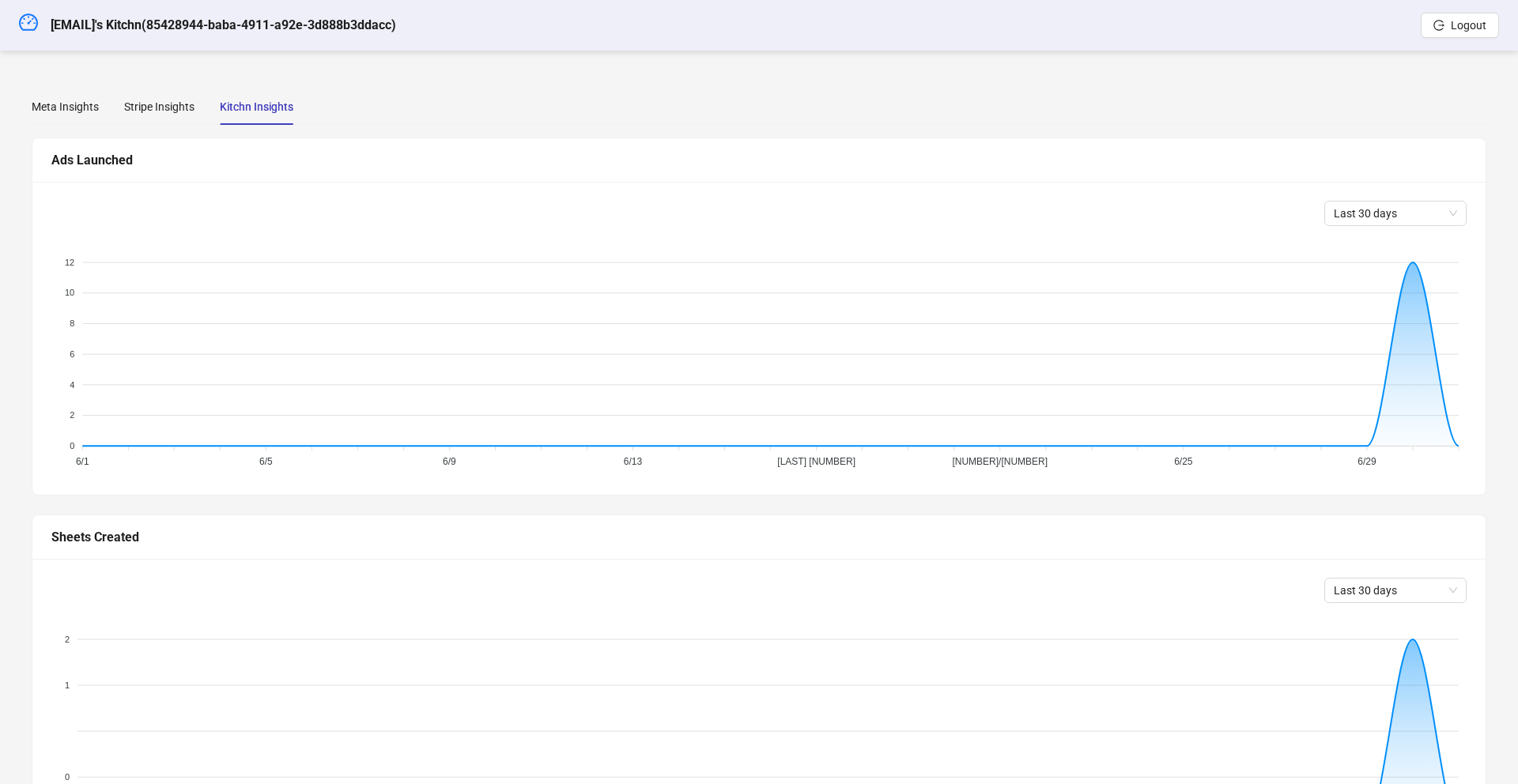 scroll, scrollTop: 366, scrollLeft: 0, axis: vertical 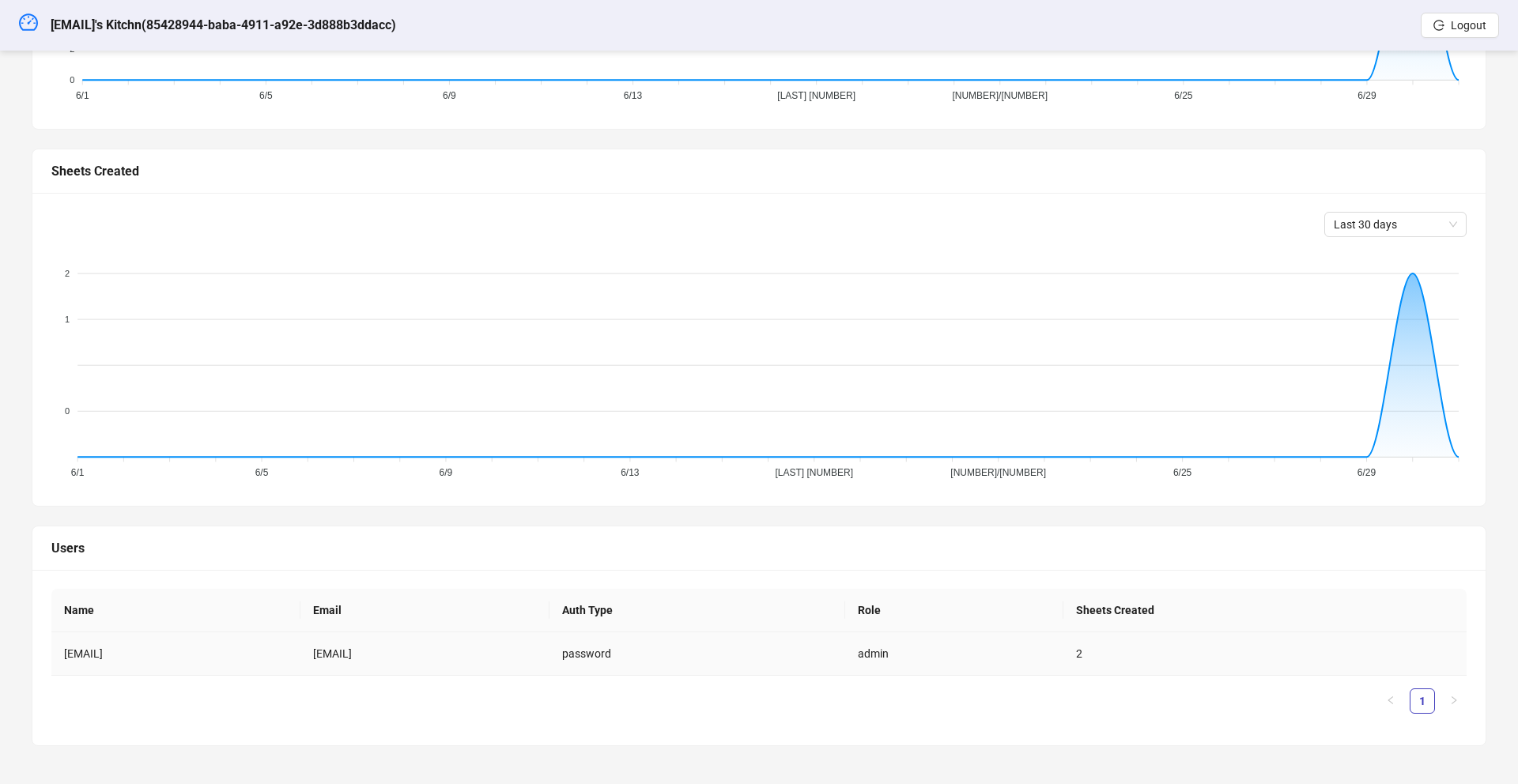 drag, startPoint x: 661, startPoint y: 656, endPoint x: 466, endPoint y: 657, distance: 195.00256 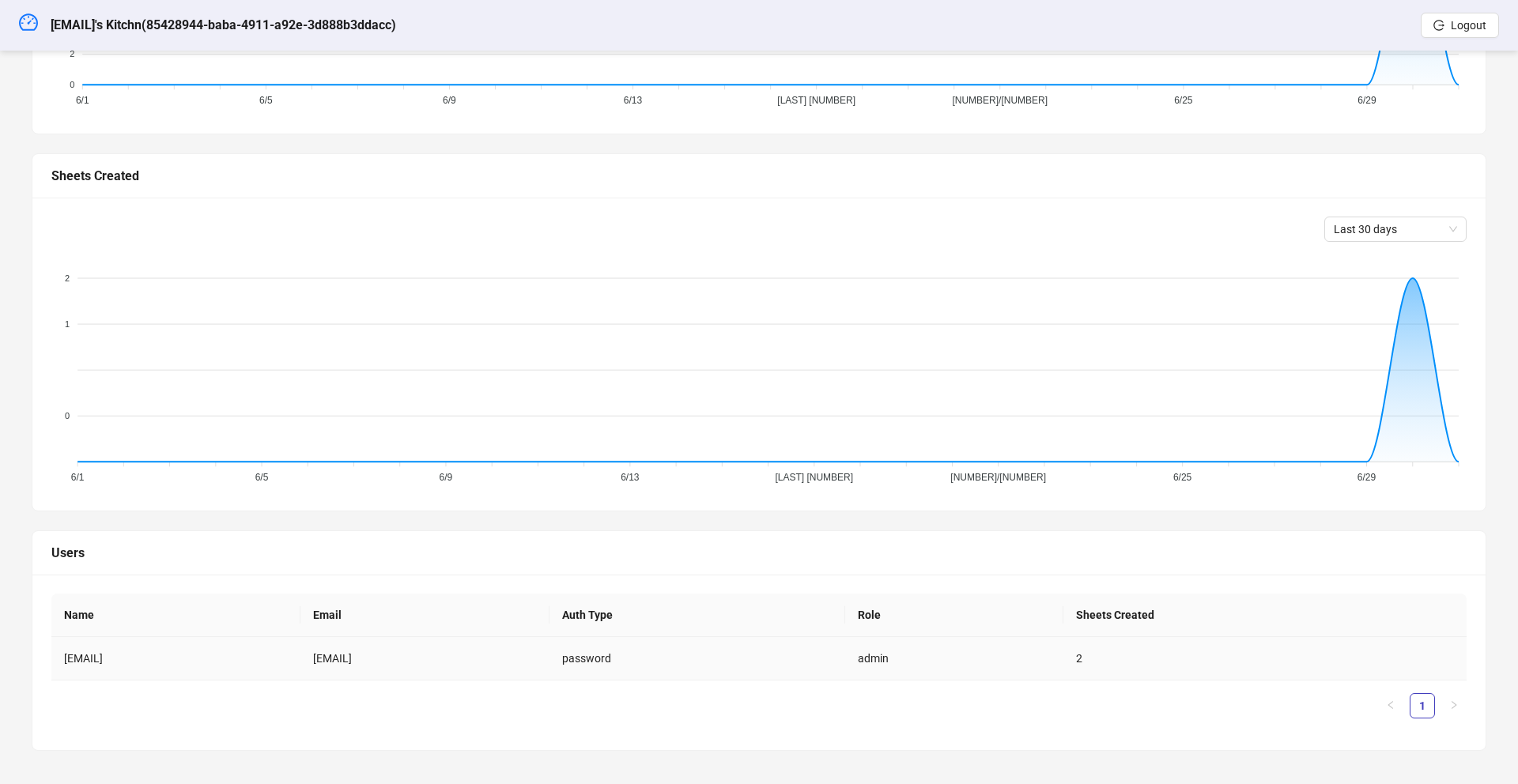 copy on "[EMAIL]" 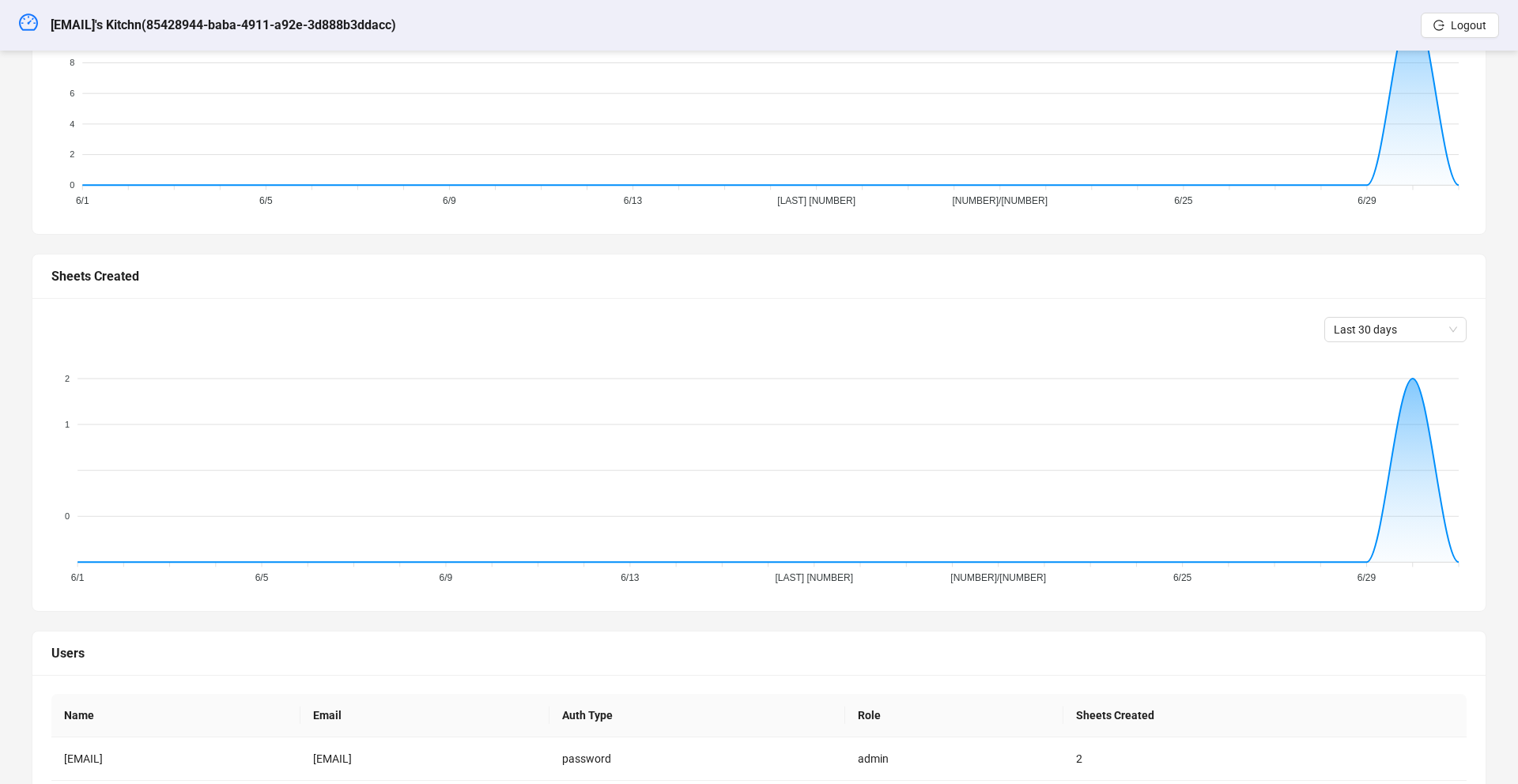 scroll, scrollTop: 0, scrollLeft: 0, axis: both 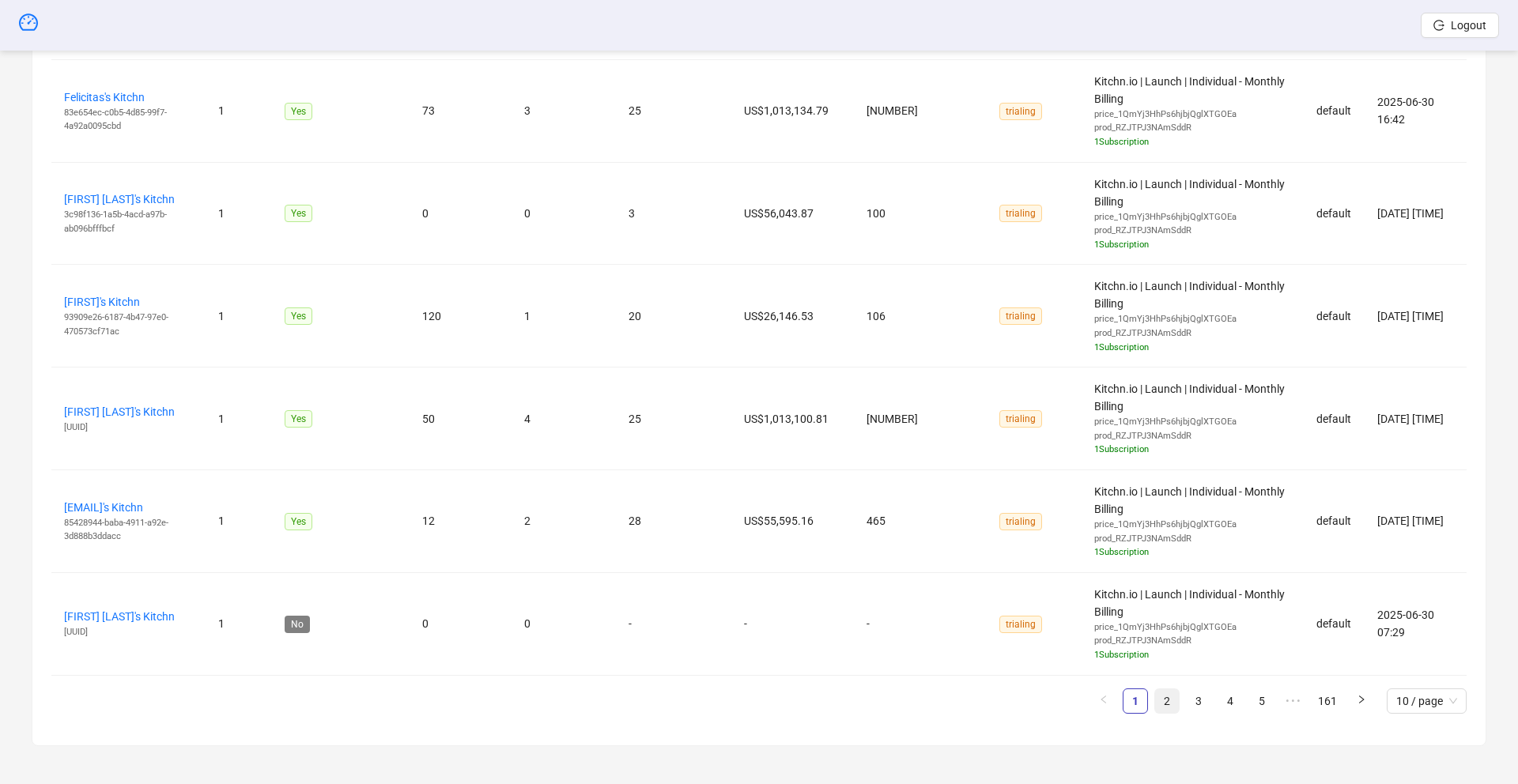 click on "2" at bounding box center [1167, 701] 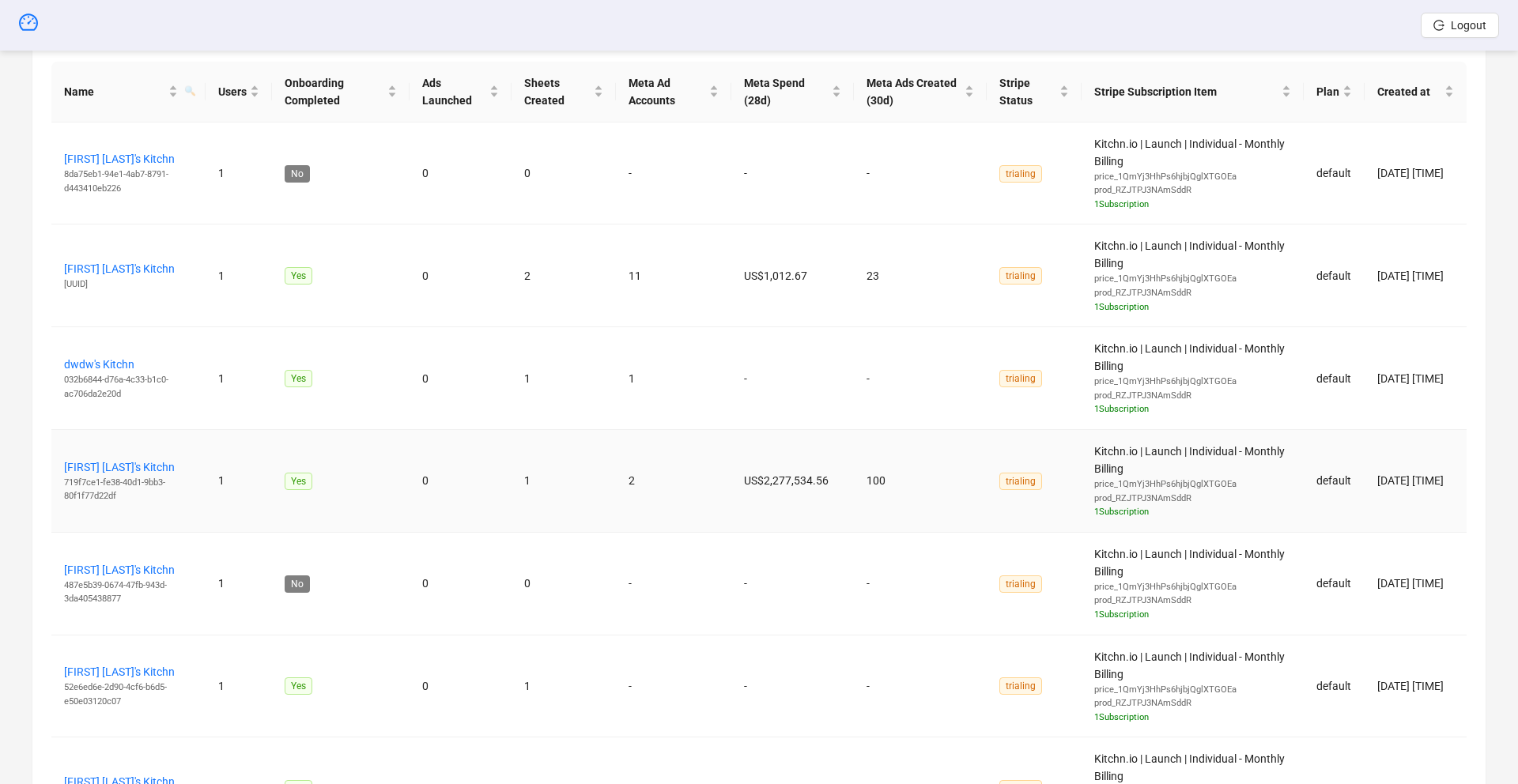 scroll, scrollTop: 601, scrollLeft: 0, axis: vertical 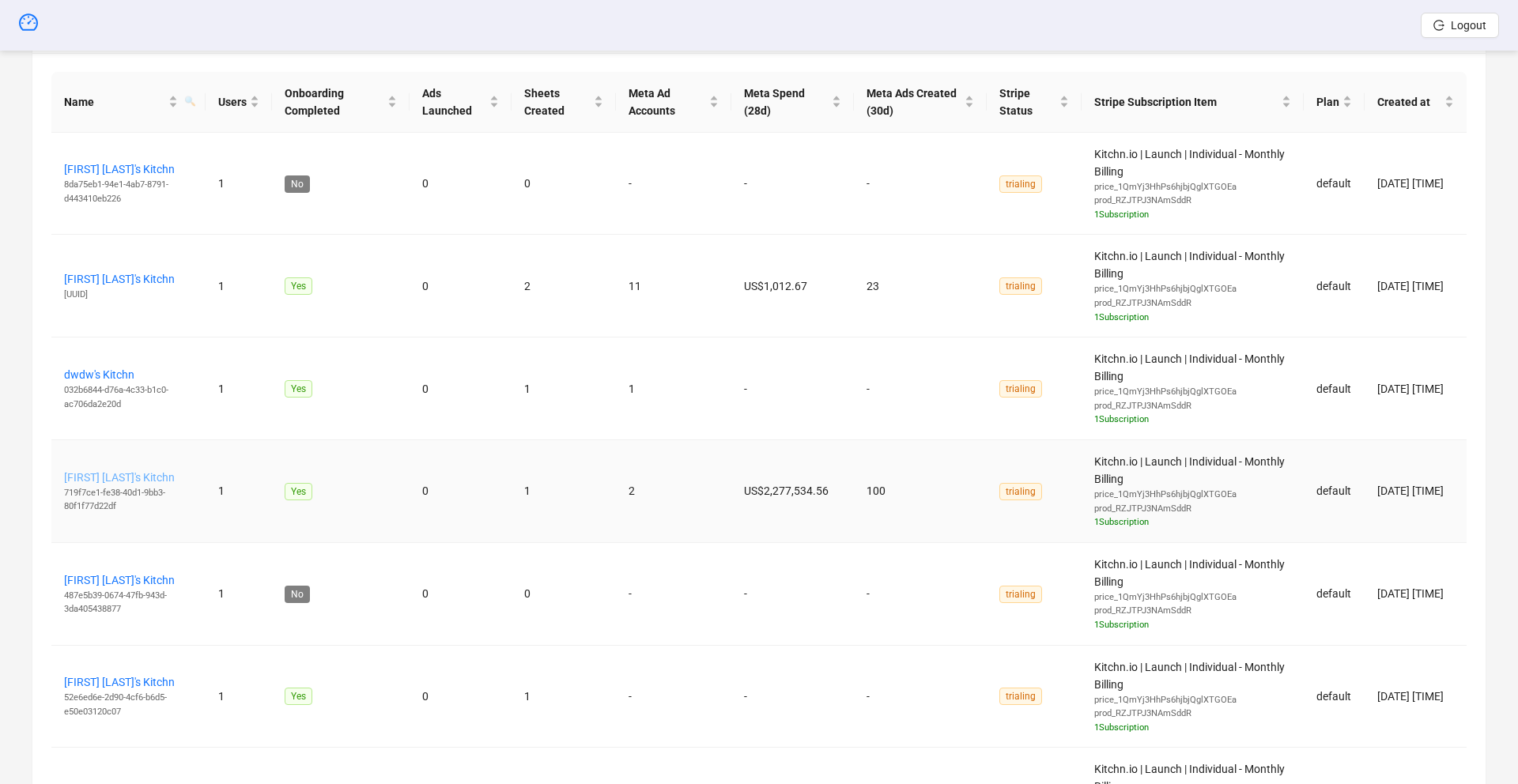click on "[FIRST] [LAST]'s Kitchn" at bounding box center (119, 477) 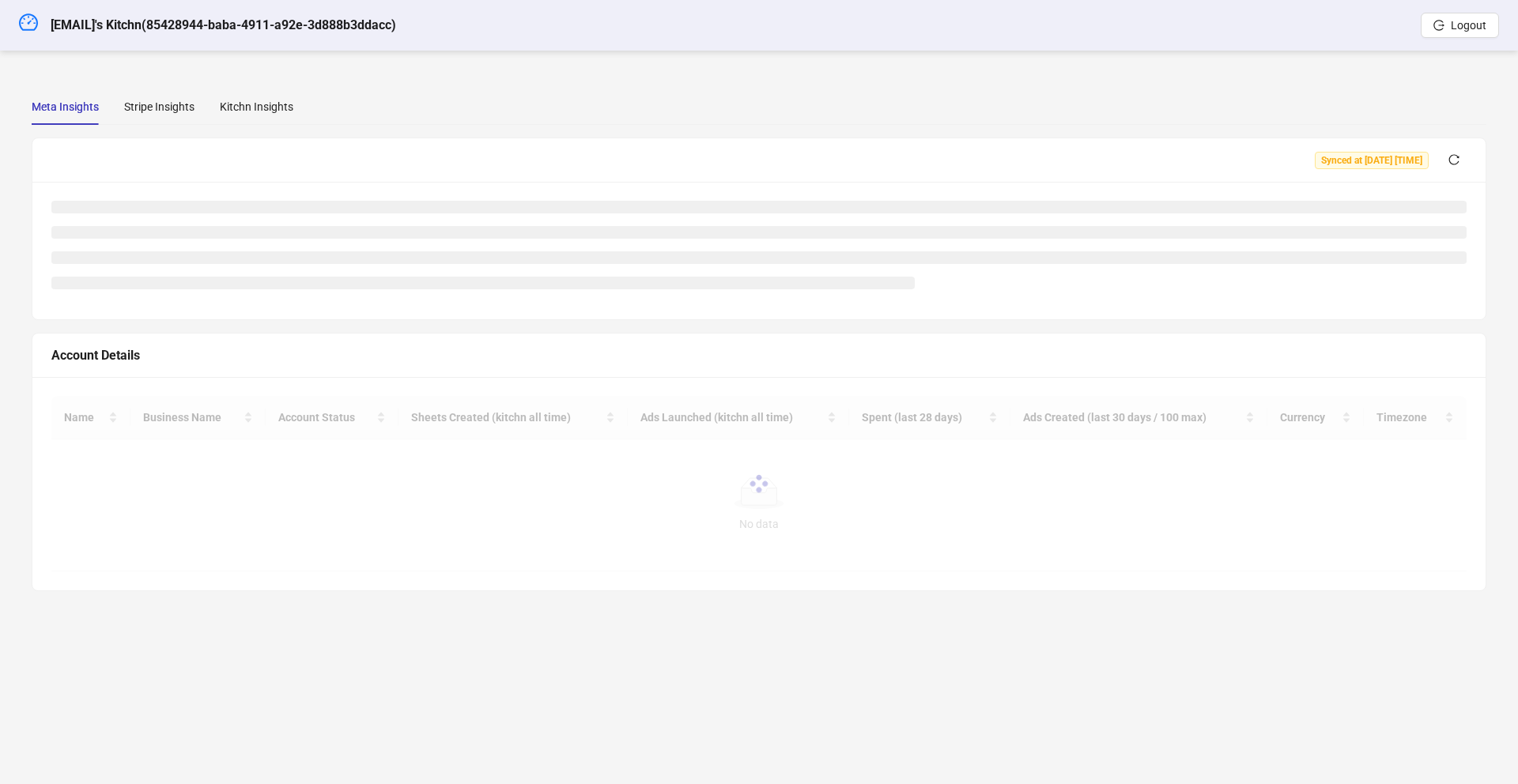 scroll, scrollTop: 0, scrollLeft: 0, axis: both 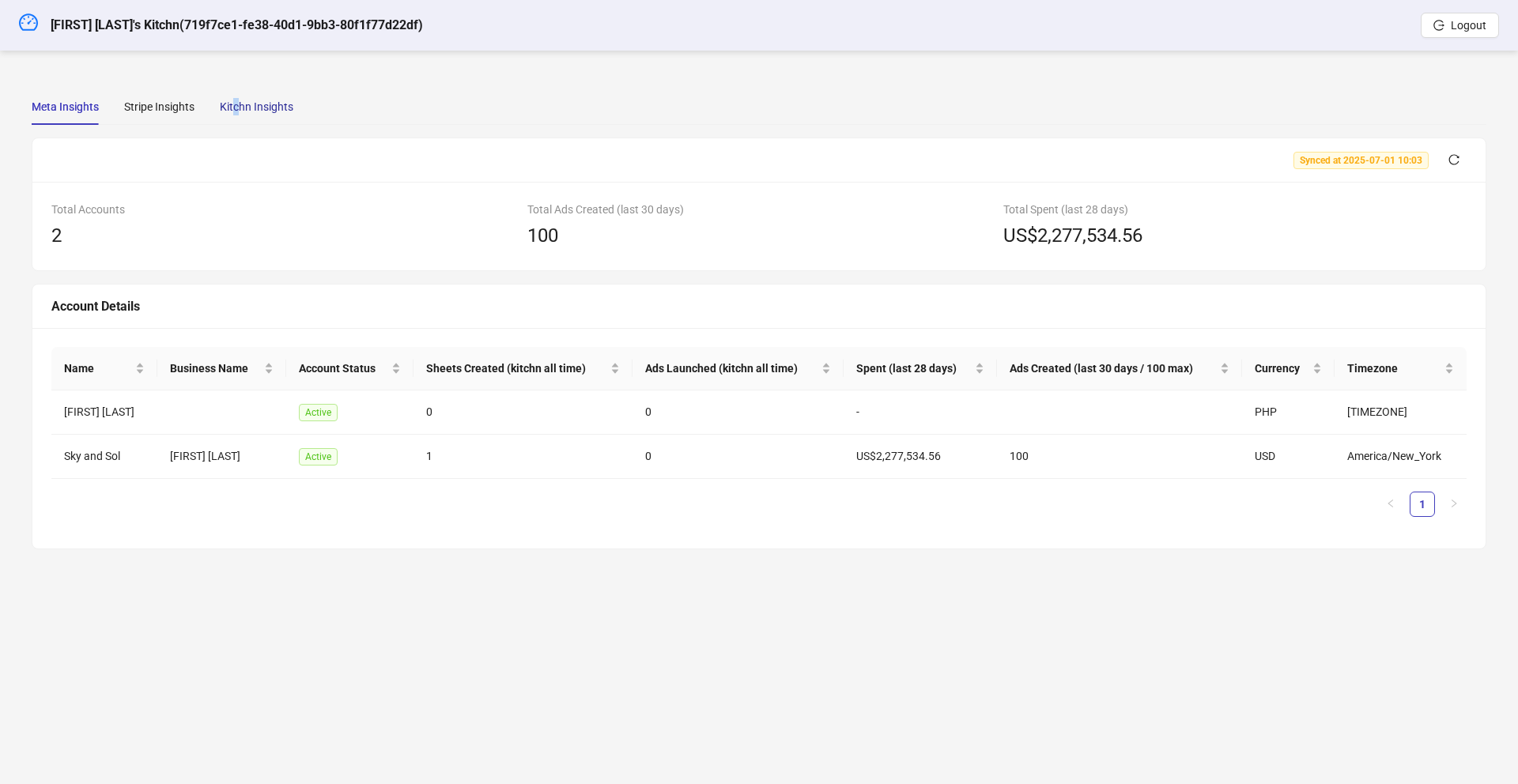 click on "Kitchn Insights" at bounding box center (256, 107) 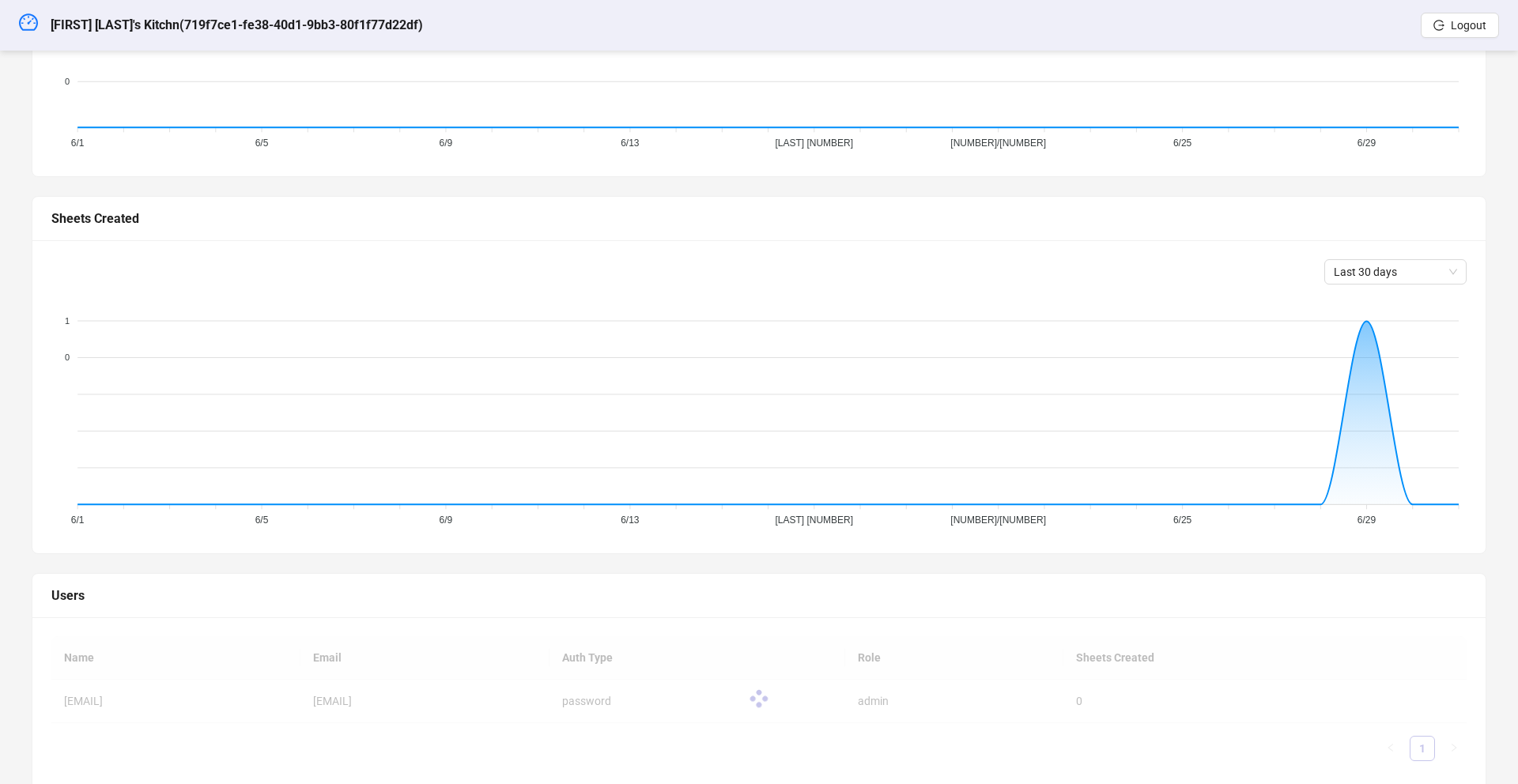 scroll, scrollTop: 366, scrollLeft: 0, axis: vertical 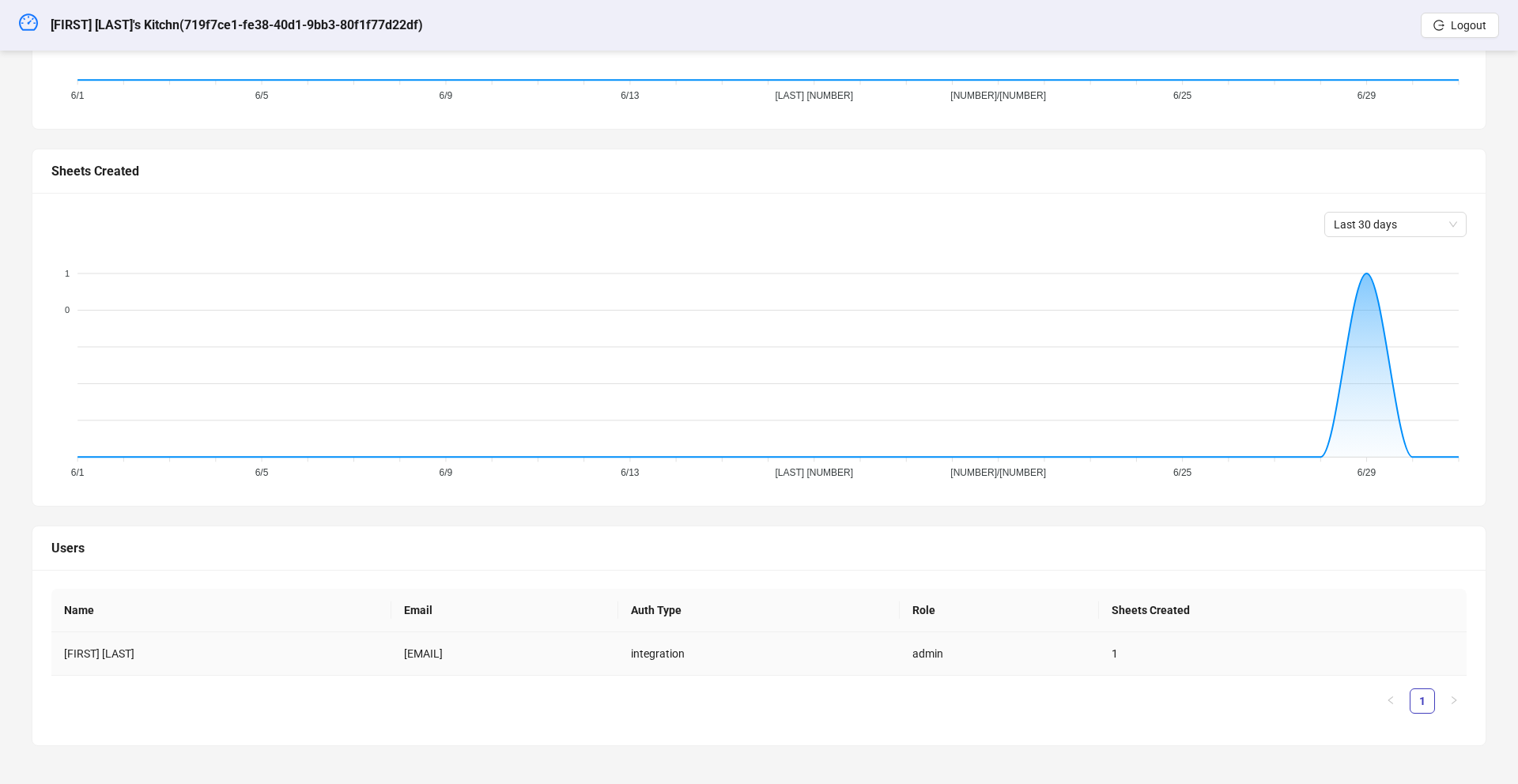 drag, startPoint x: 539, startPoint y: 659, endPoint x: 333, endPoint y: 651, distance: 206.1553 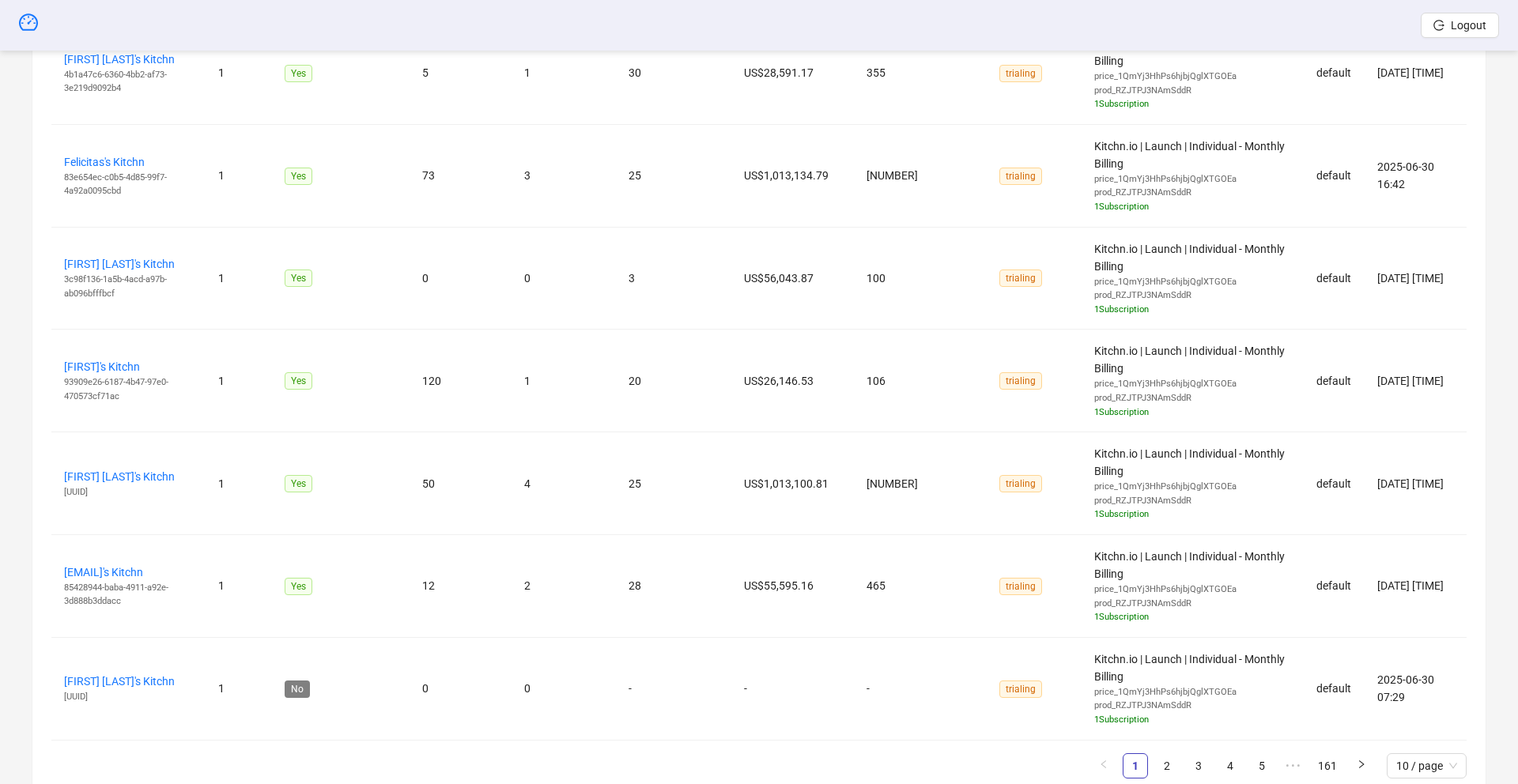 scroll, scrollTop: 1084, scrollLeft: 0, axis: vertical 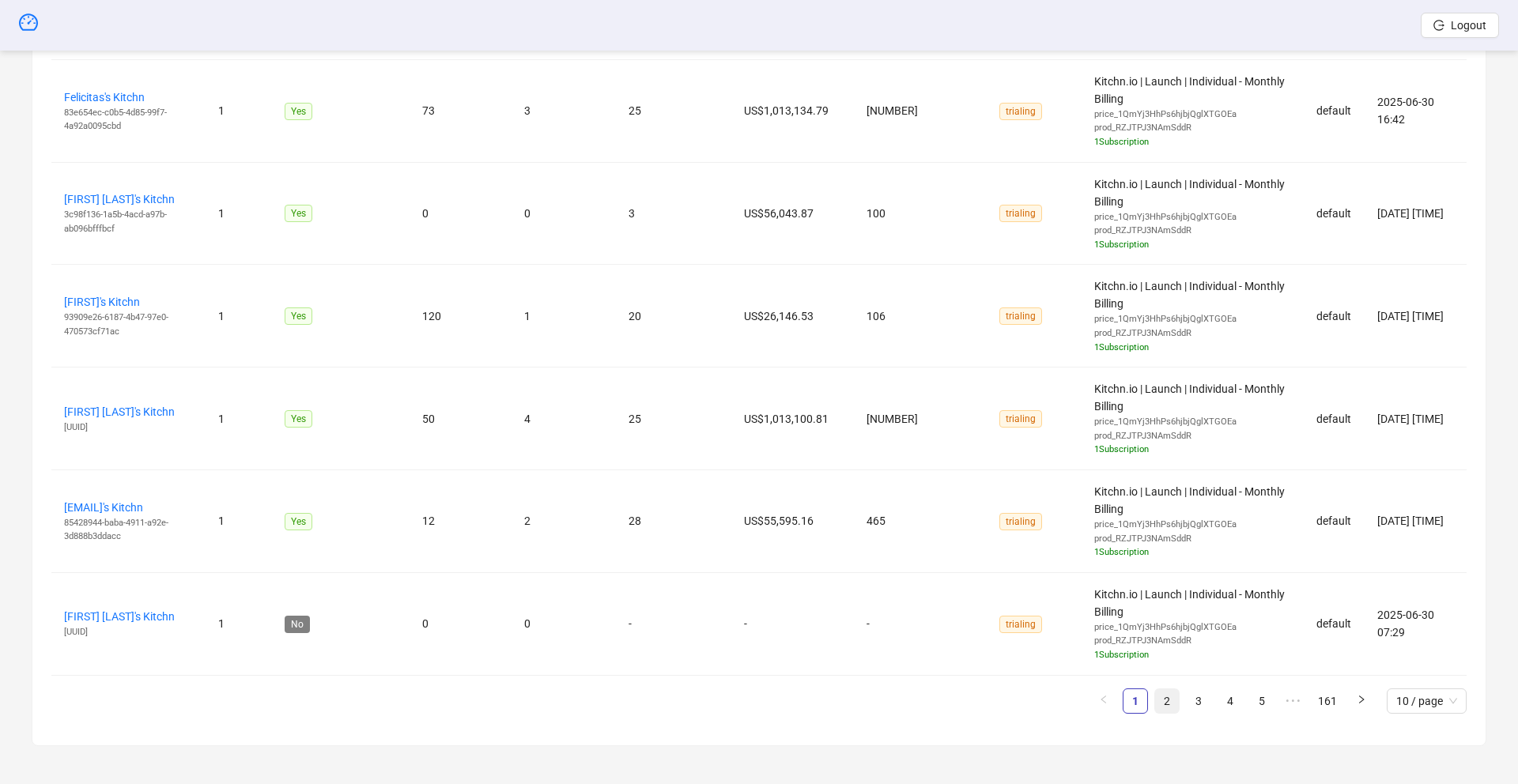 click on "2" at bounding box center (1167, 701) 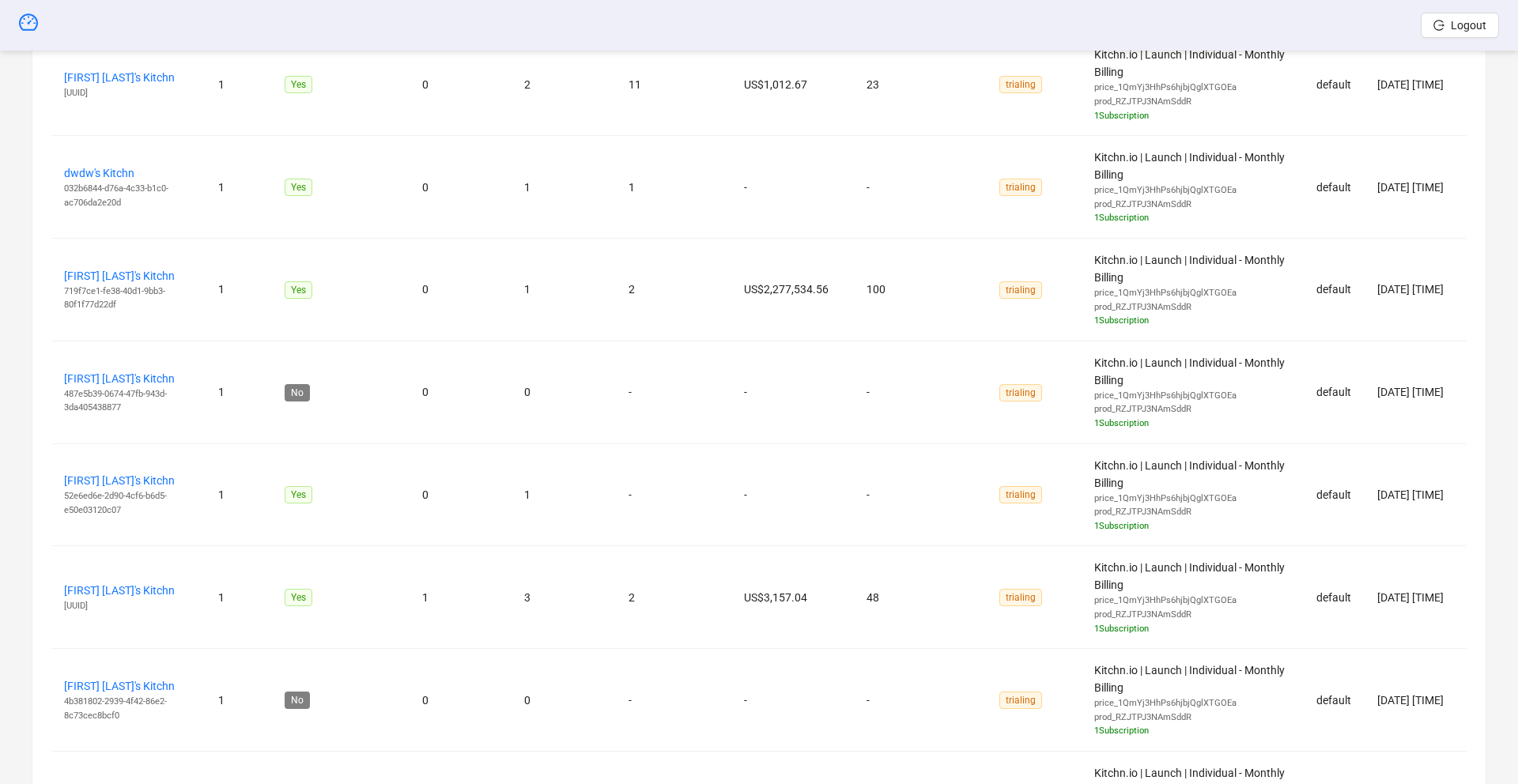 scroll, scrollTop: 763, scrollLeft: 0, axis: vertical 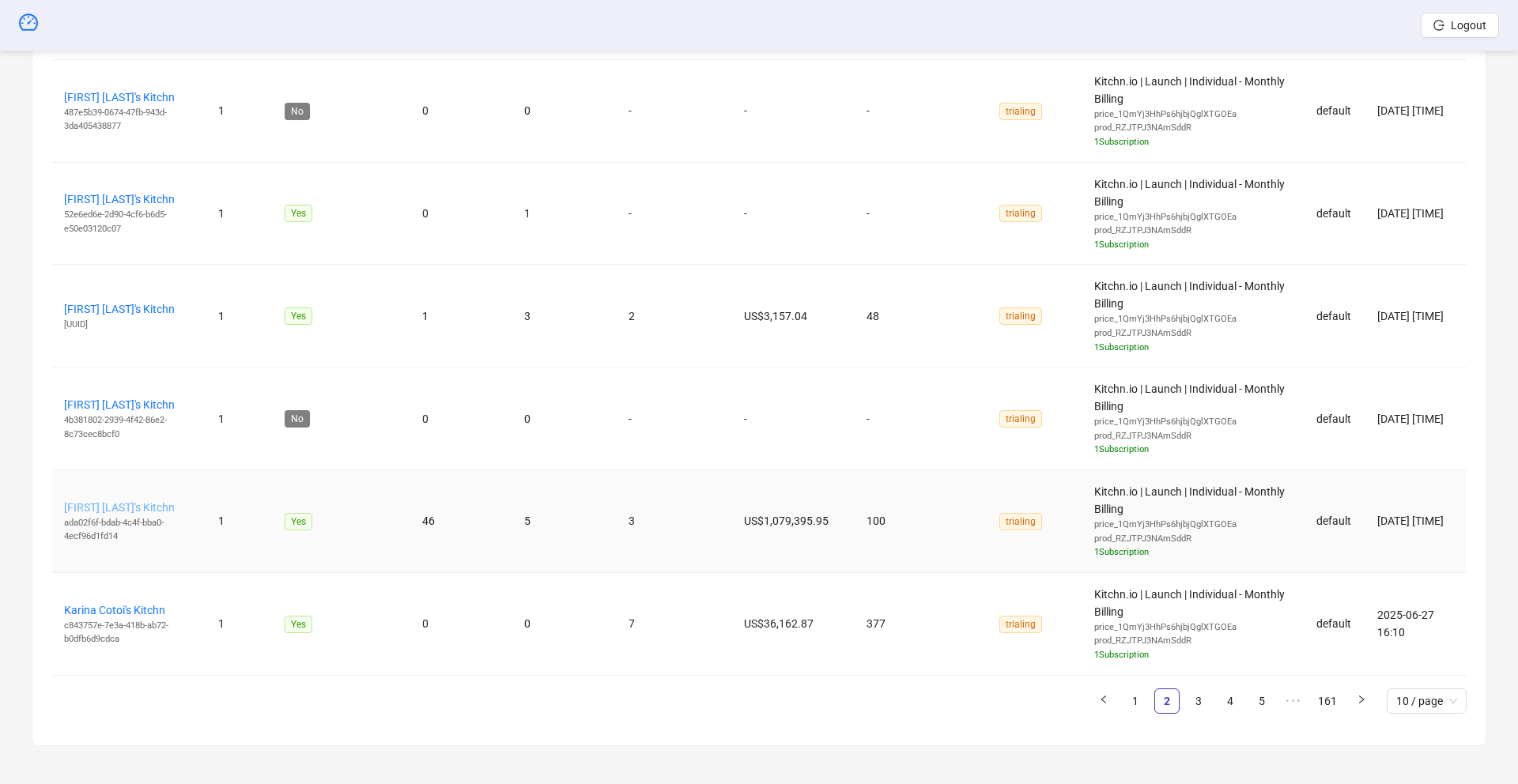 click on "[FIRST] [LAST]'s Kitchn" at bounding box center (119, 507) 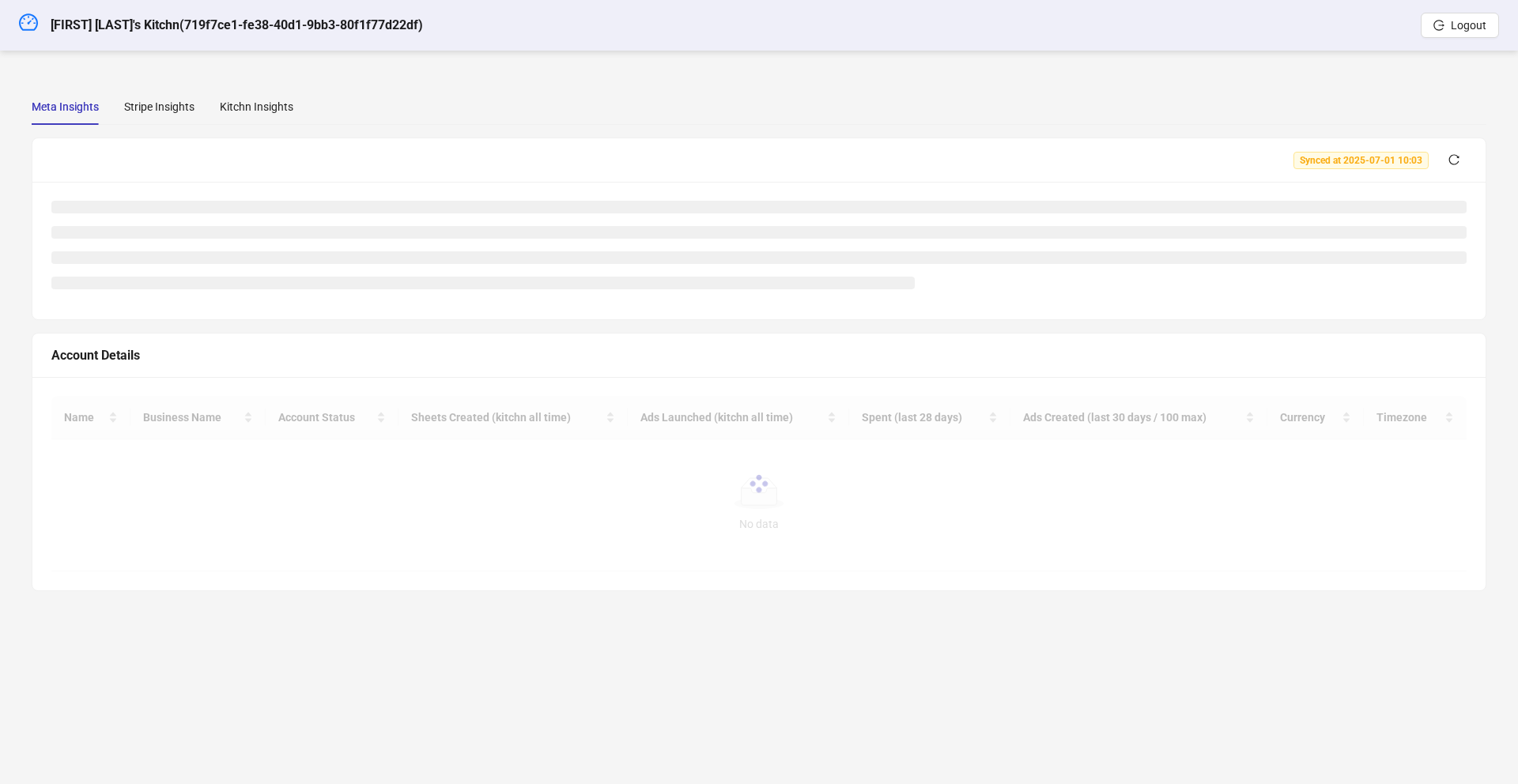 scroll, scrollTop: 0, scrollLeft: 0, axis: both 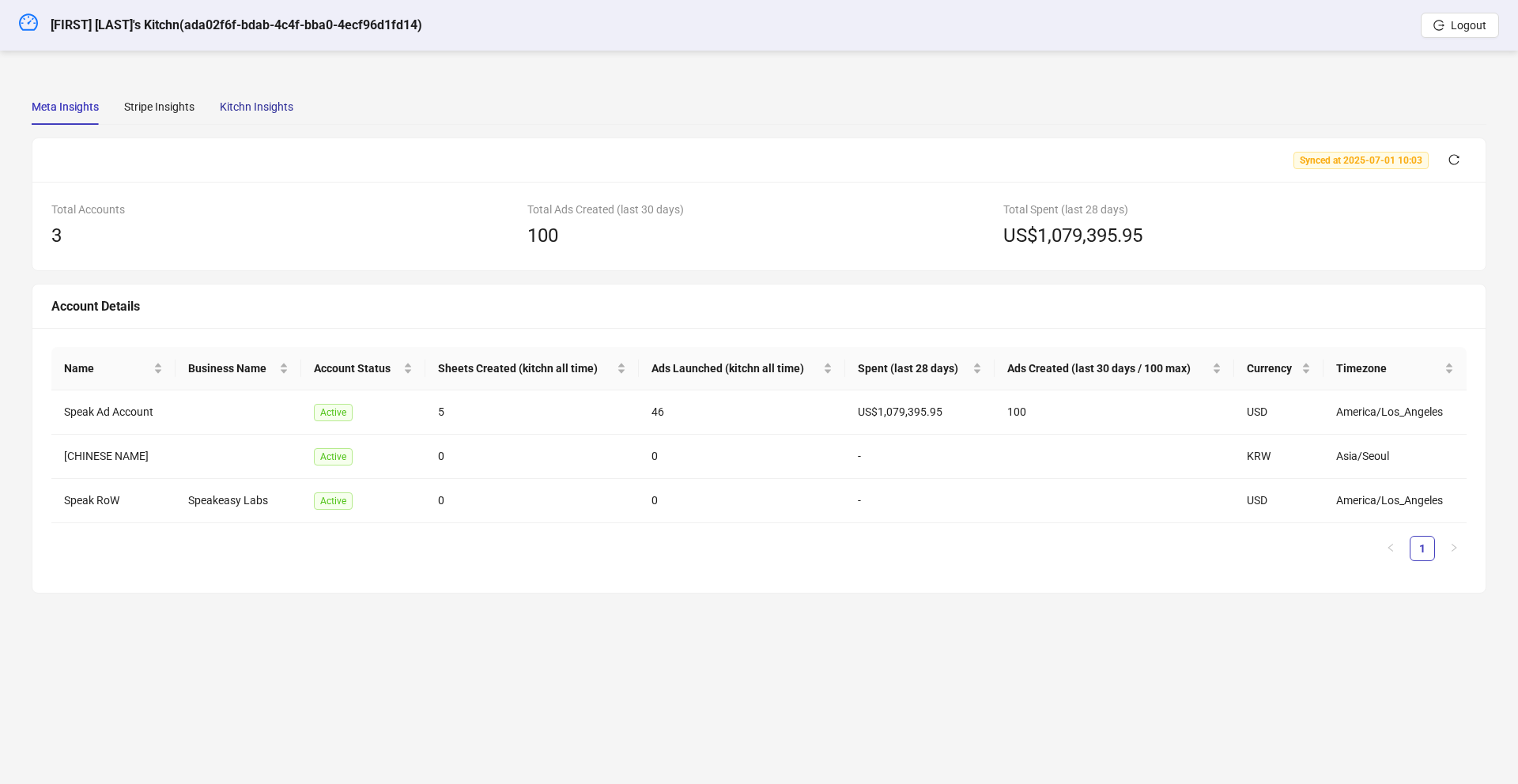 click on "Kitchn Insights" at bounding box center [256, 107] 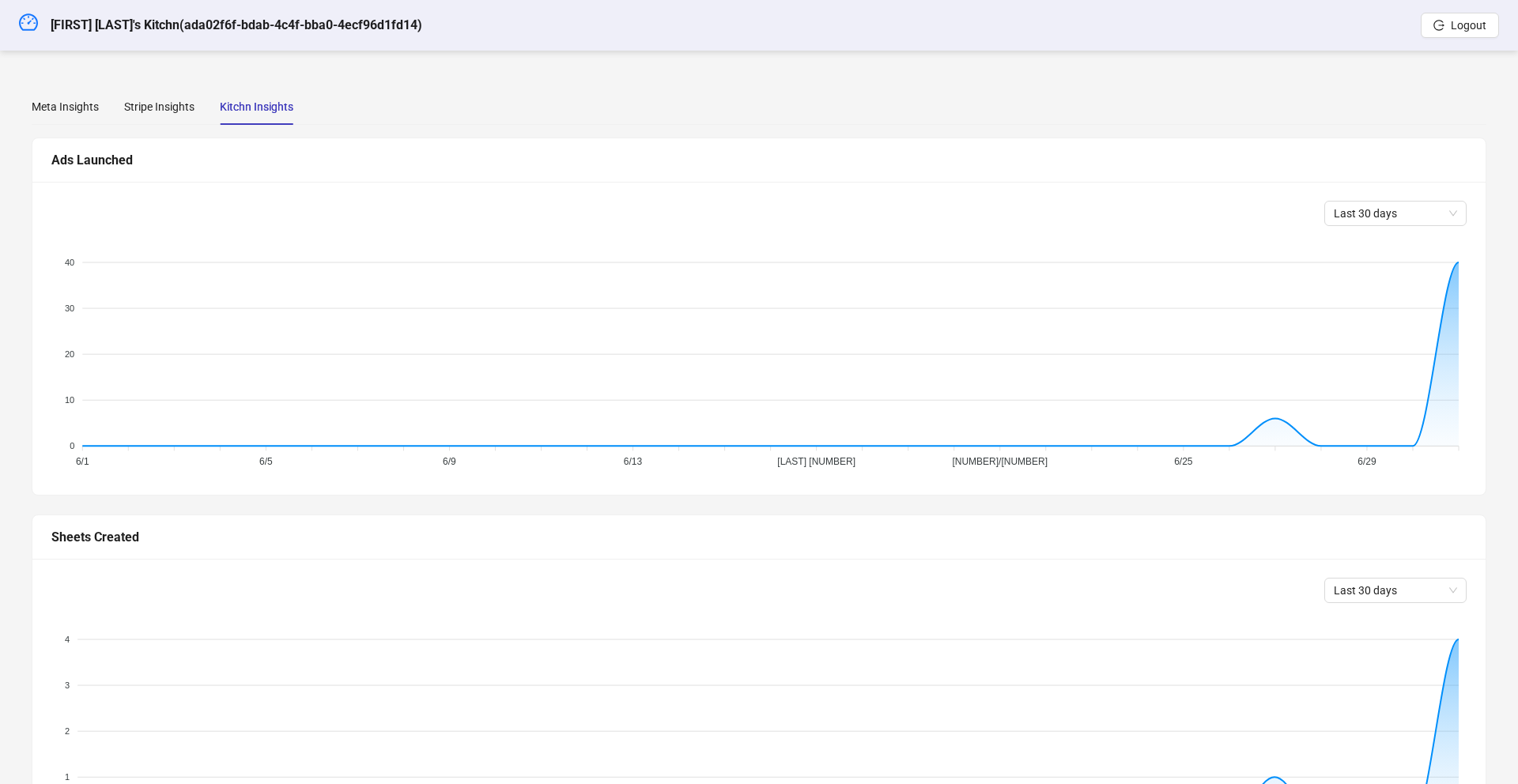 scroll, scrollTop: 366, scrollLeft: 0, axis: vertical 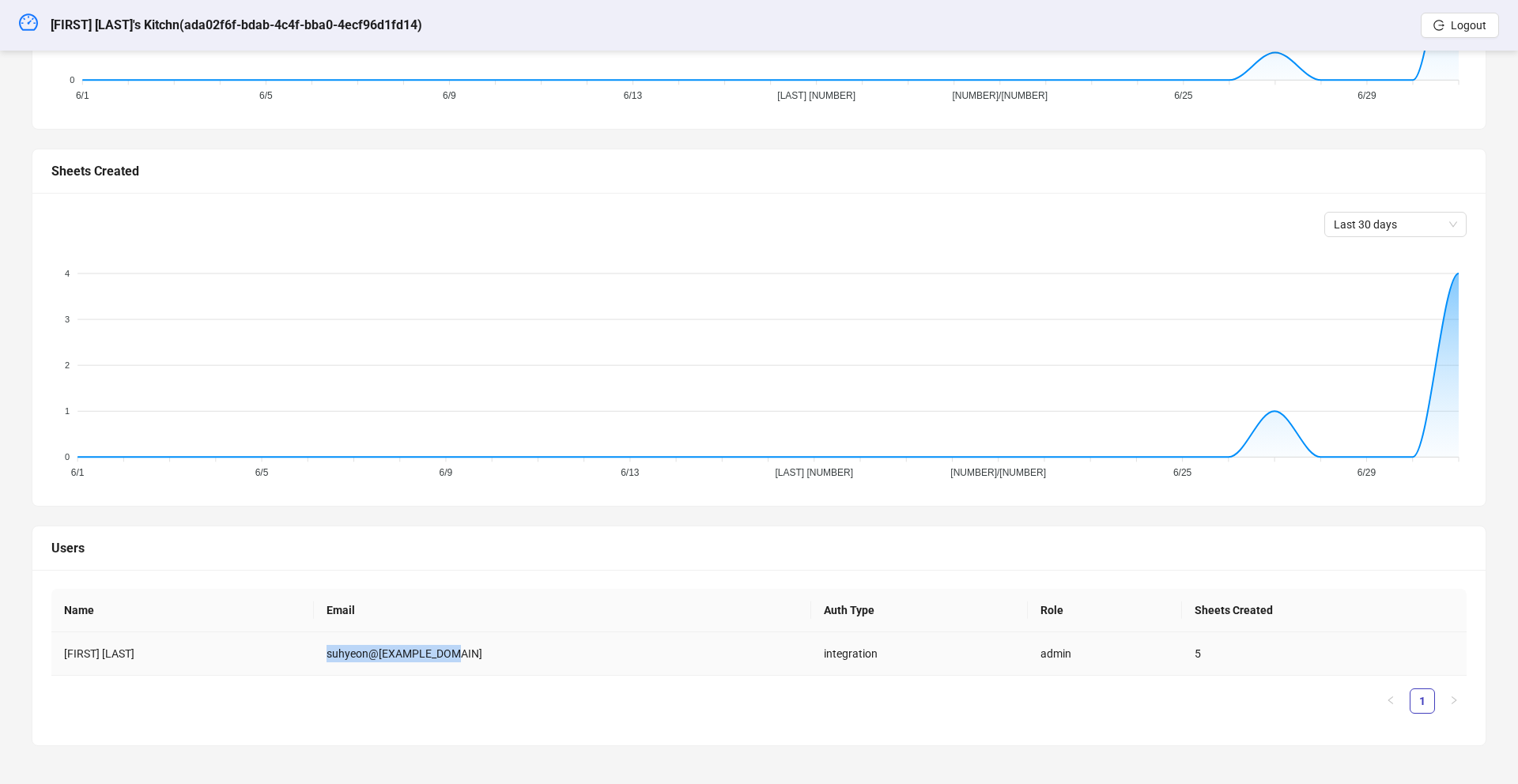 drag, startPoint x: 443, startPoint y: 659, endPoint x: 376, endPoint y: 656, distance: 67.067131 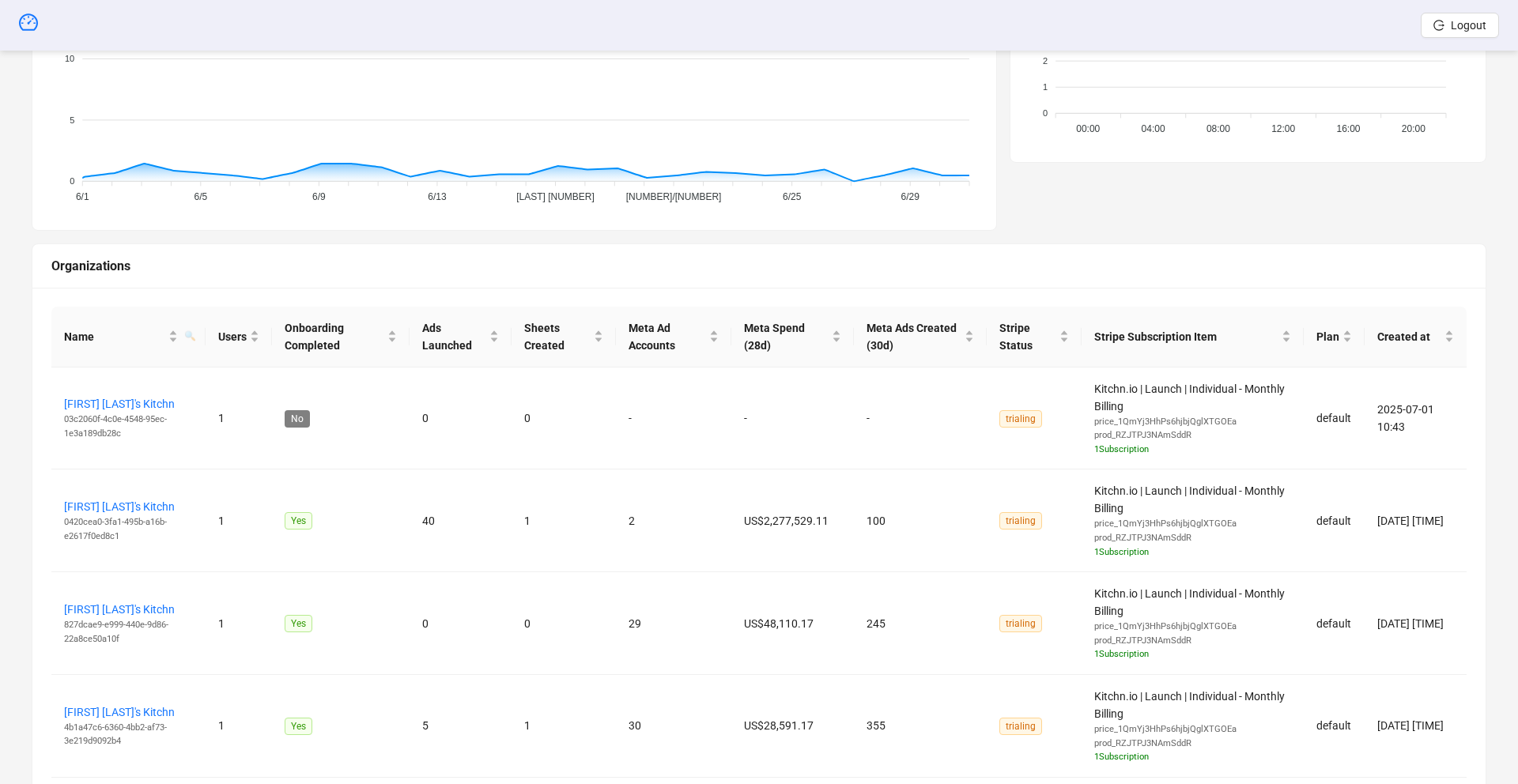 scroll, scrollTop: 1084, scrollLeft: 0, axis: vertical 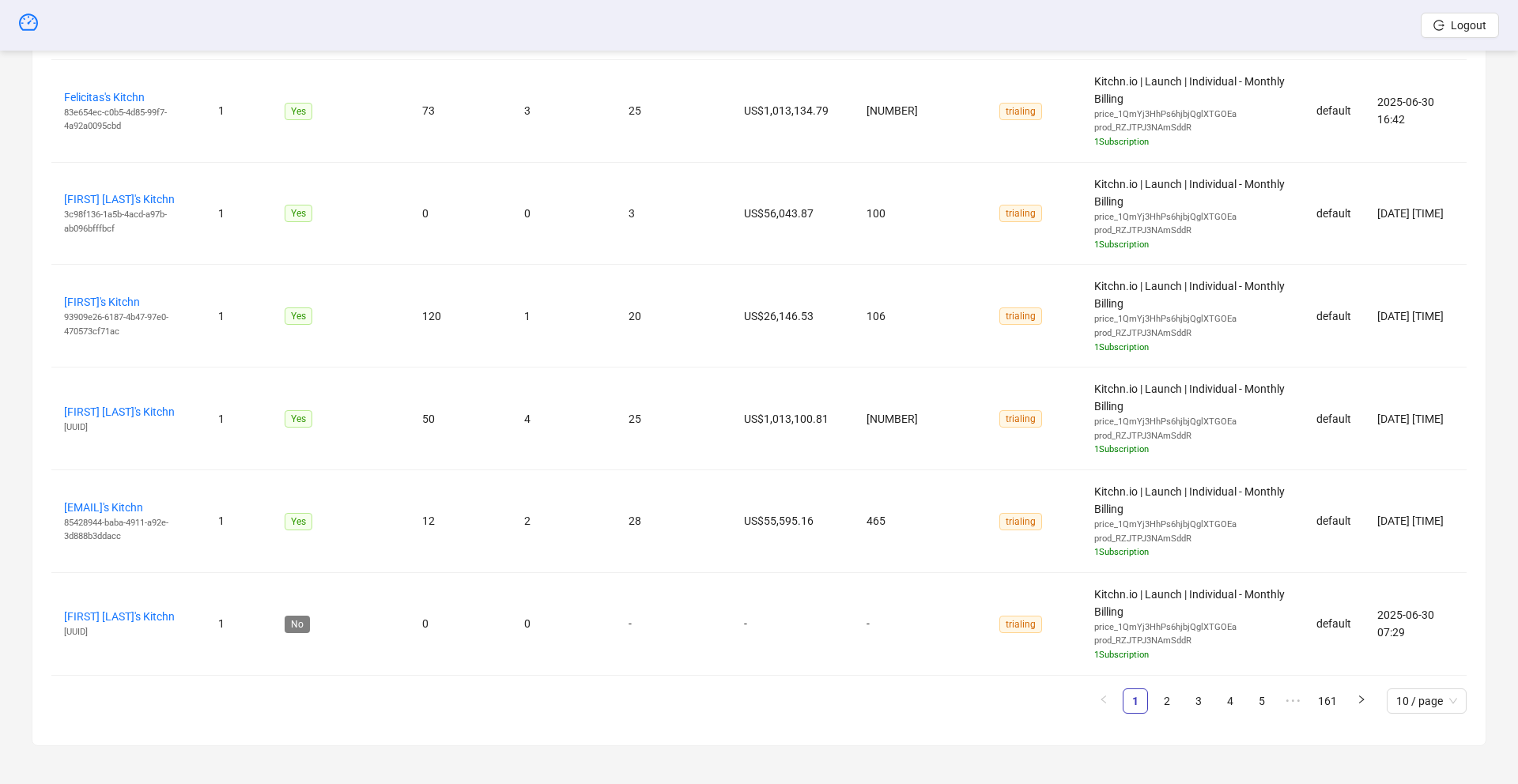 drag, startPoint x: 1171, startPoint y: 705, endPoint x: 1151, endPoint y: 705, distance: 20 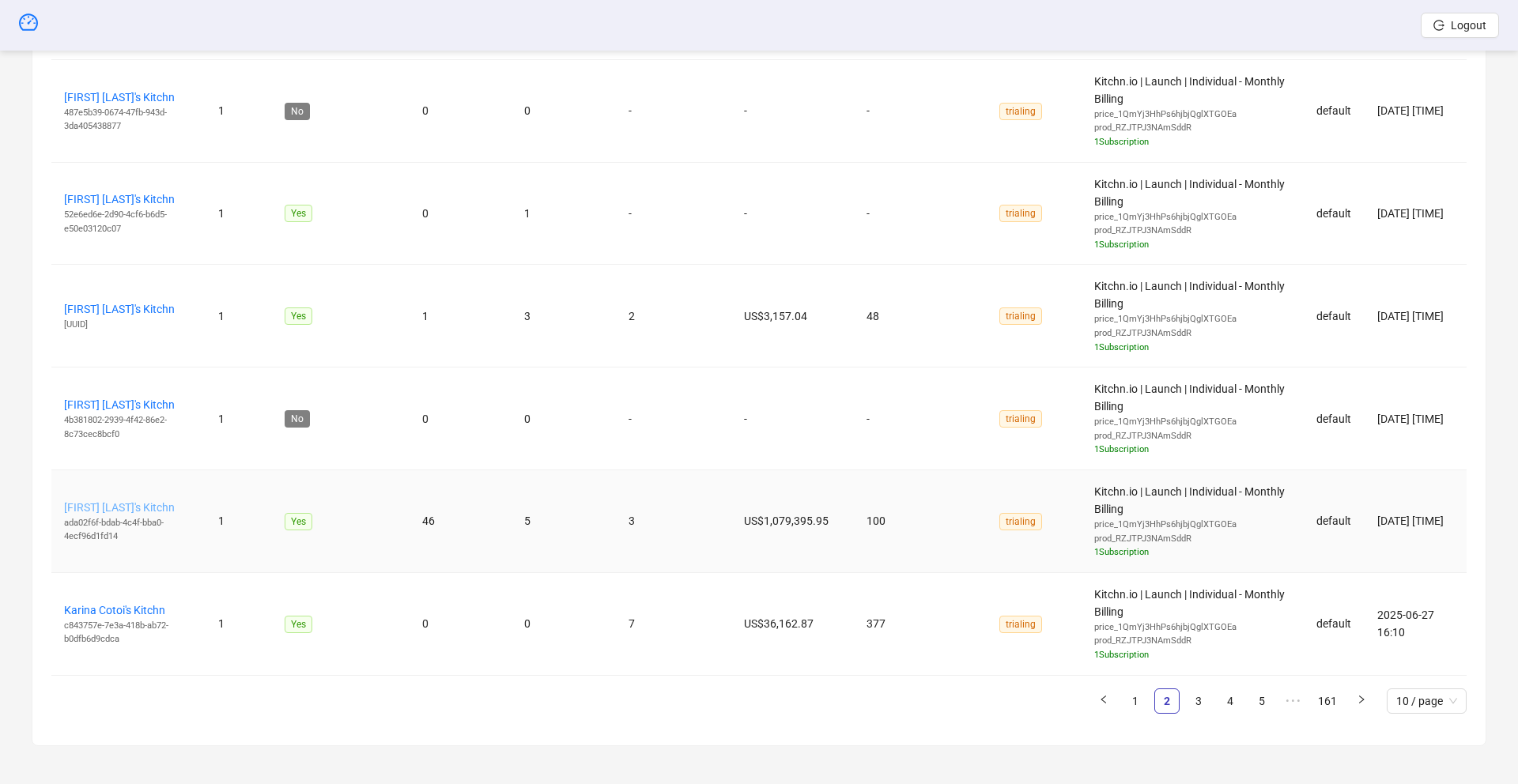 click on "[FIRST] [LAST]'s Kitchn" at bounding box center (119, 507) 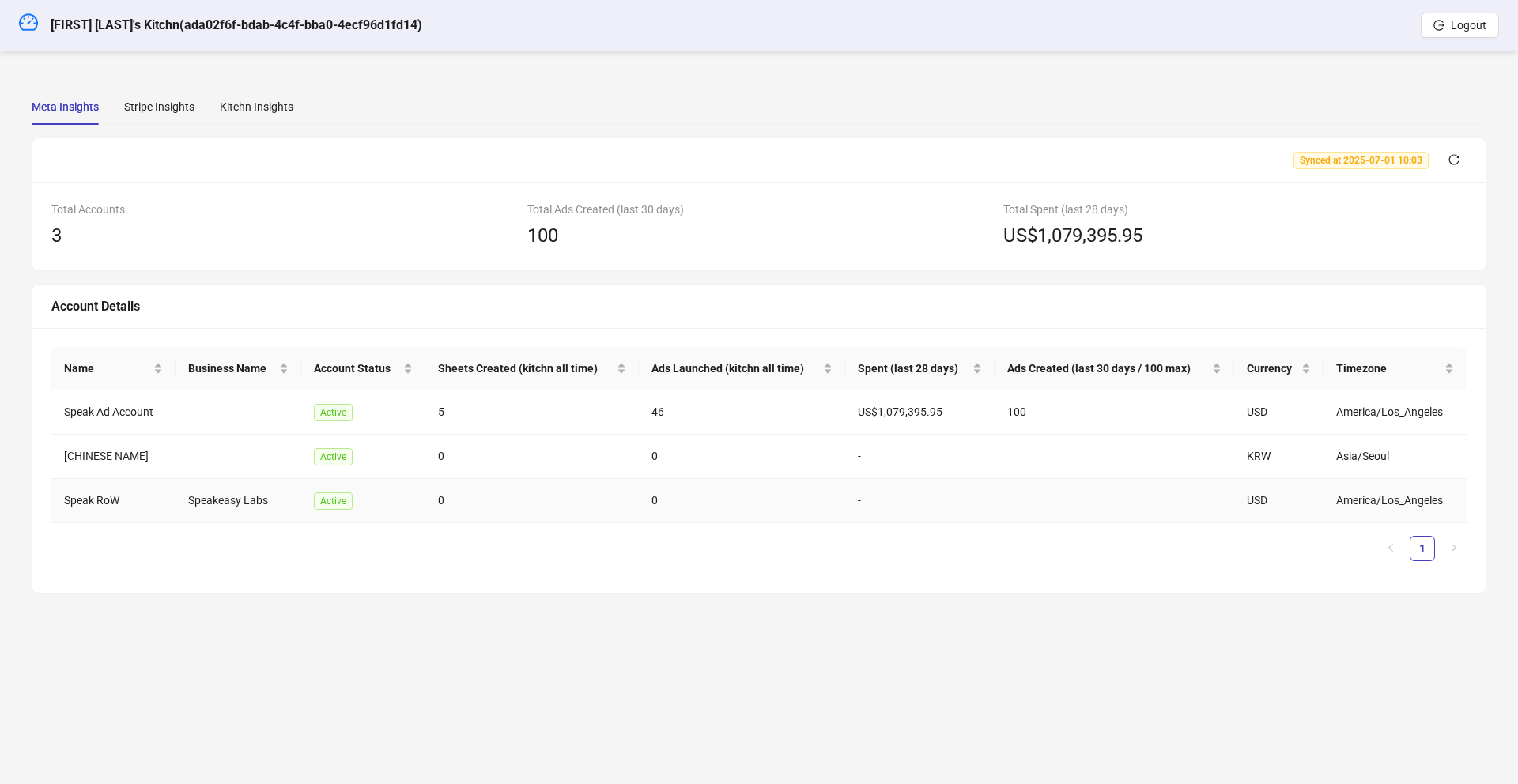 scroll, scrollTop: 0, scrollLeft: 0, axis: both 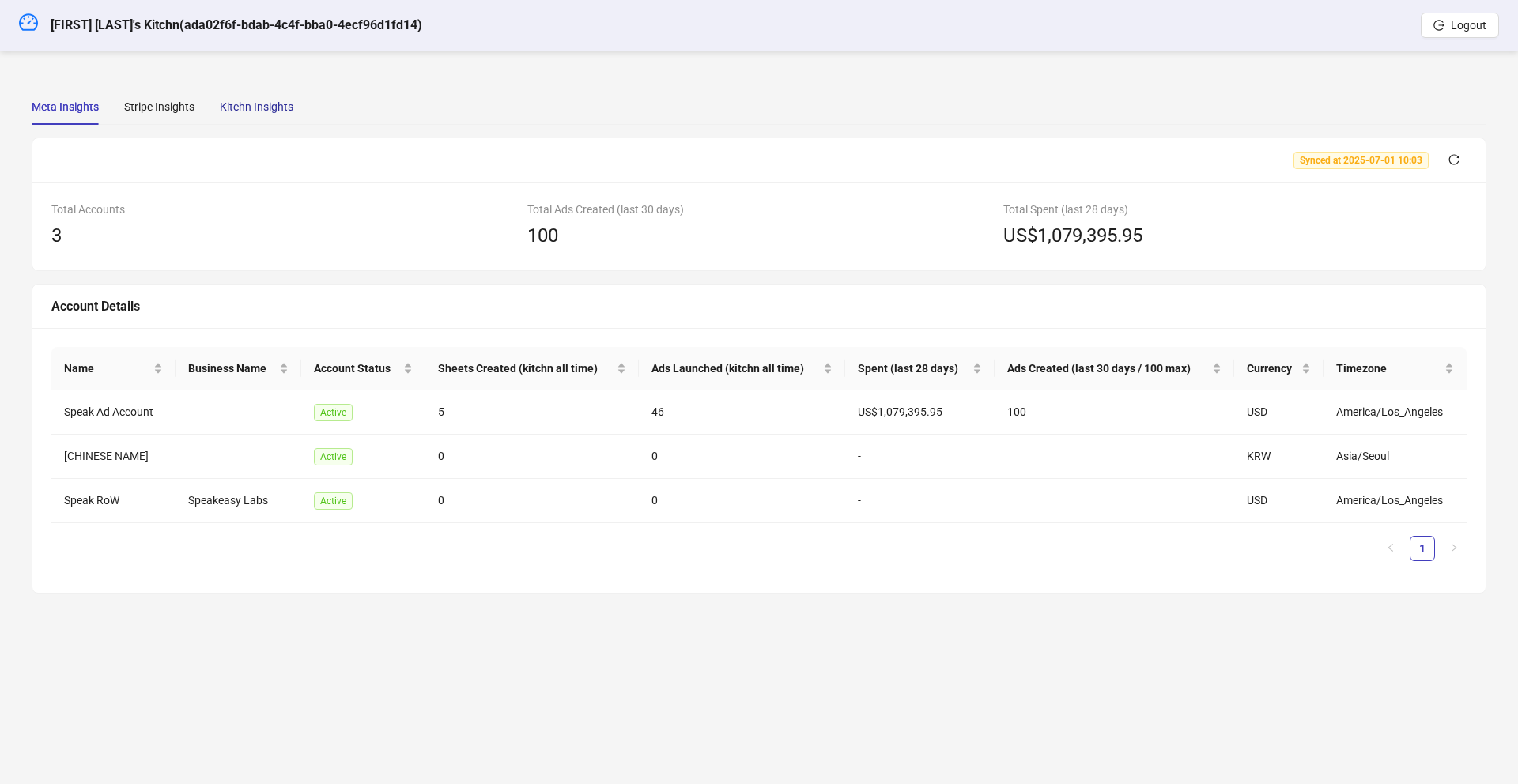 click on "Kitchn Insights" at bounding box center (256, 107) 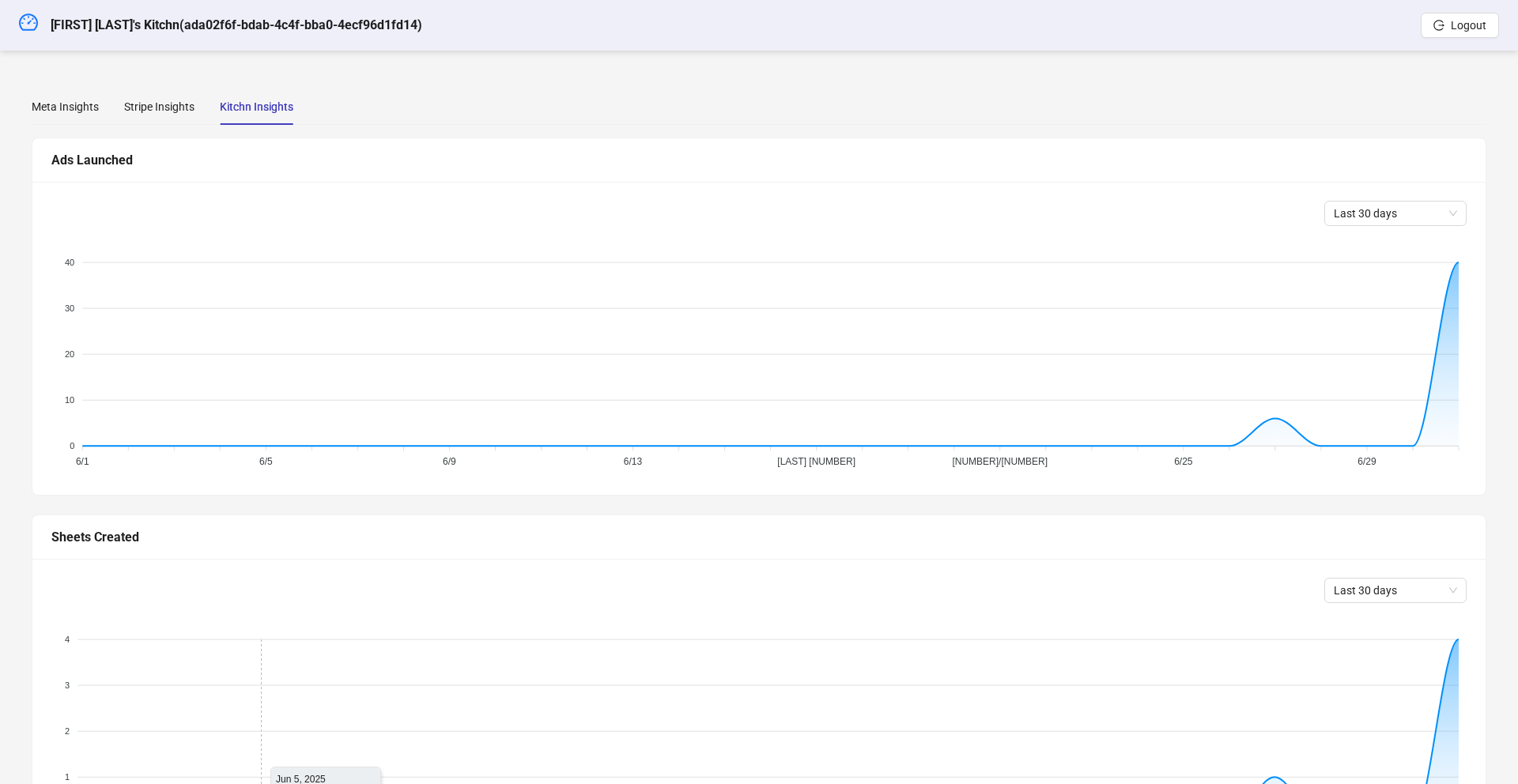 scroll, scrollTop: 366, scrollLeft: 0, axis: vertical 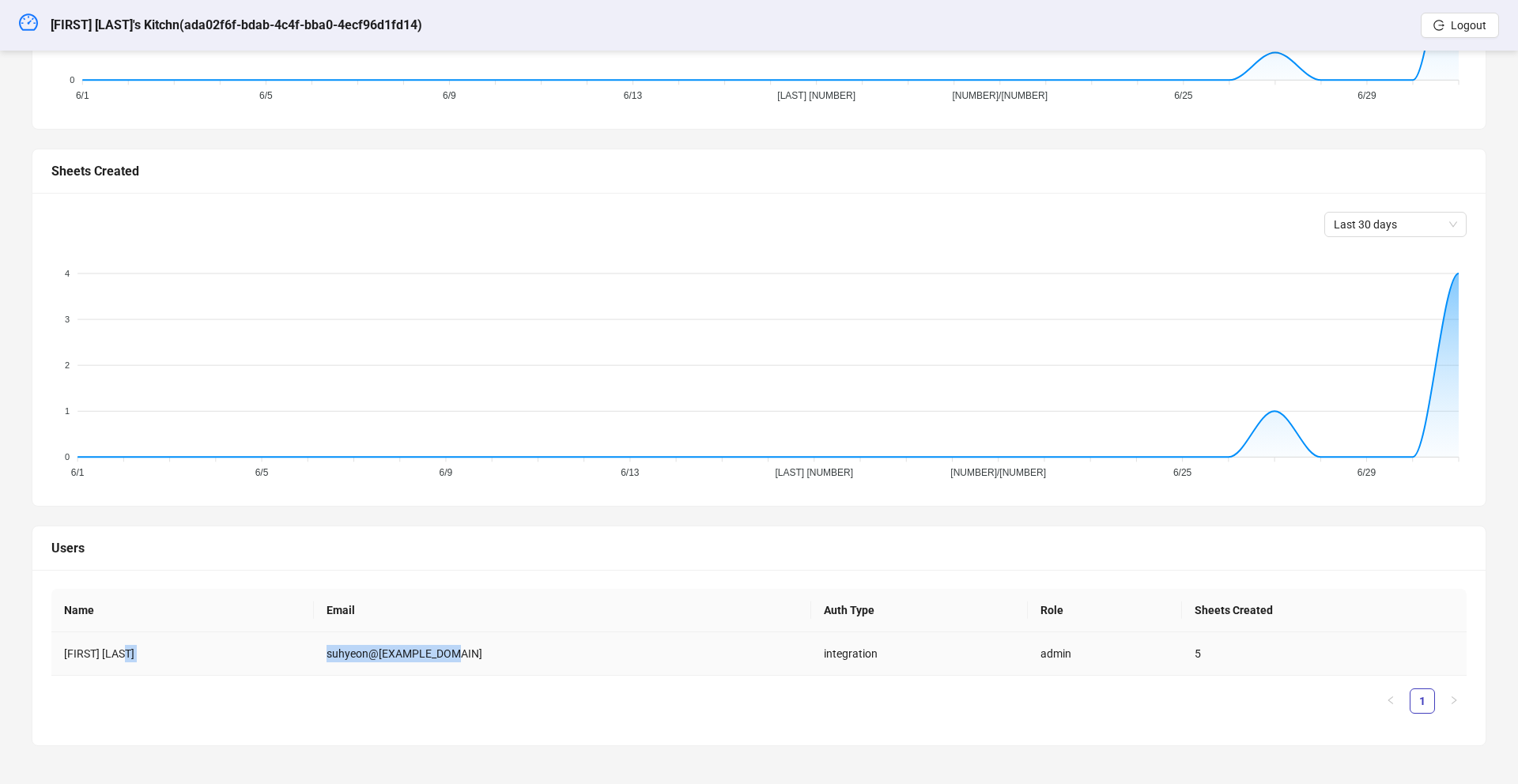 drag, startPoint x: 499, startPoint y: 662, endPoint x: 324, endPoint y: 665, distance: 175.0257 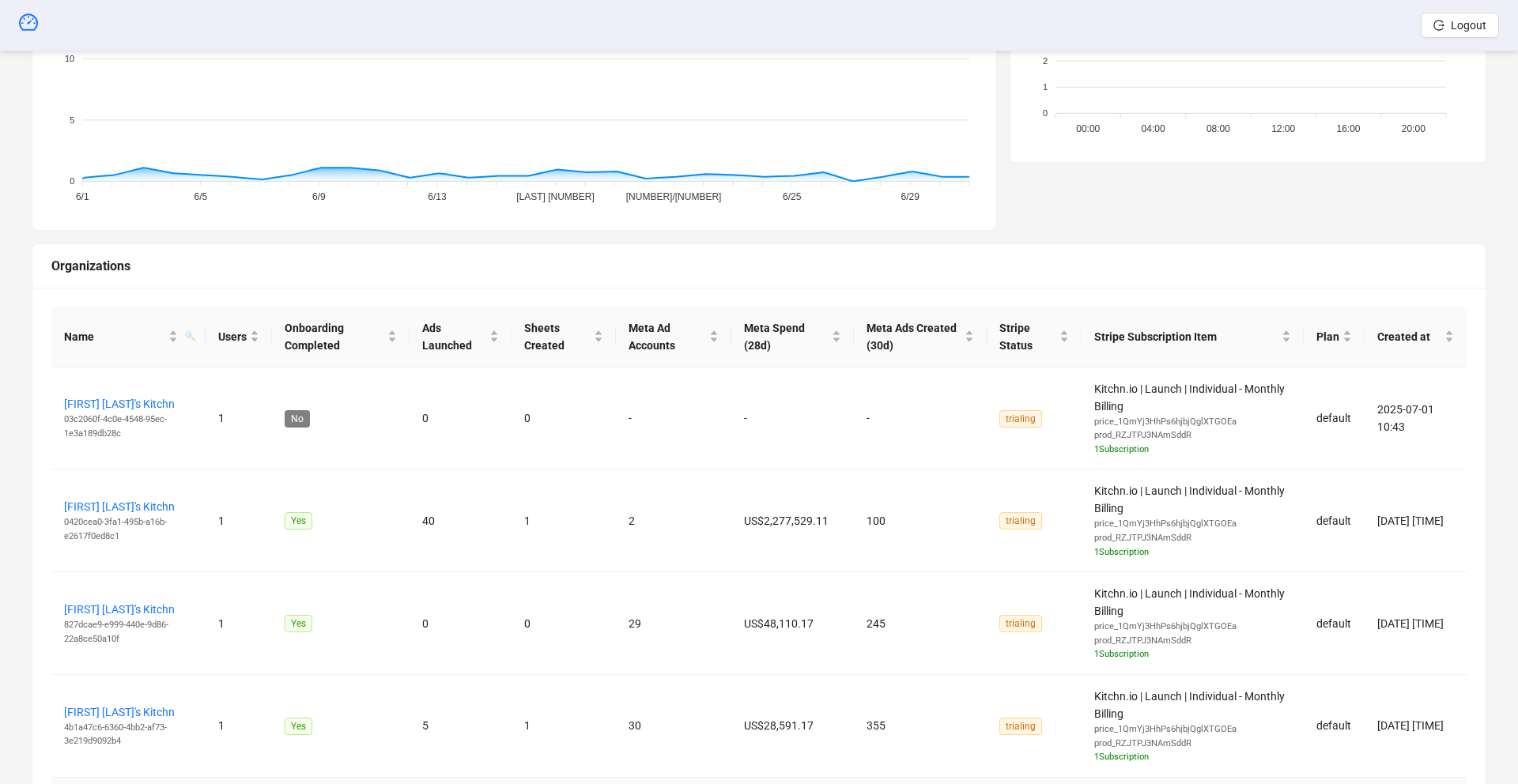 scroll, scrollTop: 1084, scrollLeft: 0, axis: vertical 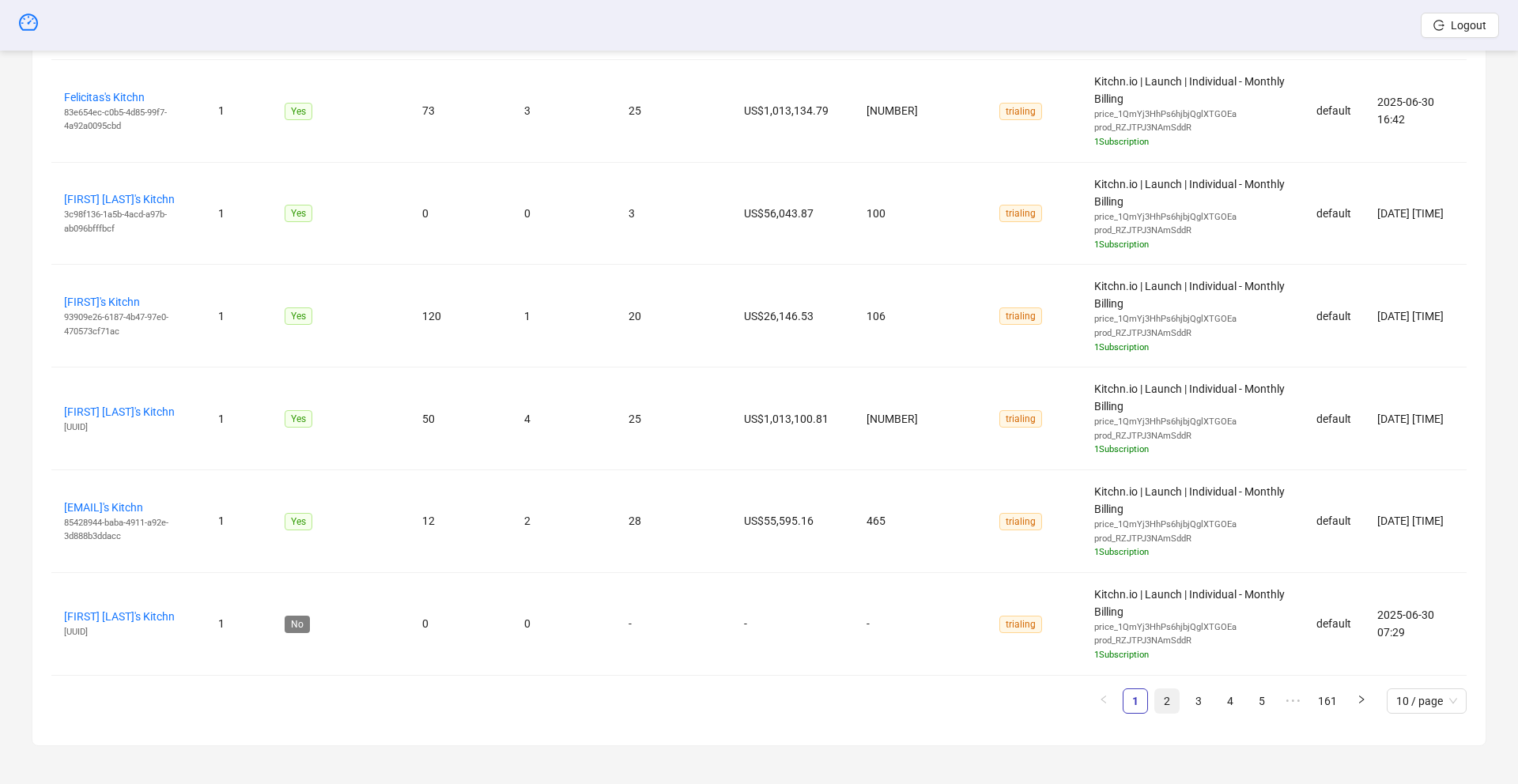 click on "2" at bounding box center [1167, 701] 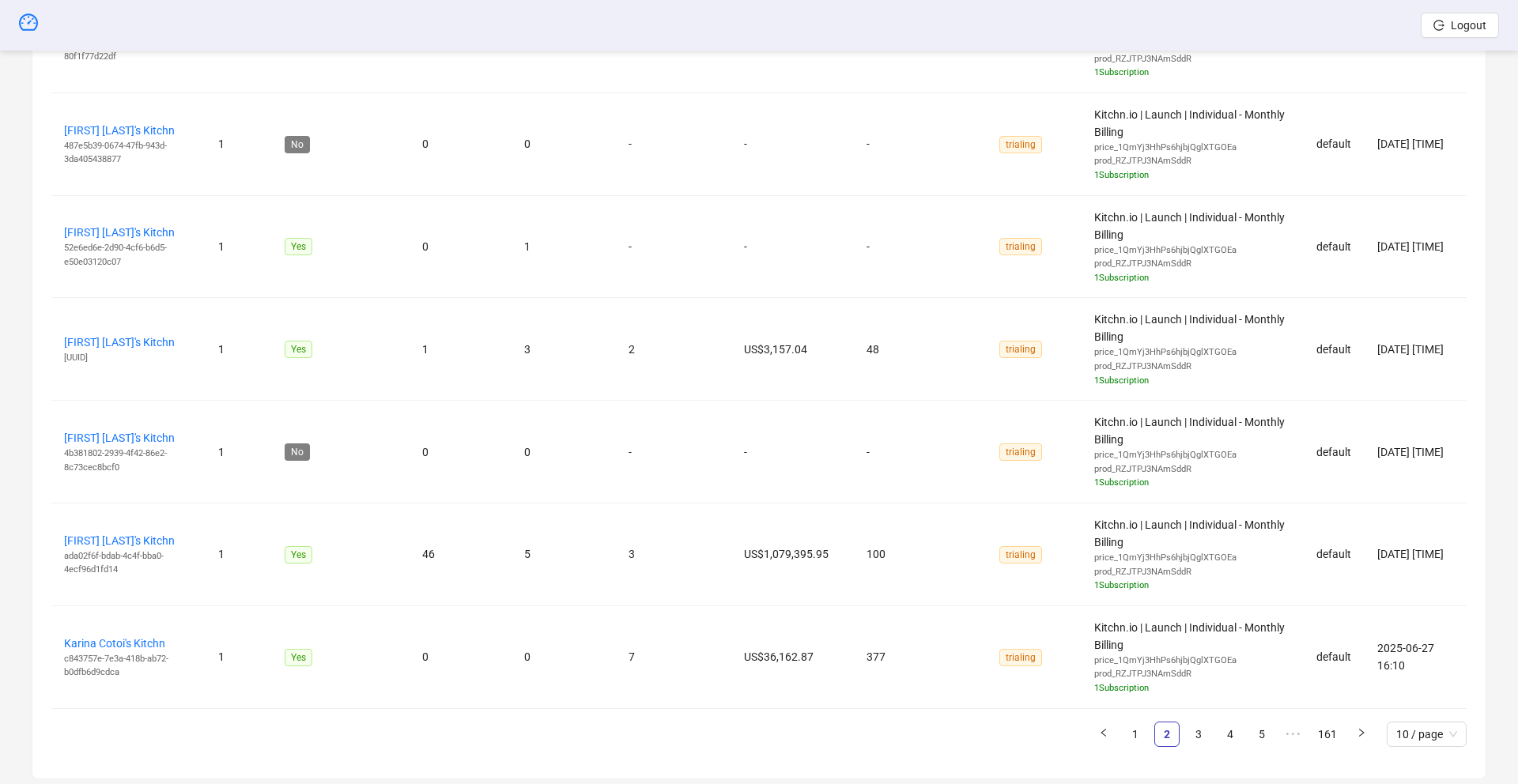 scroll, scrollTop: 1084, scrollLeft: 0, axis: vertical 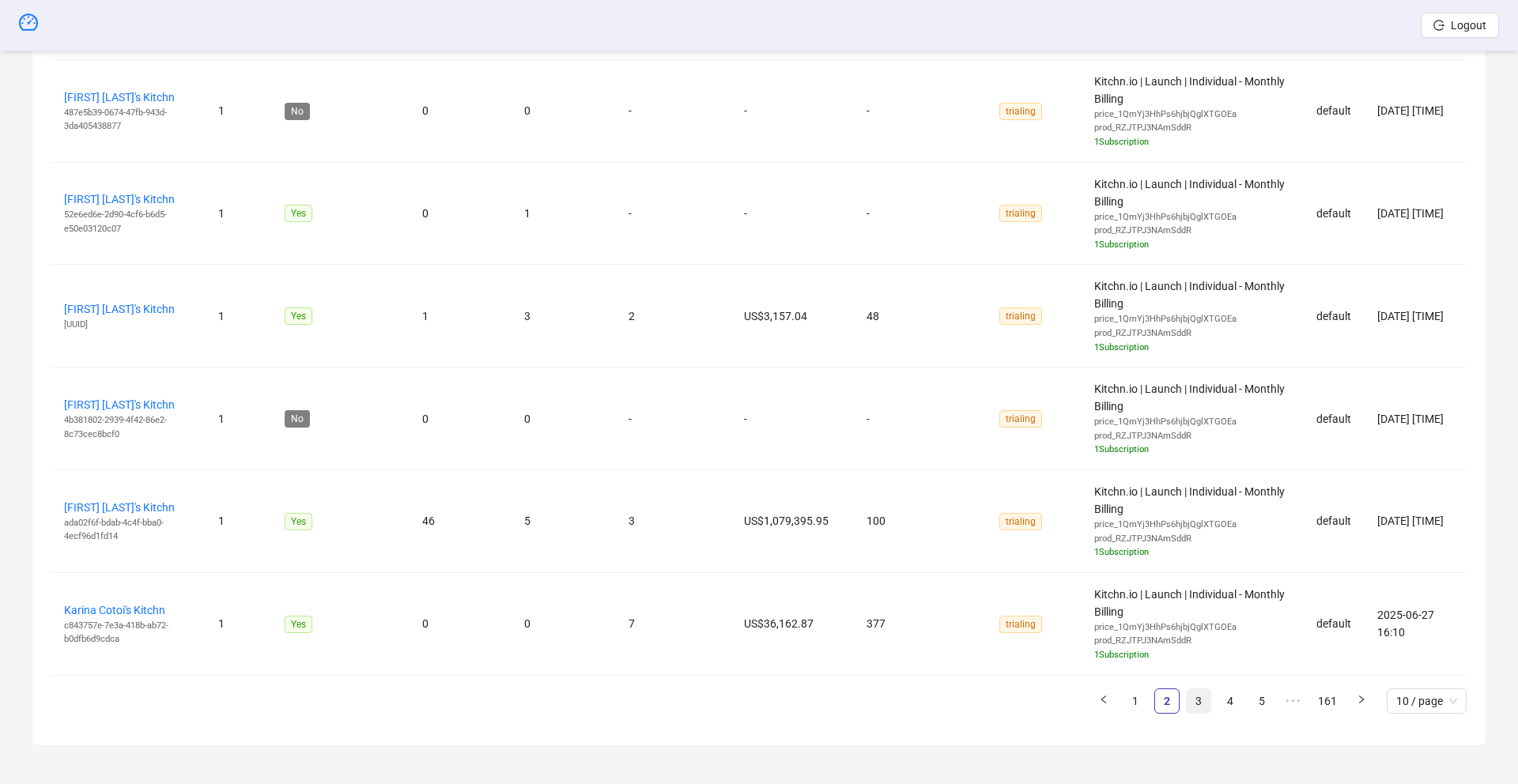 click on "3" at bounding box center (1199, 701) 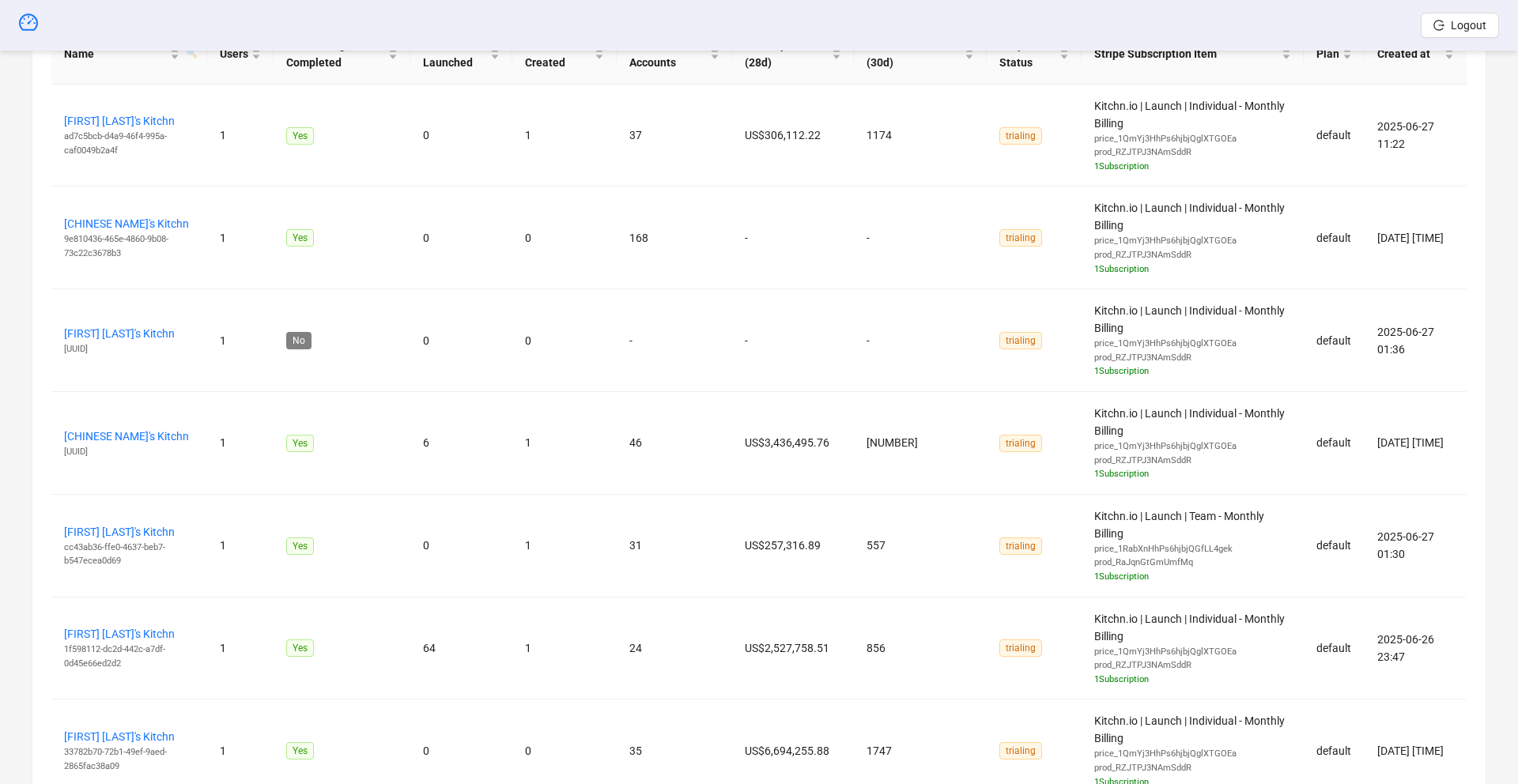 scroll, scrollTop: 670, scrollLeft: 0, axis: vertical 